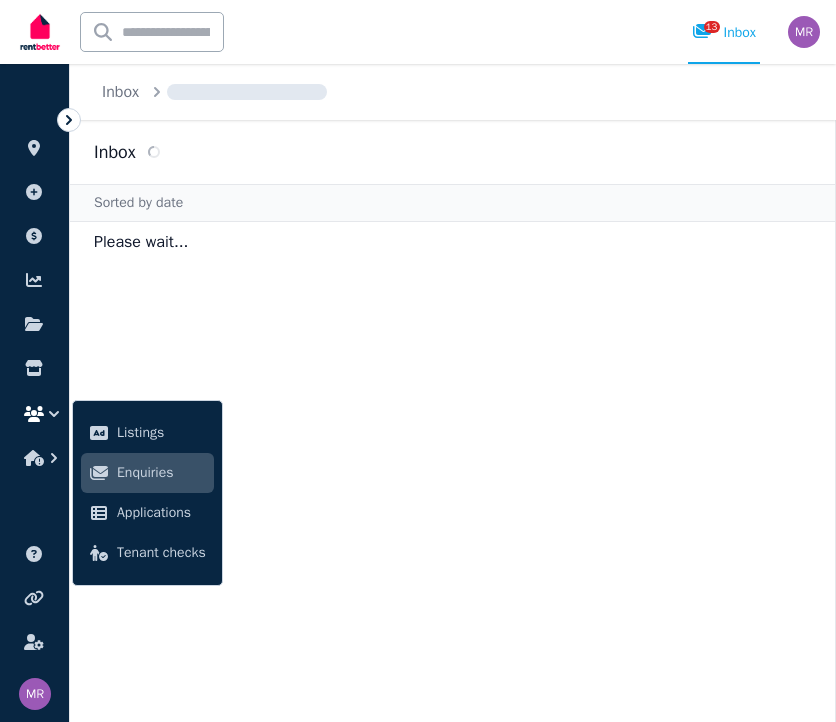 scroll, scrollTop: 0, scrollLeft: 0, axis: both 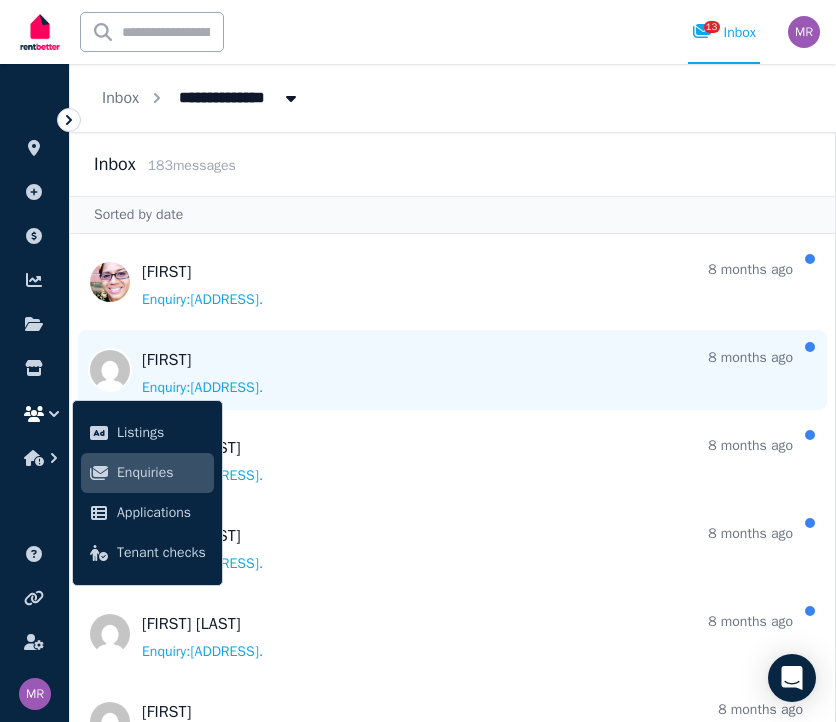 click at bounding box center (452, 370) 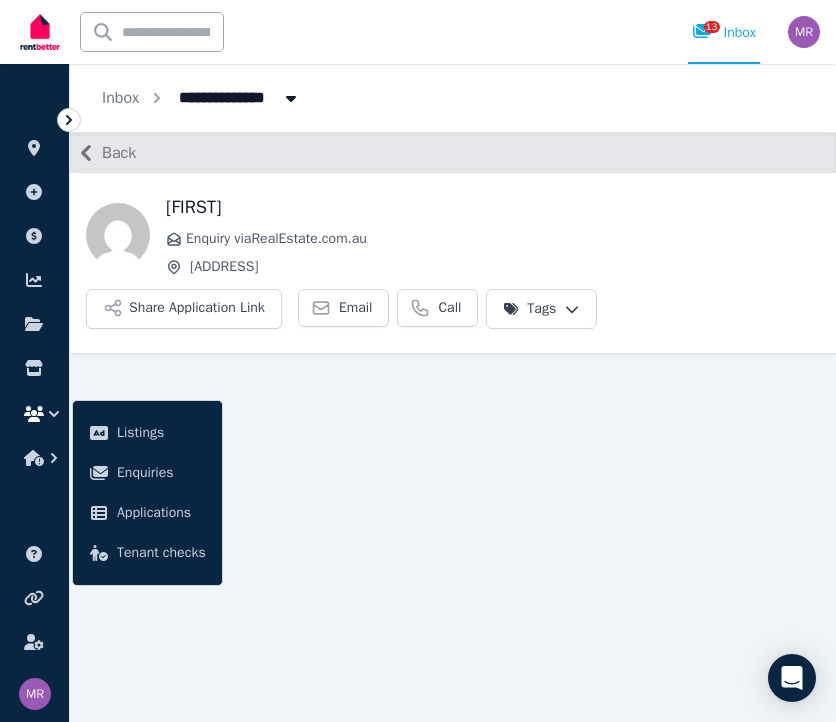 click on "**********" at bounding box center [201, 98] 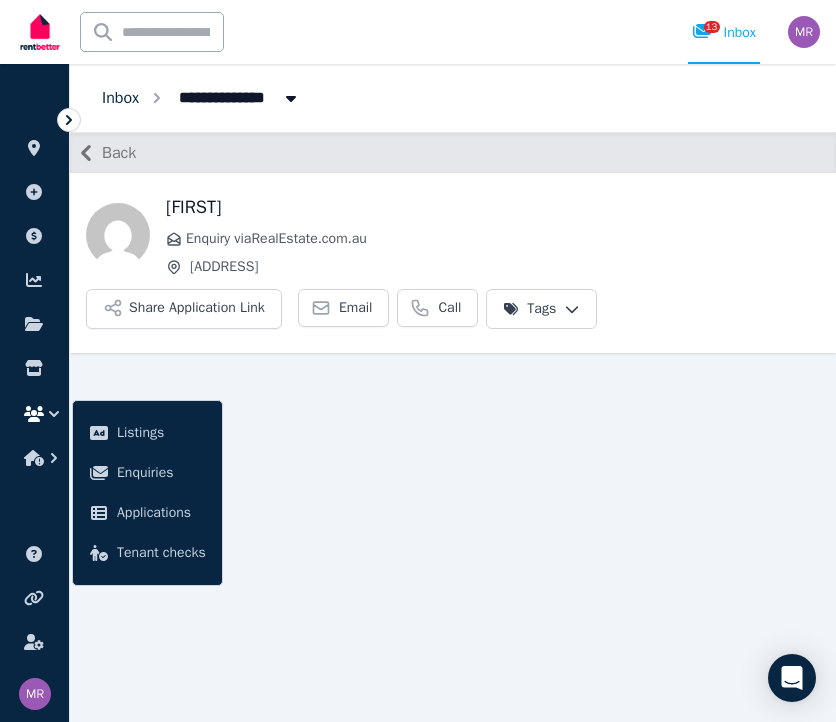 click on "Inbox" at bounding box center (120, 98) 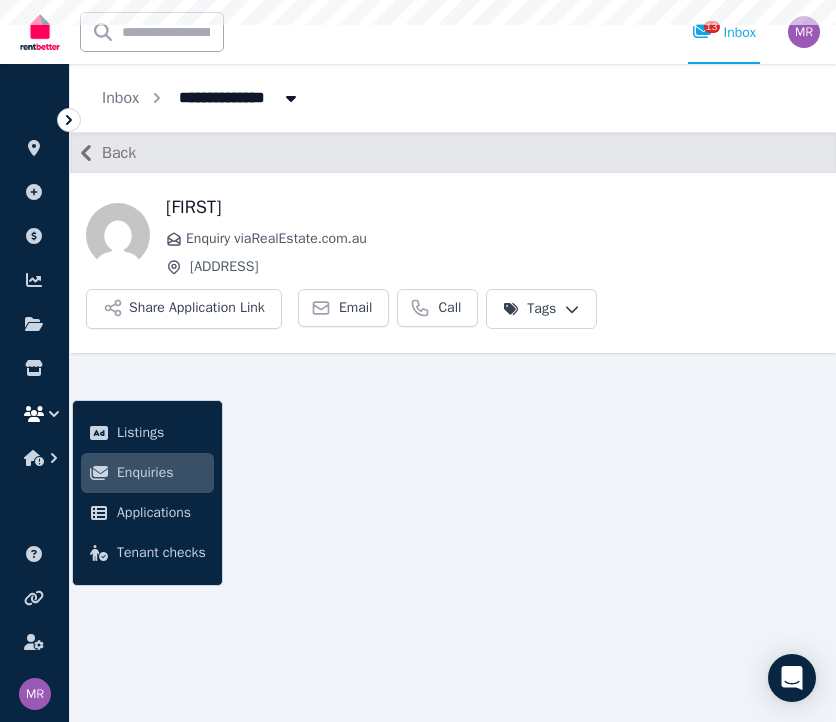 click on "All Properties" at bounding box center [231, 96] 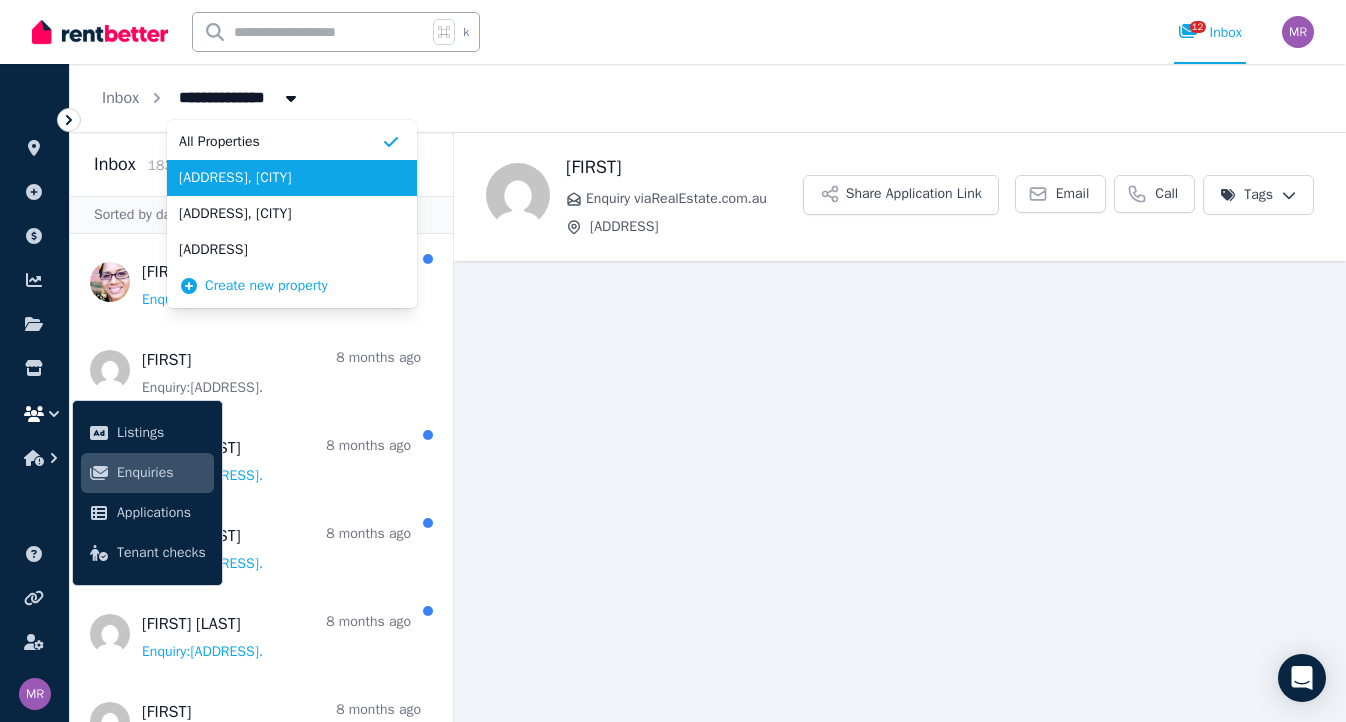 click on "[ADDRESS], [CITY]" at bounding box center [280, 178] 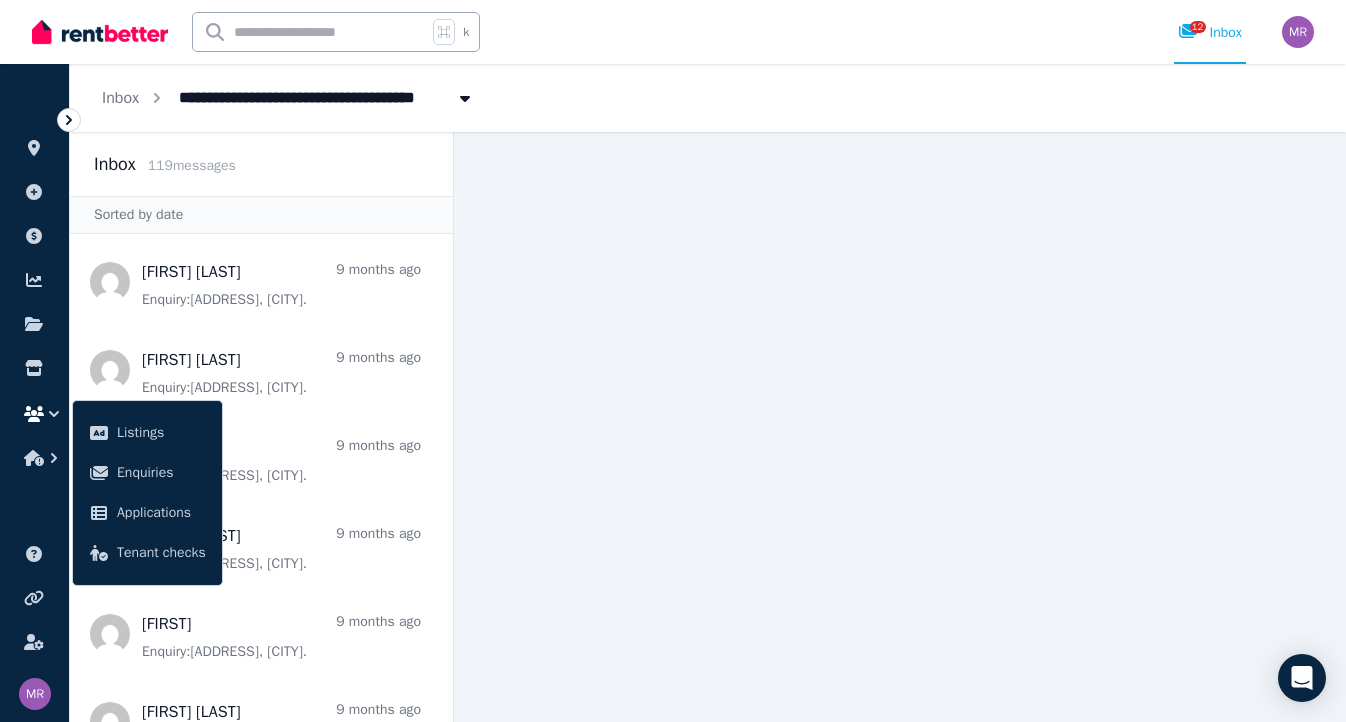 click at bounding box center [900, 427] 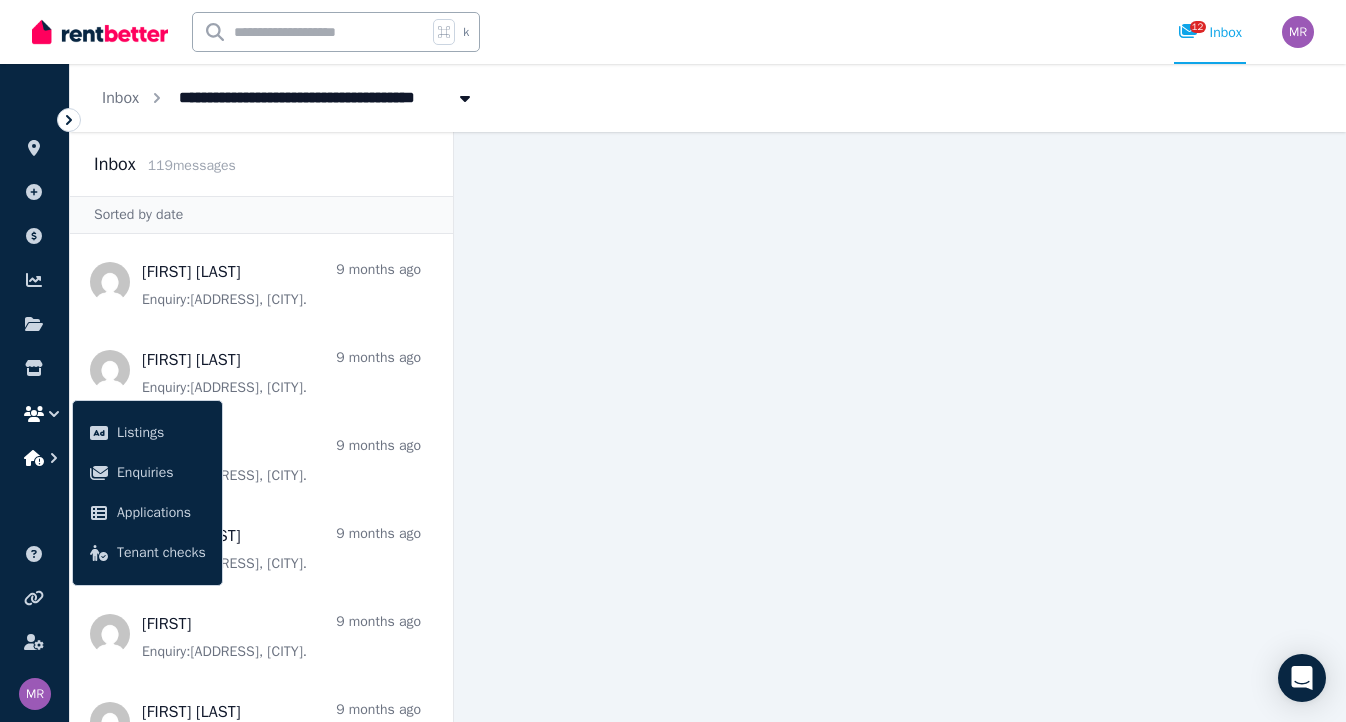 click at bounding box center [34, 458] 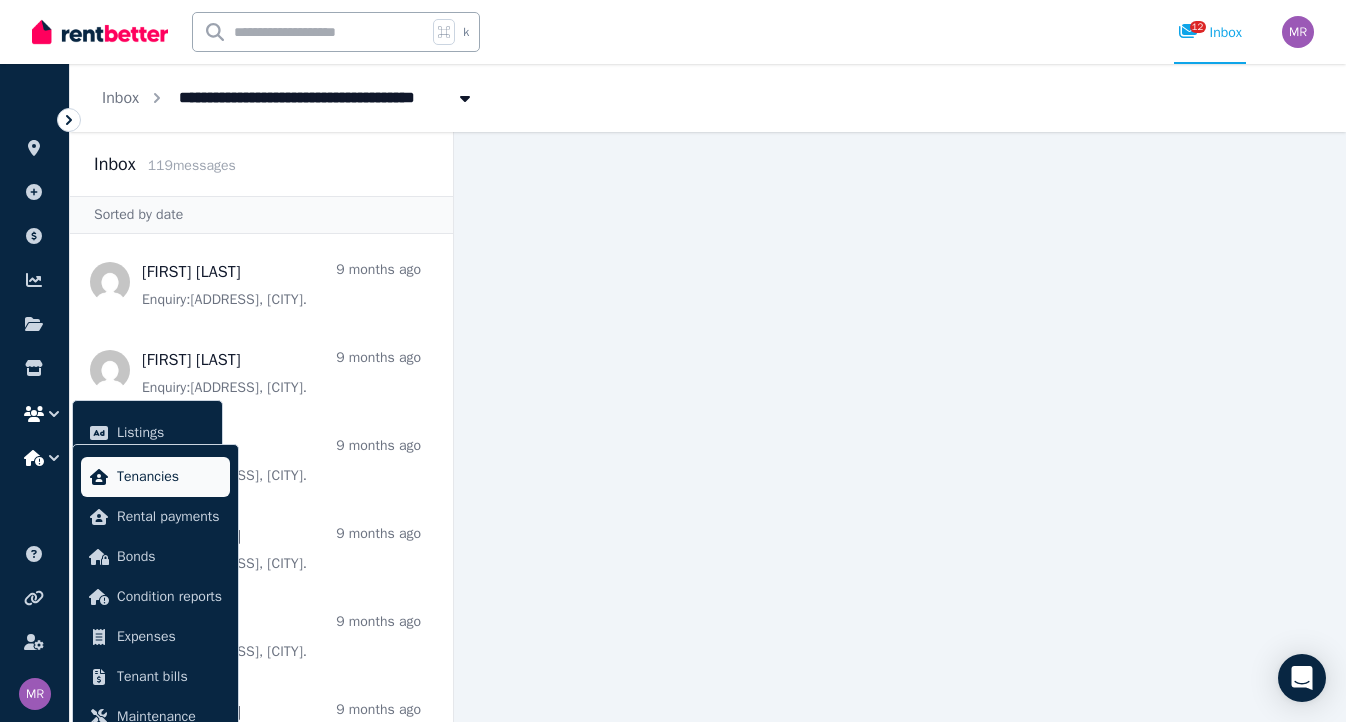 click on "Tenancies" at bounding box center (155, 477) 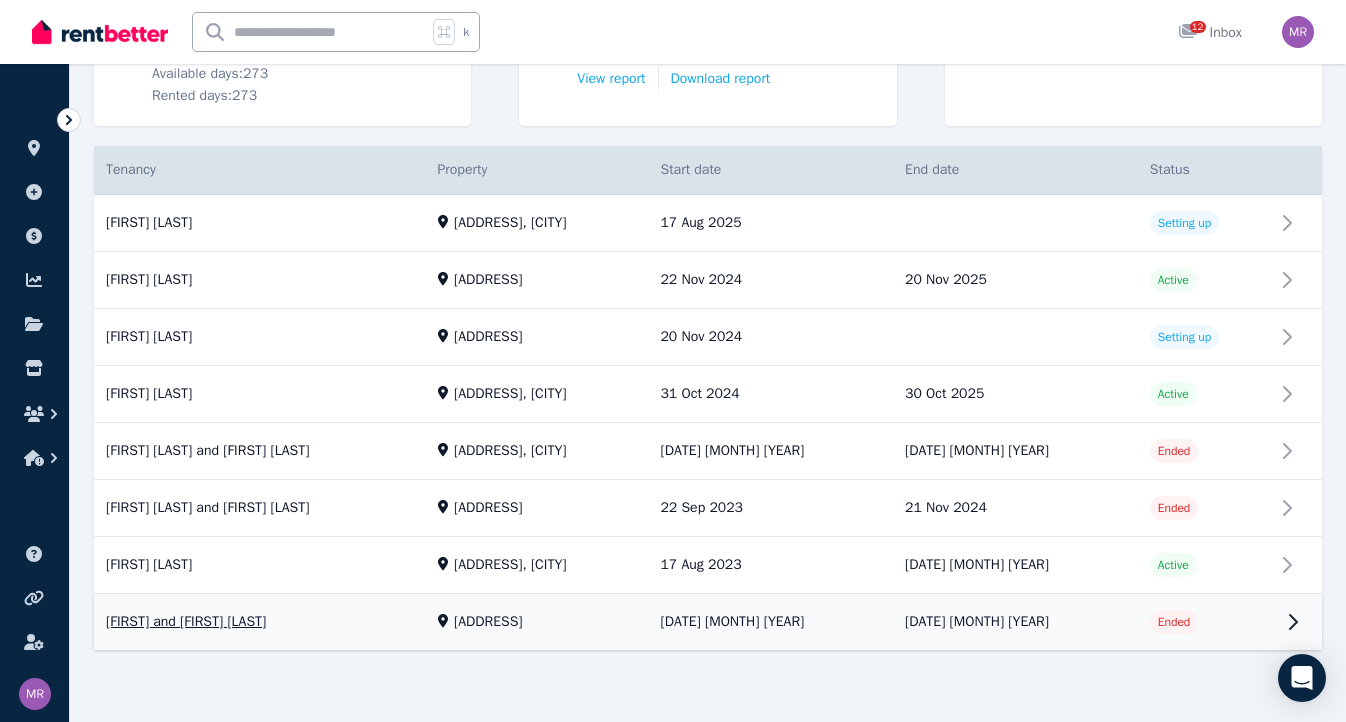 scroll, scrollTop: 342, scrollLeft: 0, axis: vertical 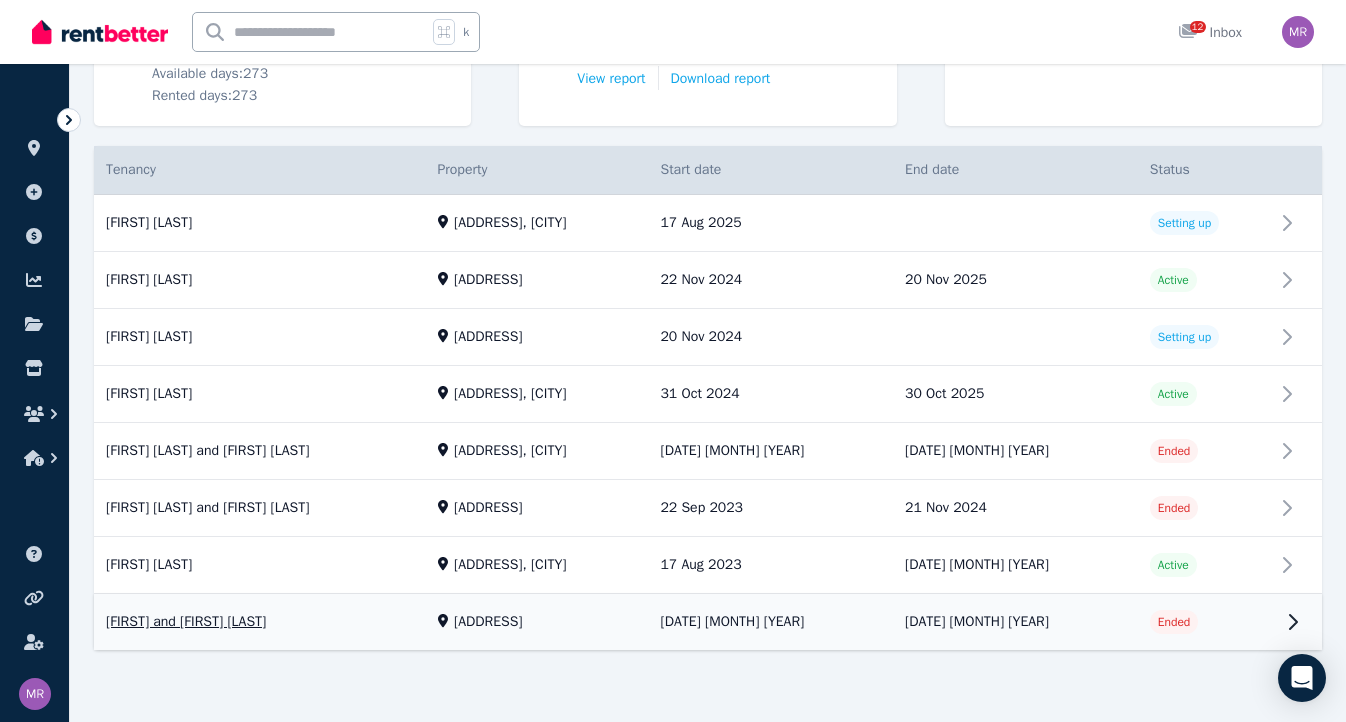 click on "View property details" at bounding box center (708, 623) 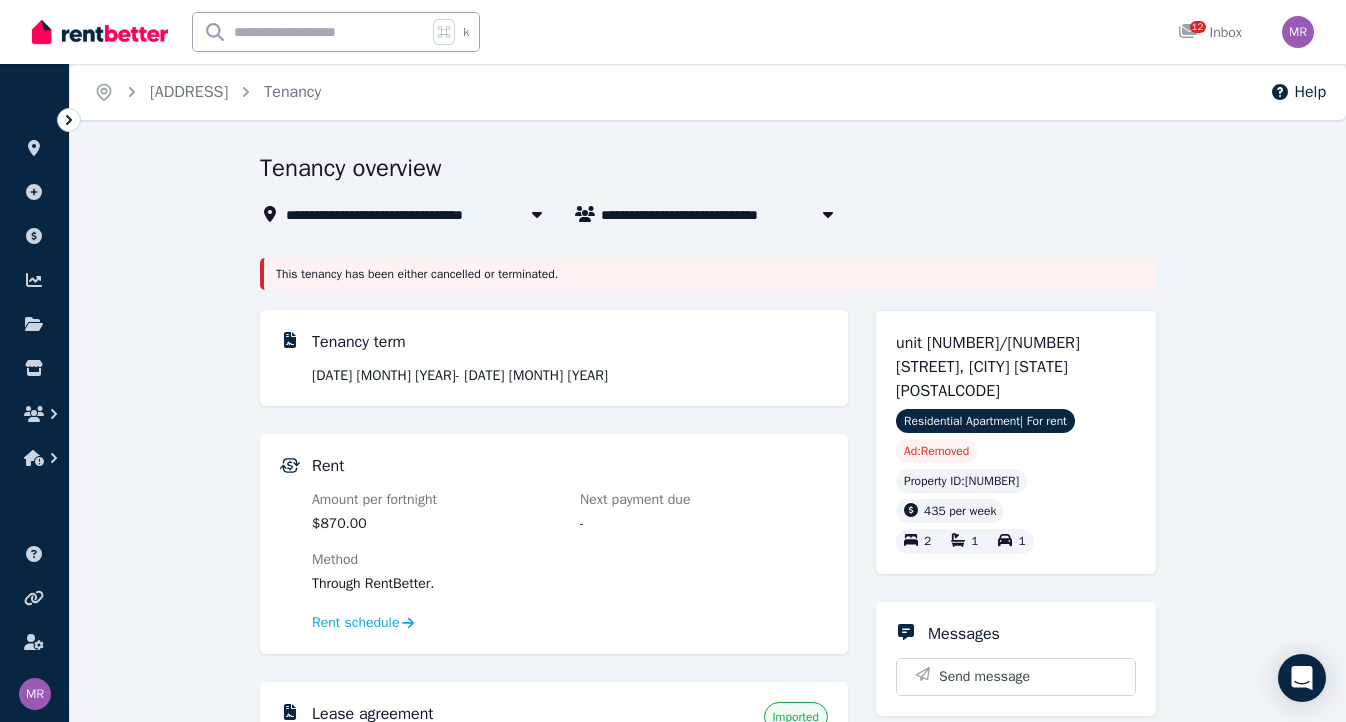 scroll, scrollTop: 0, scrollLeft: 0, axis: both 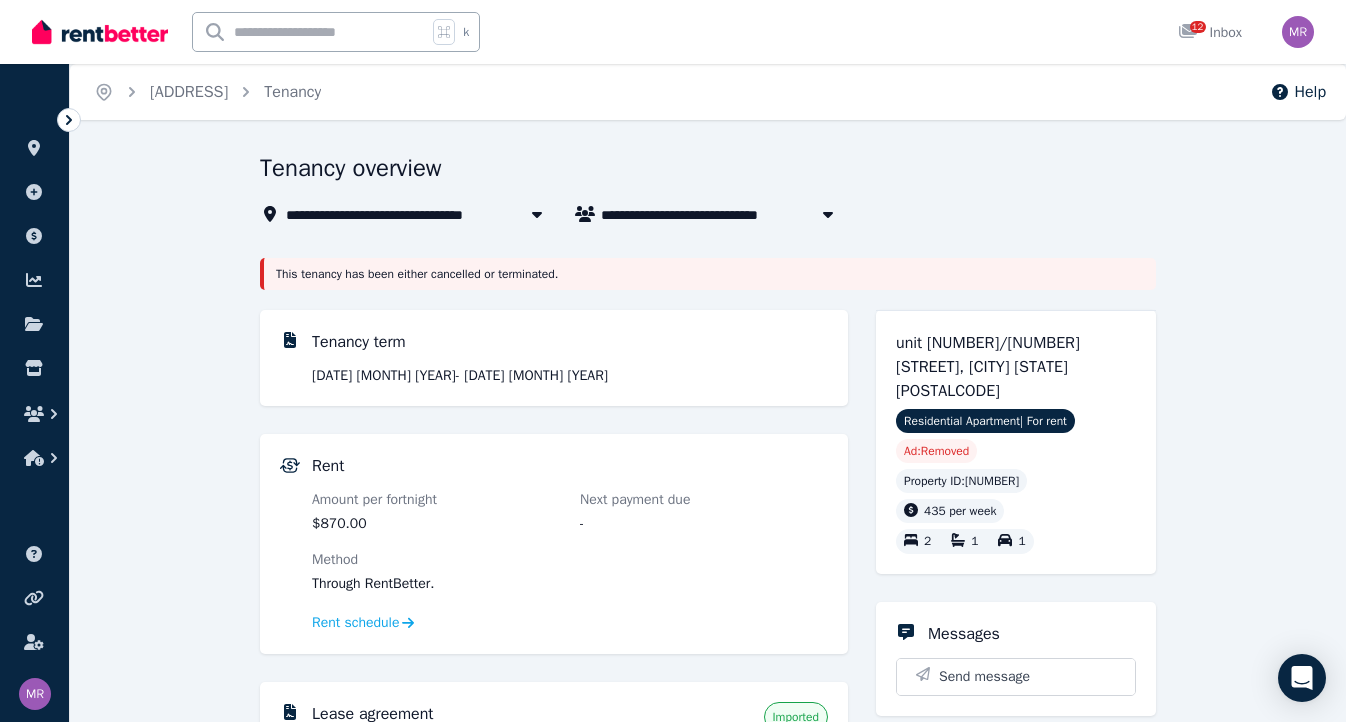 click on "[FIRST] and [FIRST] [LAST]" at bounding box center (699, 214) 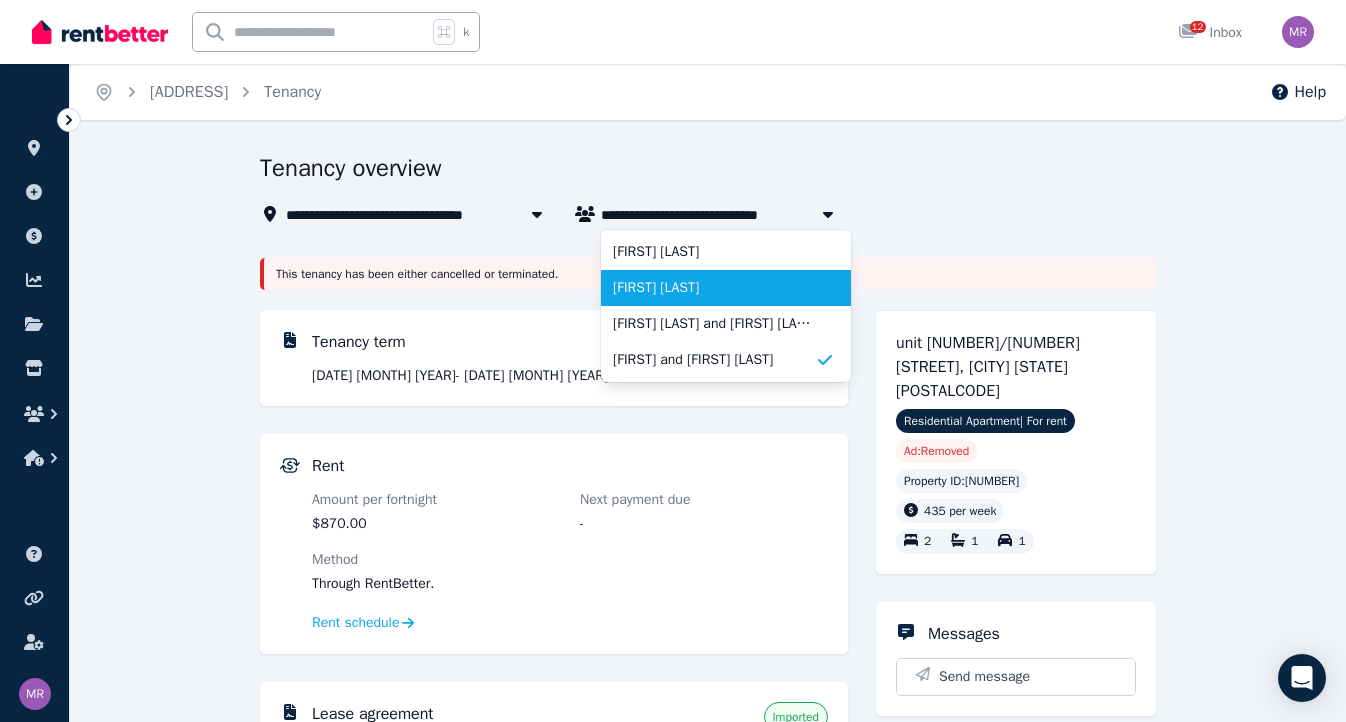 click on "[FIRST] [LAST]" at bounding box center [726, 288] 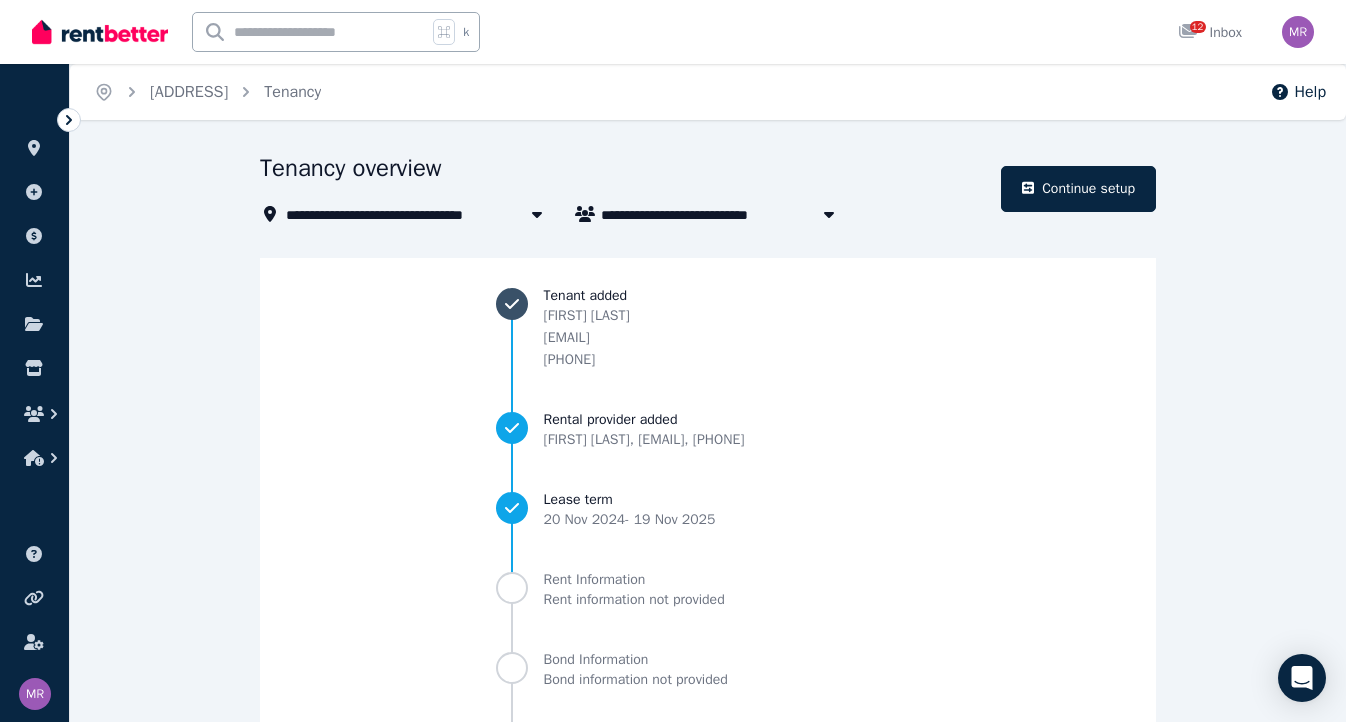 scroll, scrollTop: 0, scrollLeft: 0, axis: both 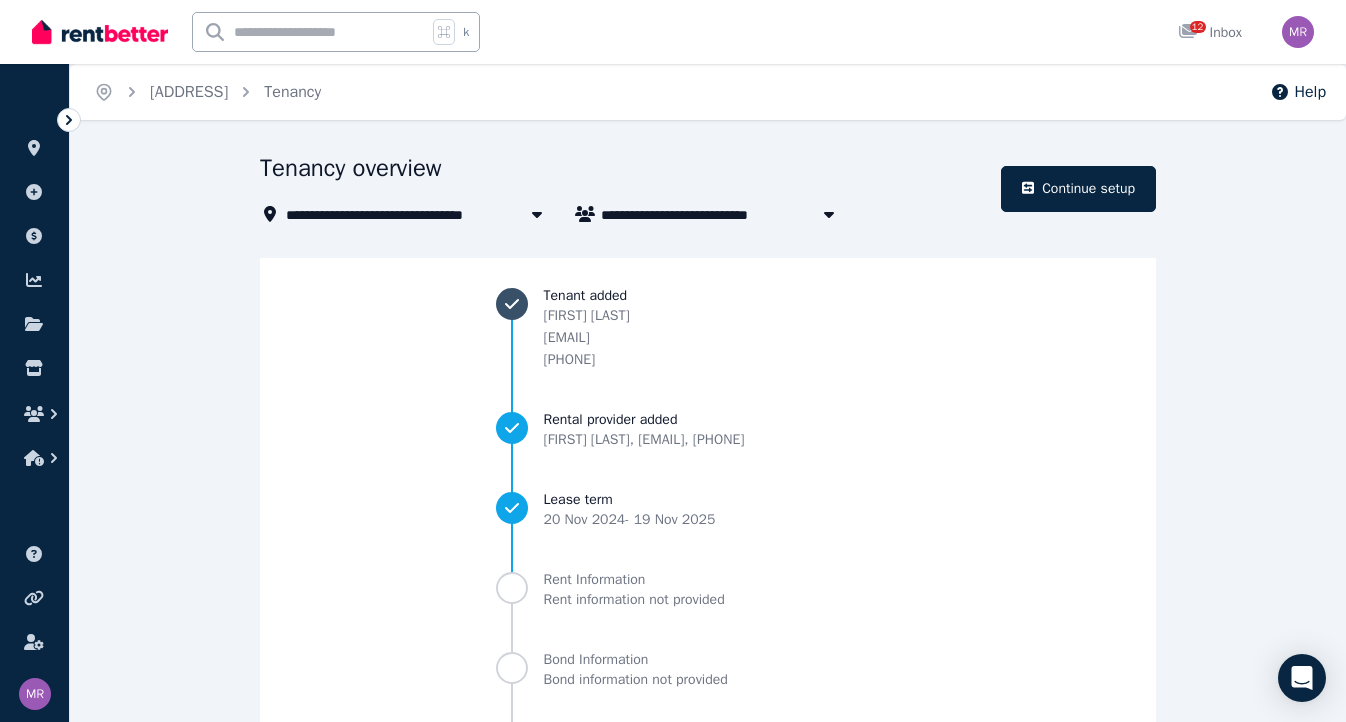 click on "[EMAIL]" at bounding box center [587, 338] 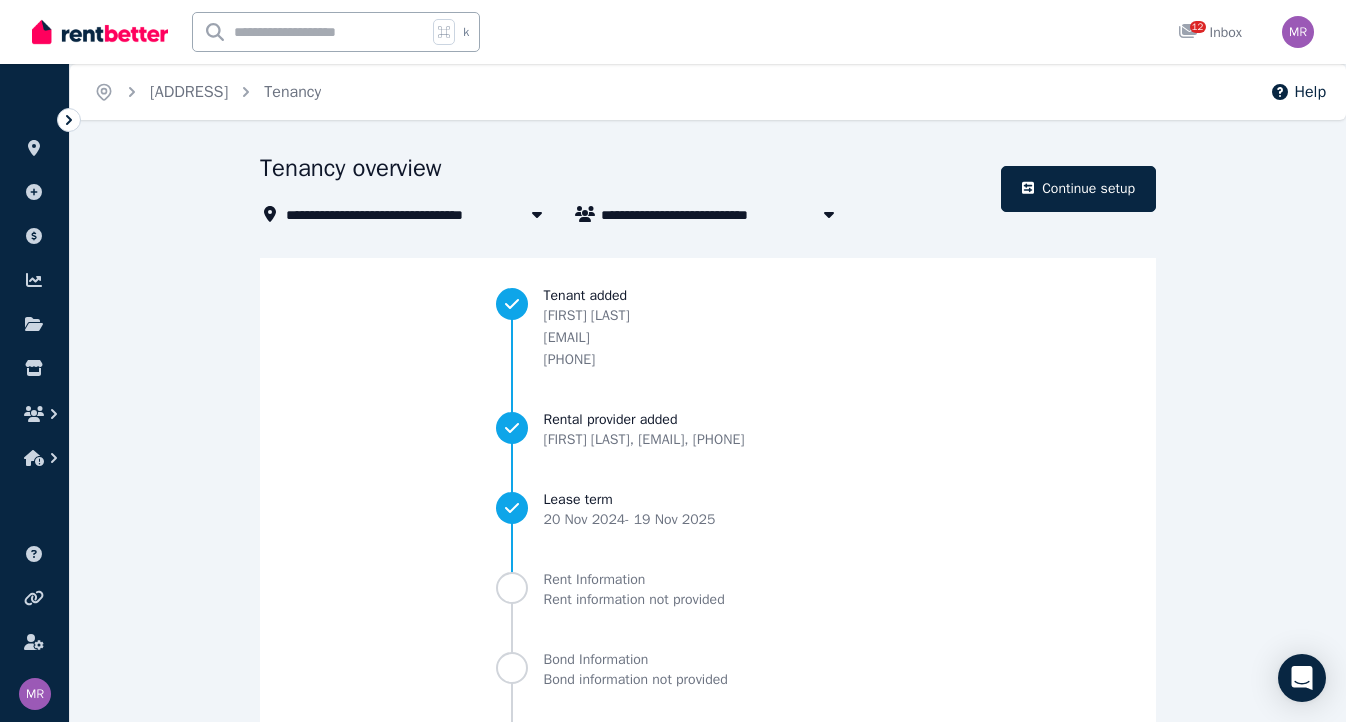 click on "Tenancy overview [ADDRESS] [FIRST] [LAST] [EMAIL]" at bounding box center (624, 189) 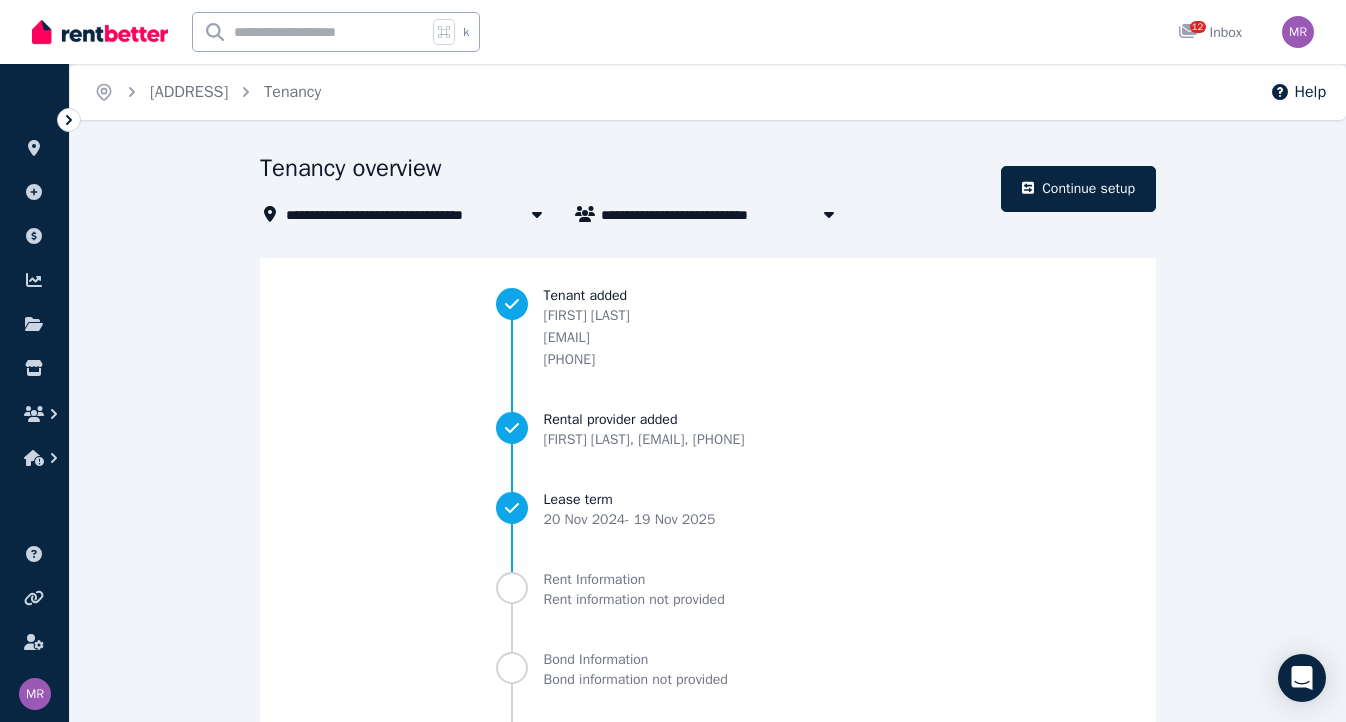 click on "[FIRST] [LAST]" at bounding box center (662, 214) 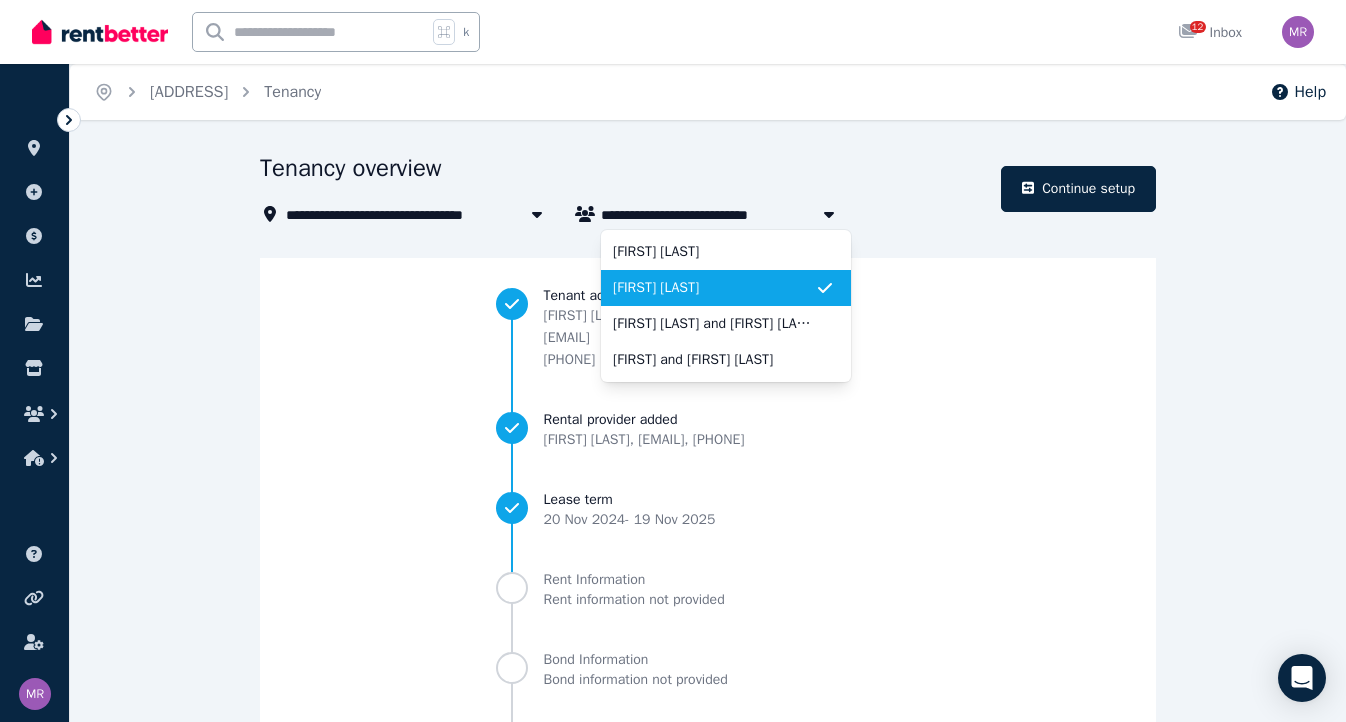 click on "[FIRST] [LAST]" at bounding box center (662, 214) 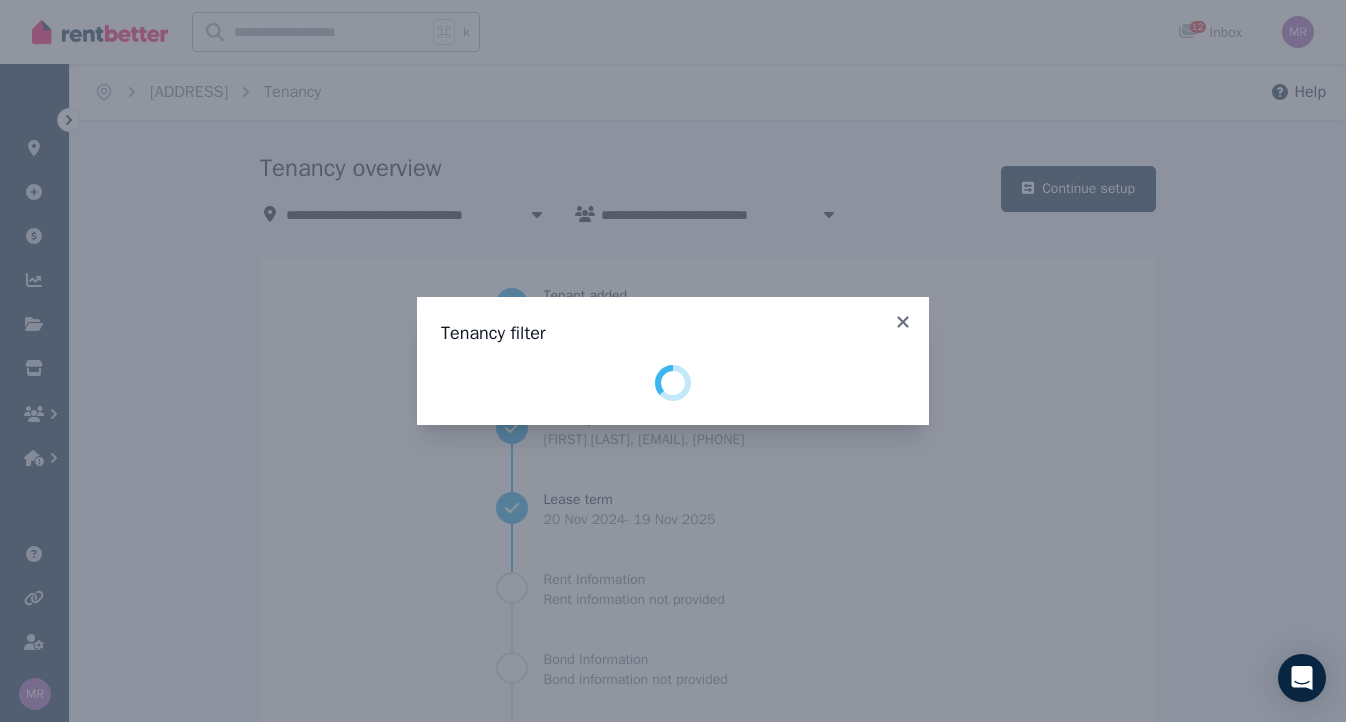 select on "**********" 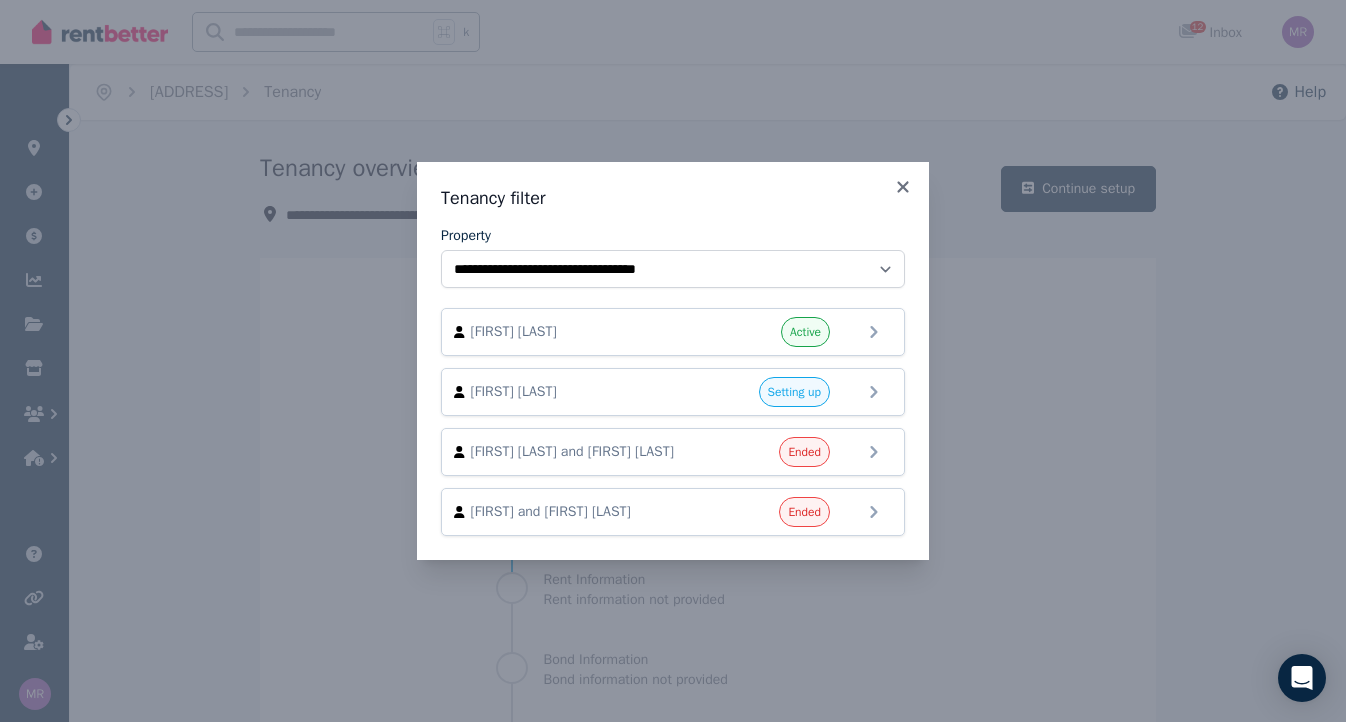 click on "Tenancy filter Property [FIRST] [LAST] Active [FIRST] [LAST] Setting up [FIRST] [LAST] and [FIRST] [LAST] Ended [FIRST] and [FIRST] [LAST] Ended" at bounding box center [673, 361] 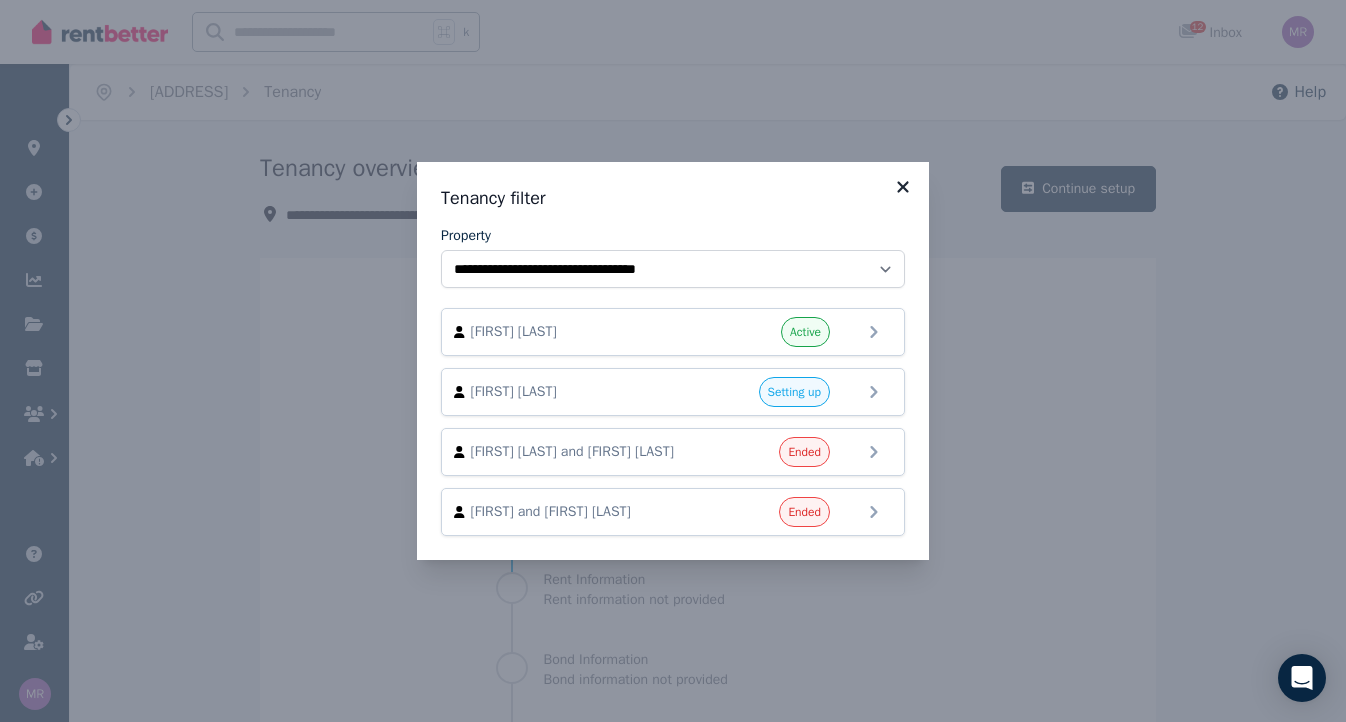 click 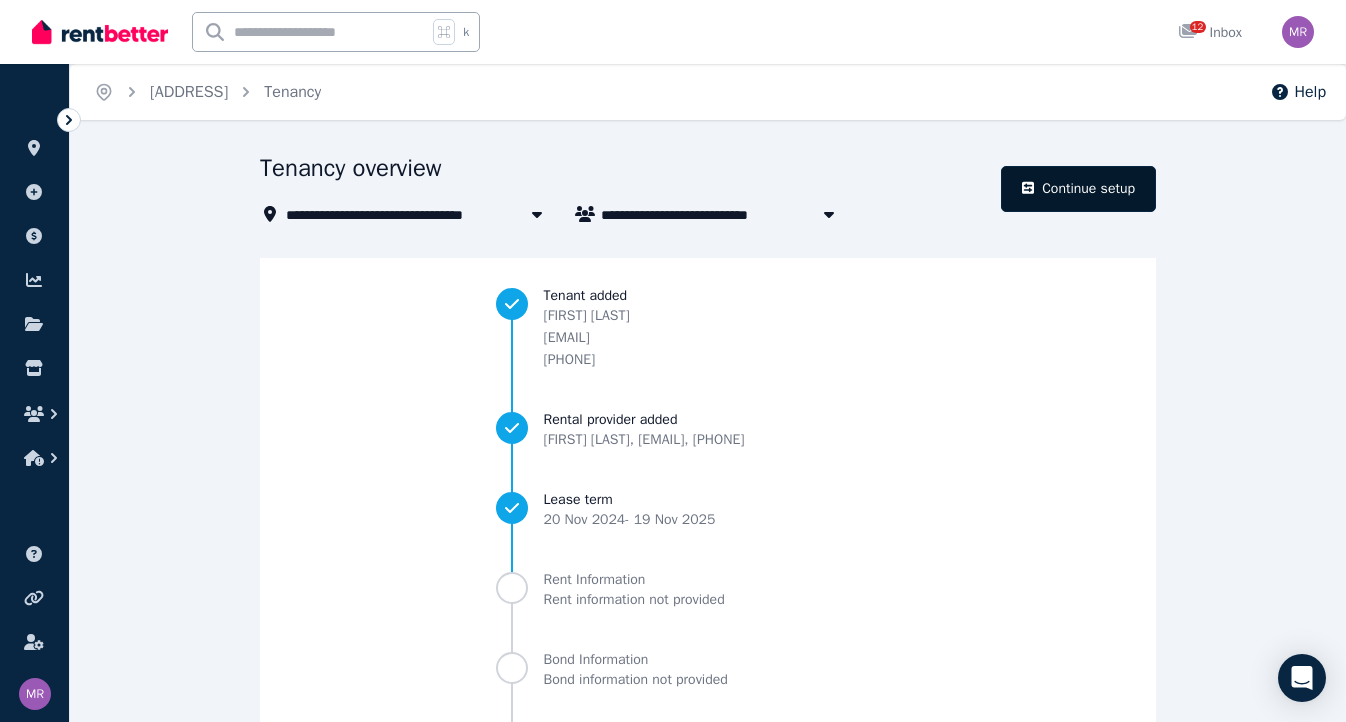 click on "Continue setup" at bounding box center (1078, 189) 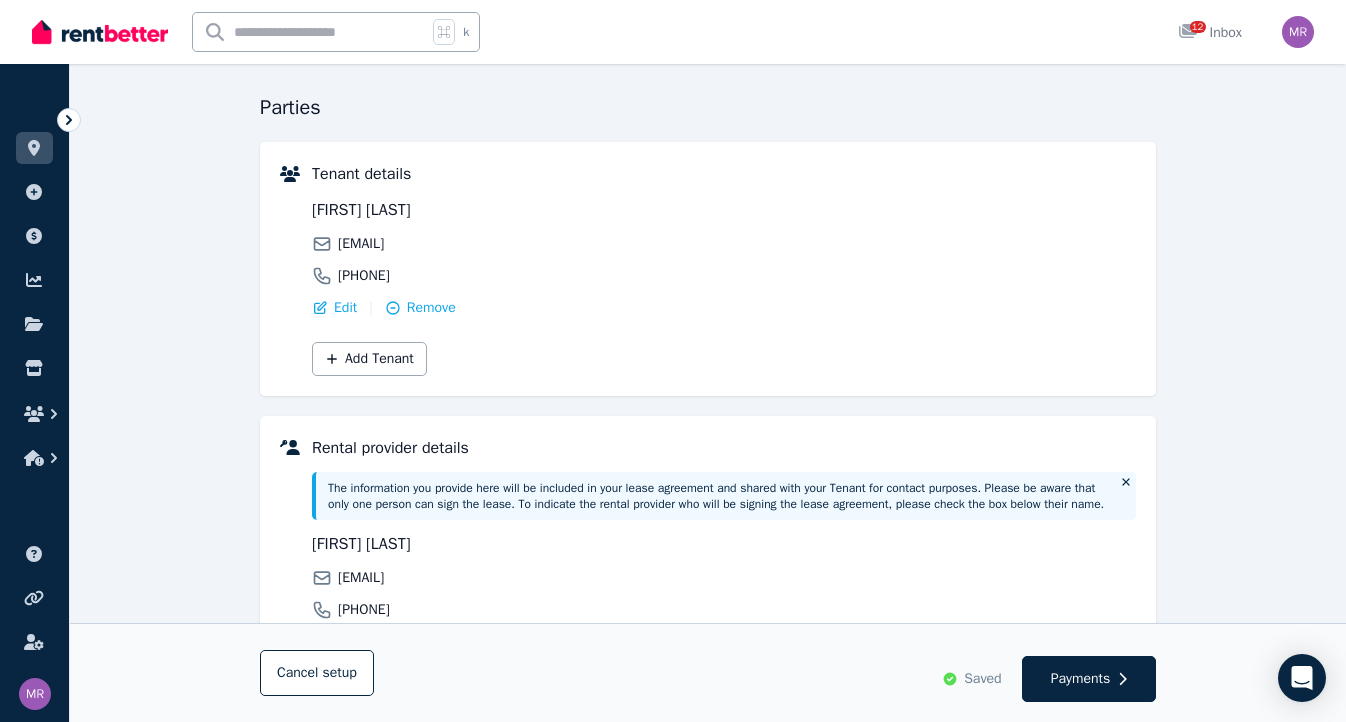scroll, scrollTop: 188, scrollLeft: 0, axis: vertical 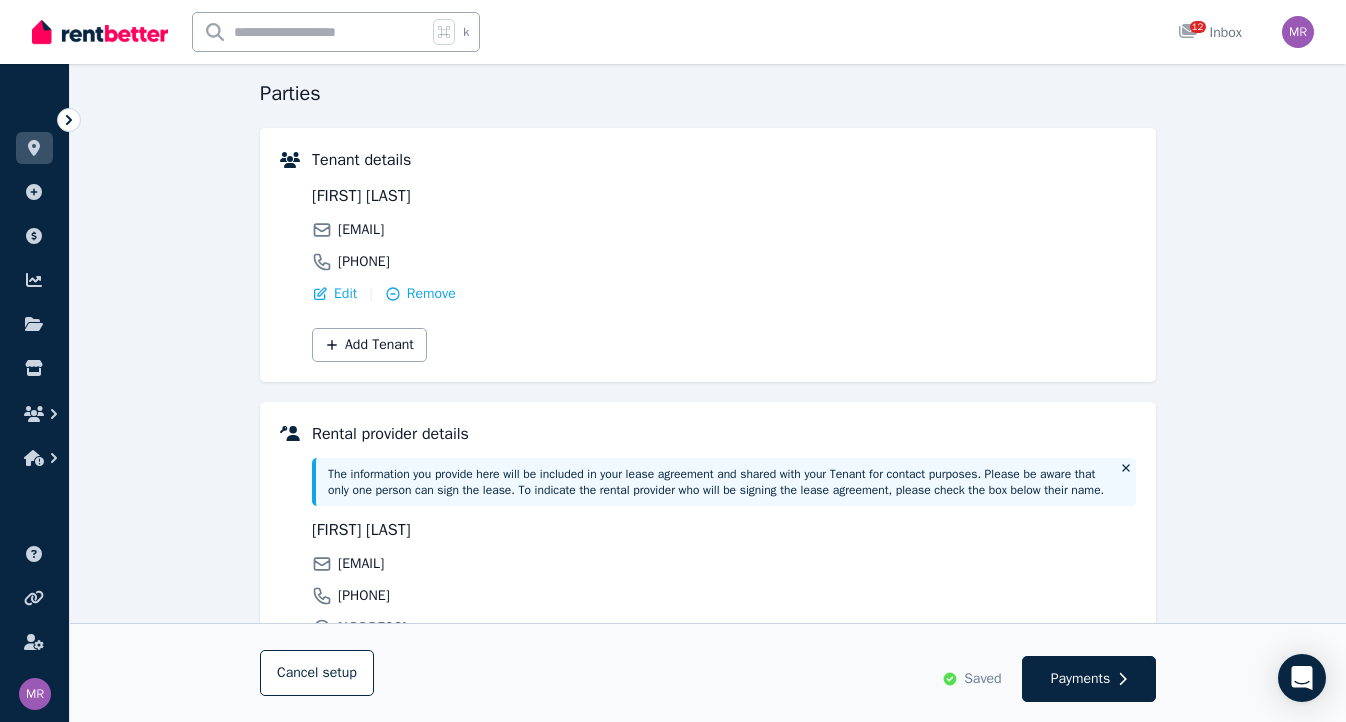 click on "Tenant details [FIRST] [LAST] [EMAIL] [PHONE] Edit | Remove Add Tenant" at bounding box center [708, 255] 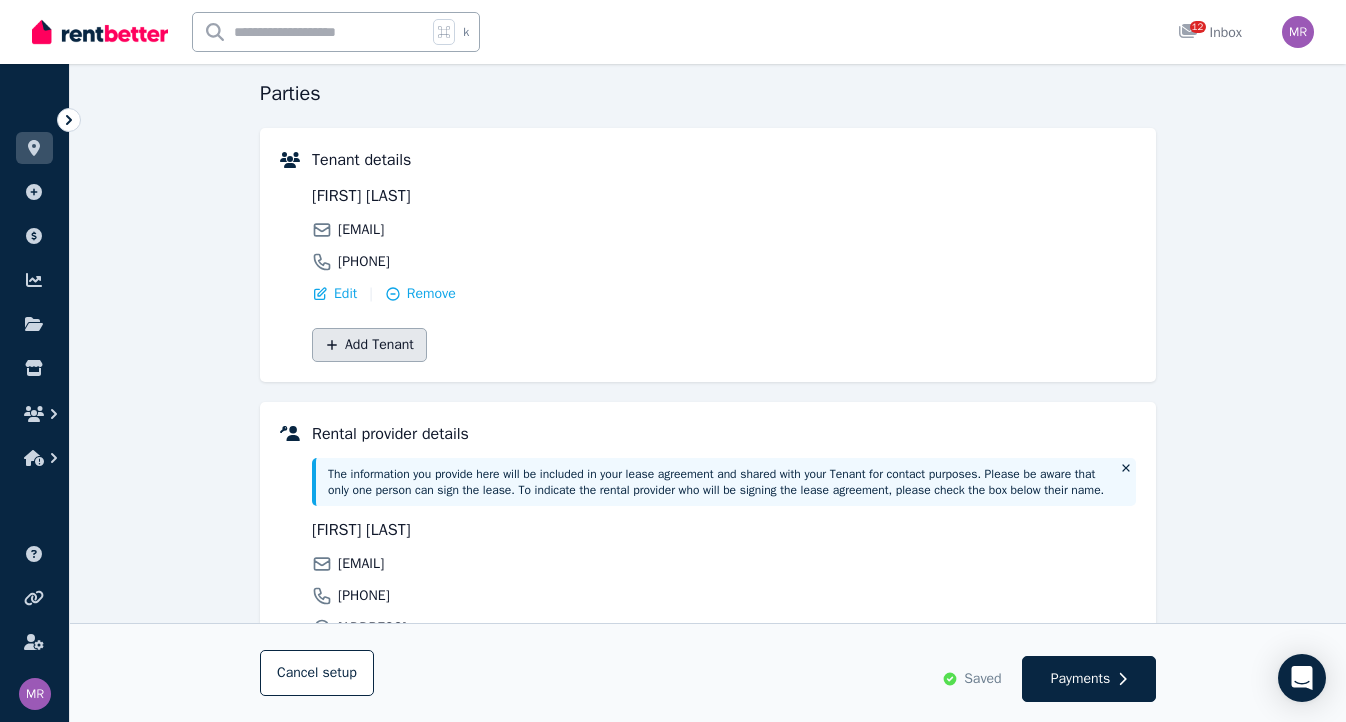 click on "Add Tenant" at bounding box center [369, 345] 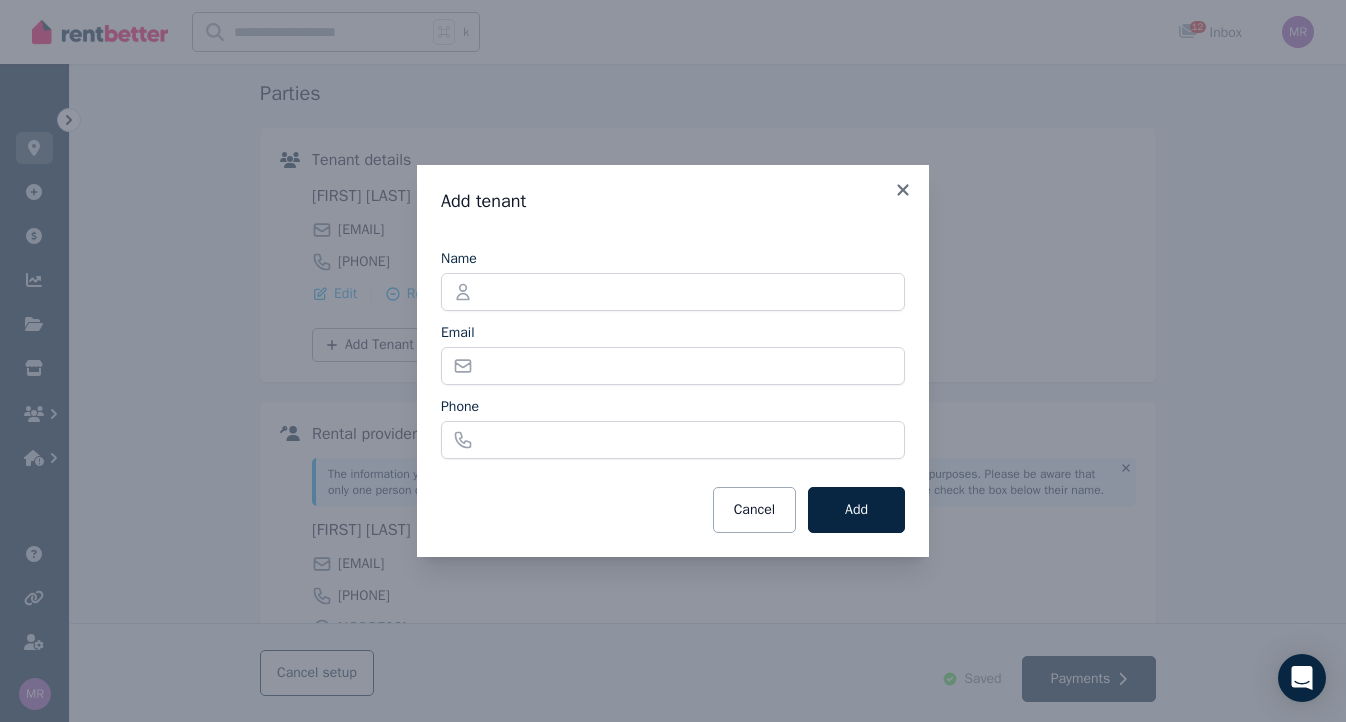 click on "Name" at bounding box center [673, 280] 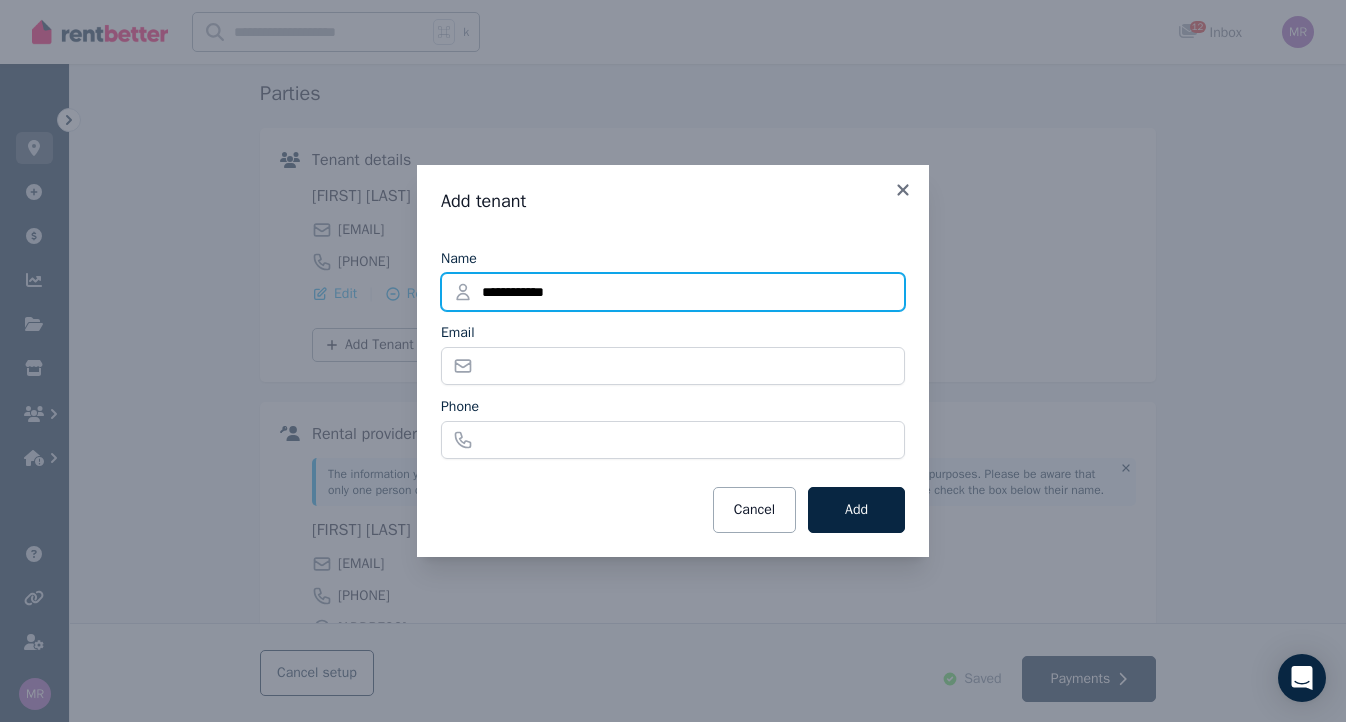 type on "**********" 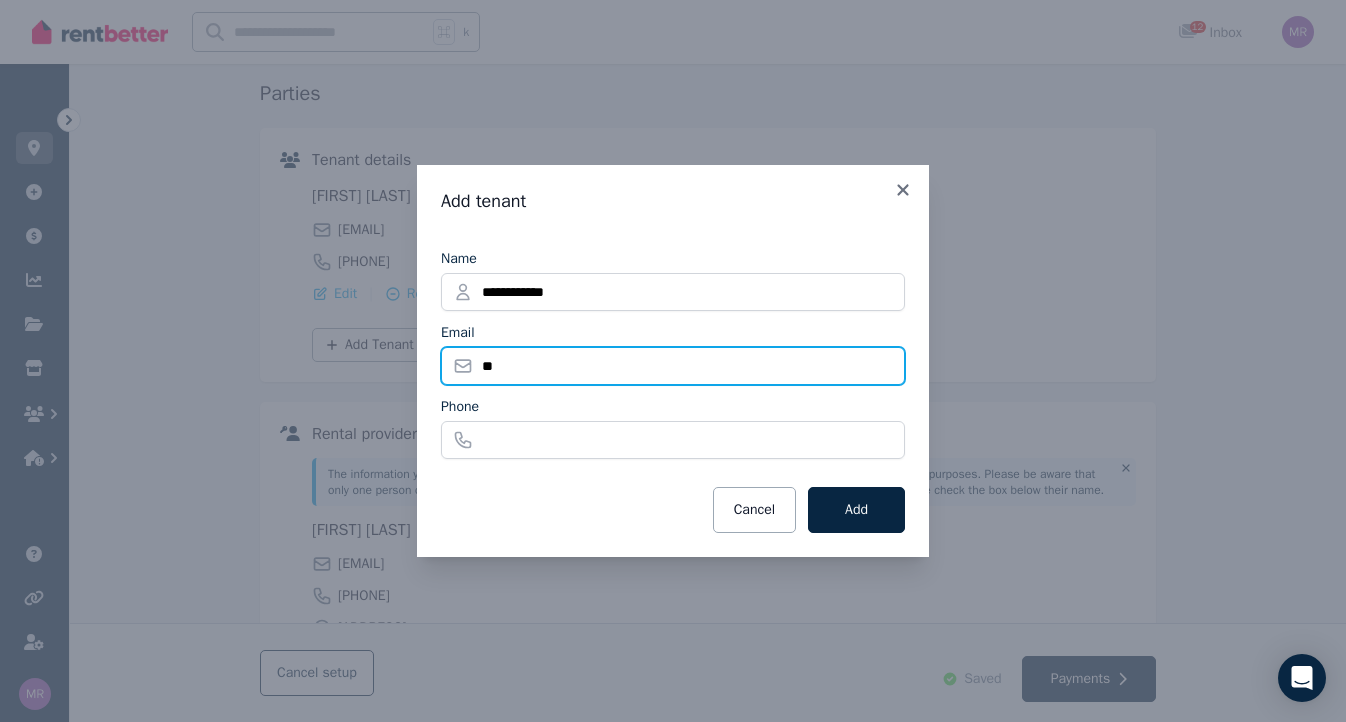 type on "*" 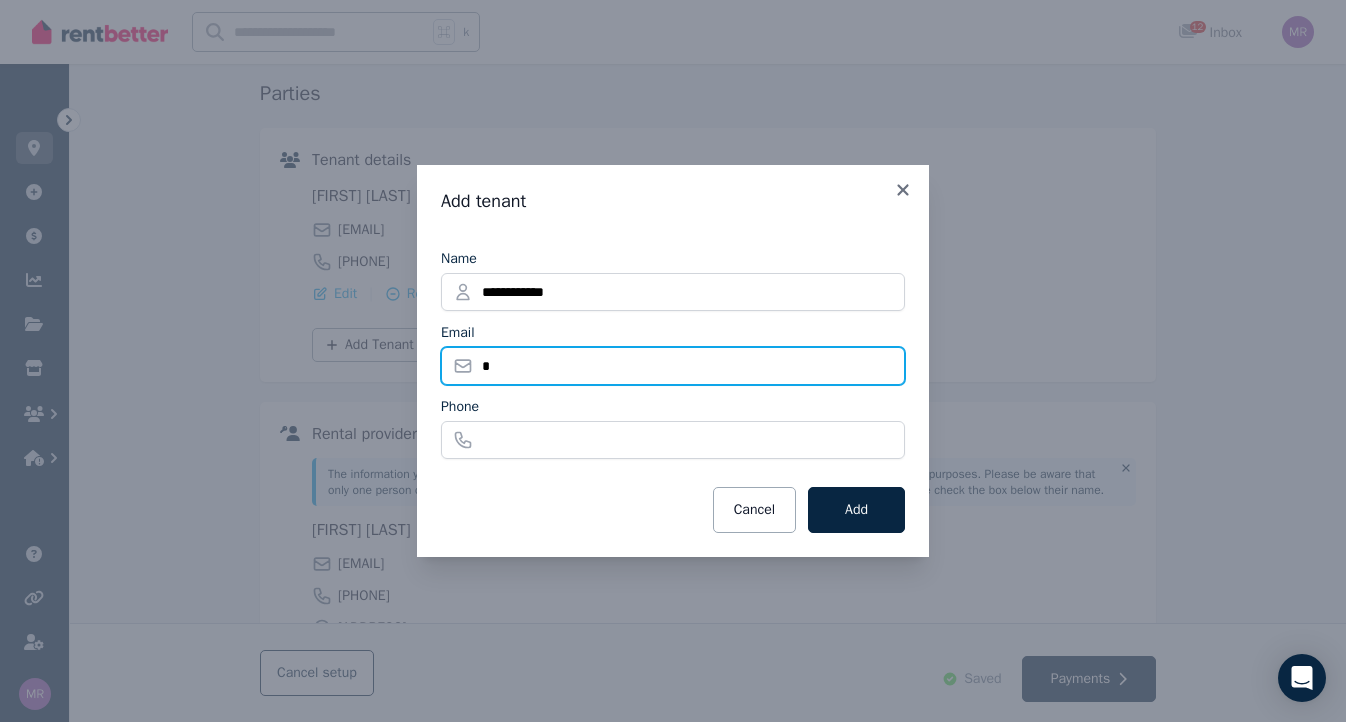 type 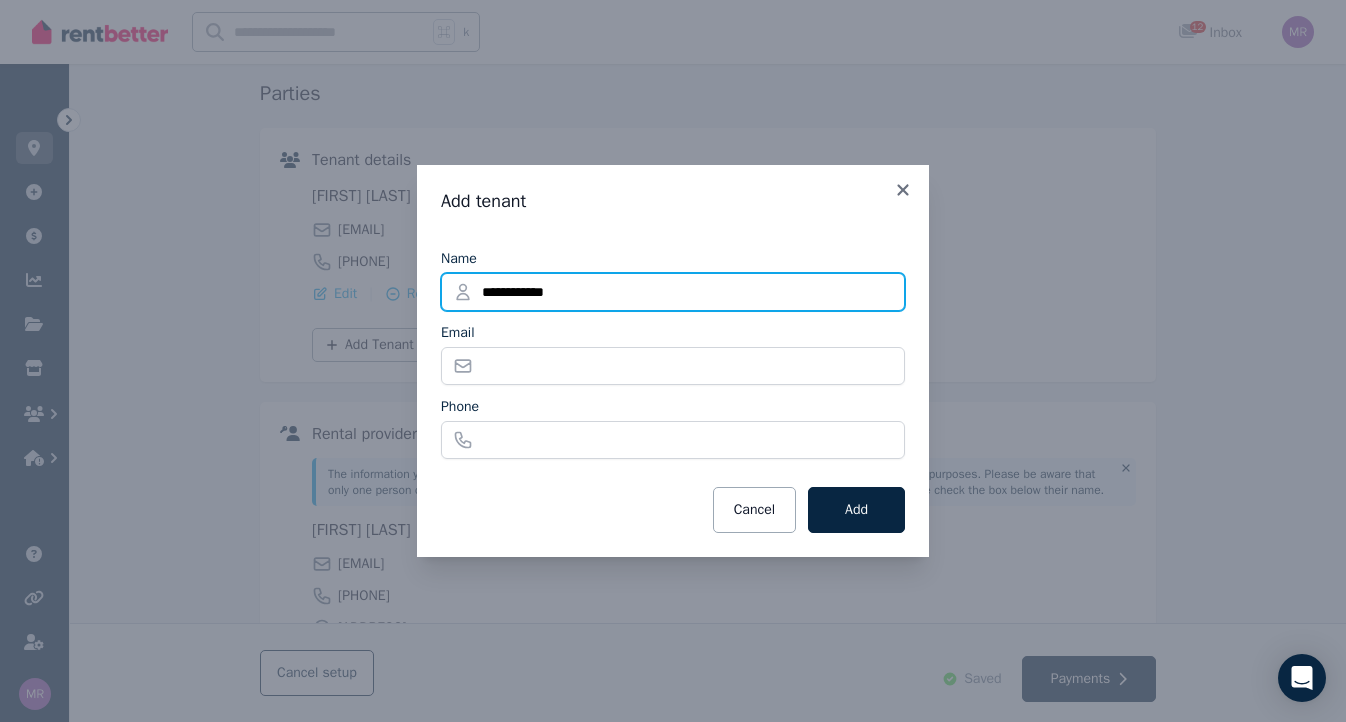 click on "**********" at bounding box center [673, 292] 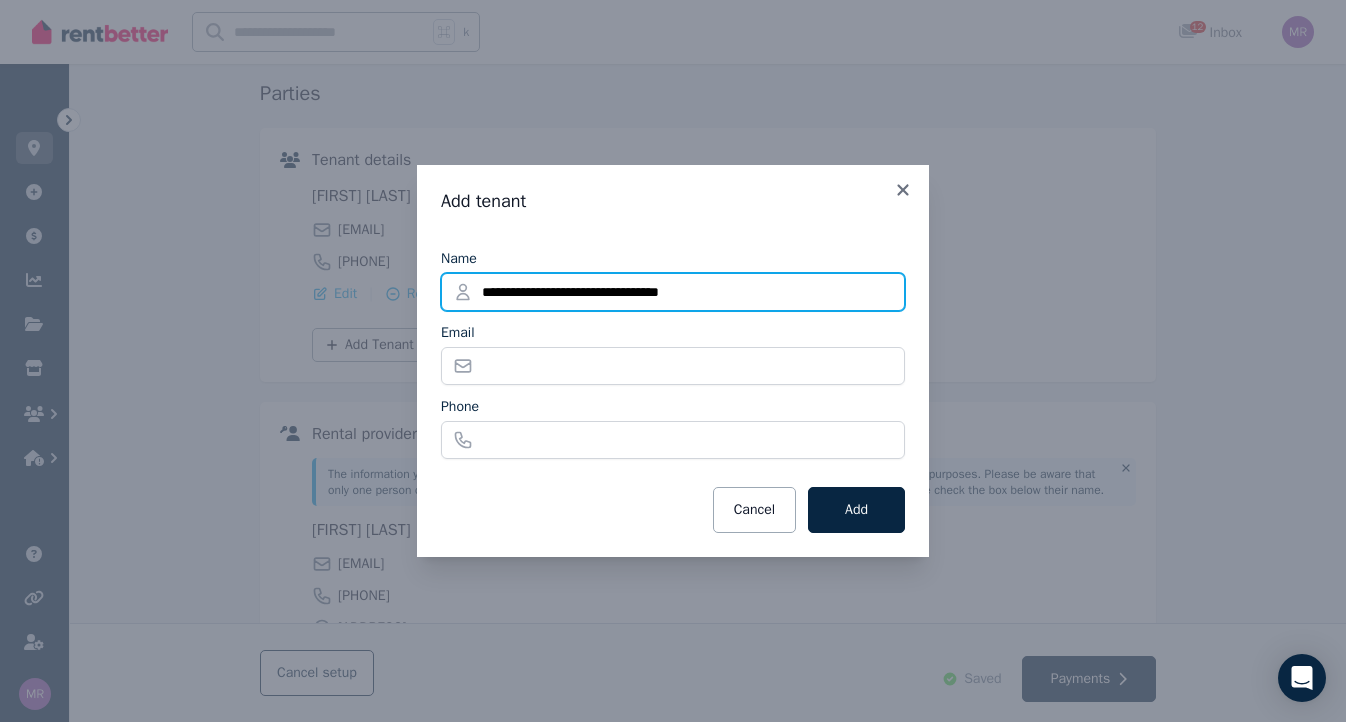 type on "**********" 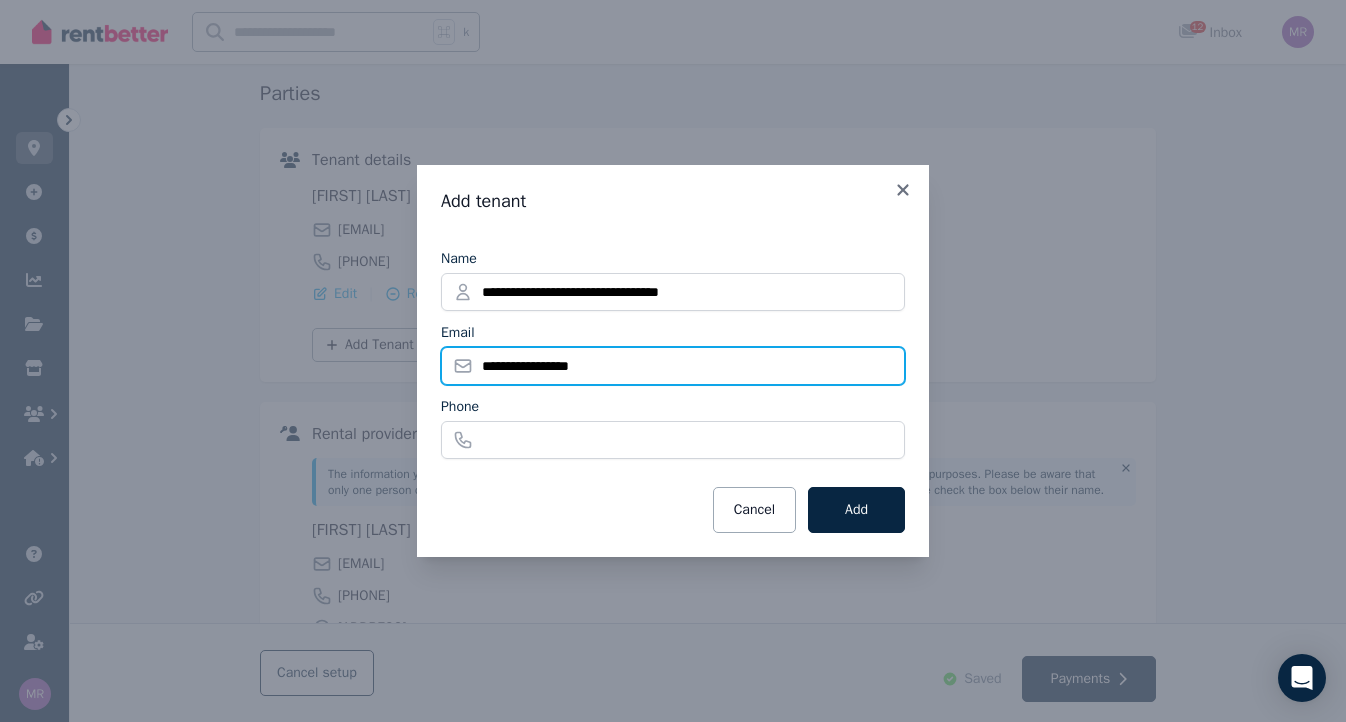 type on "**********" 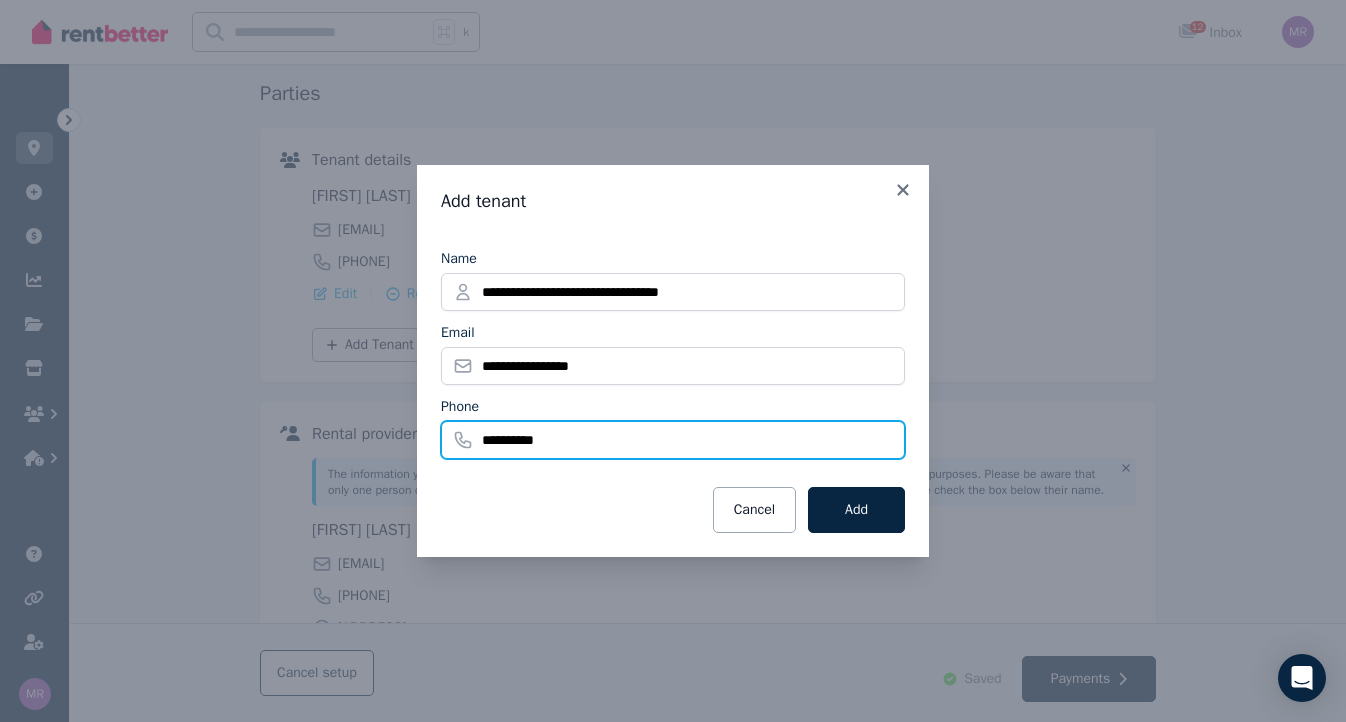 type on "**********" 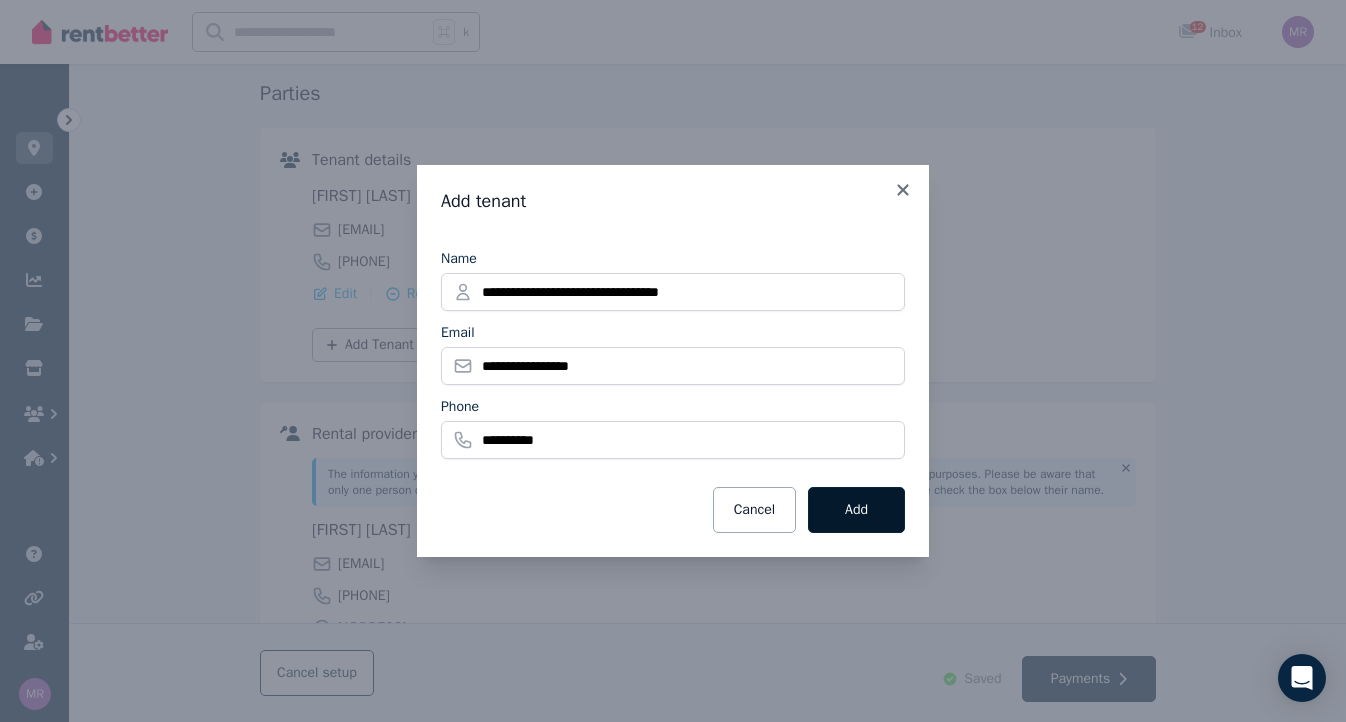 click on "Add" at bounding box center [856, 510] 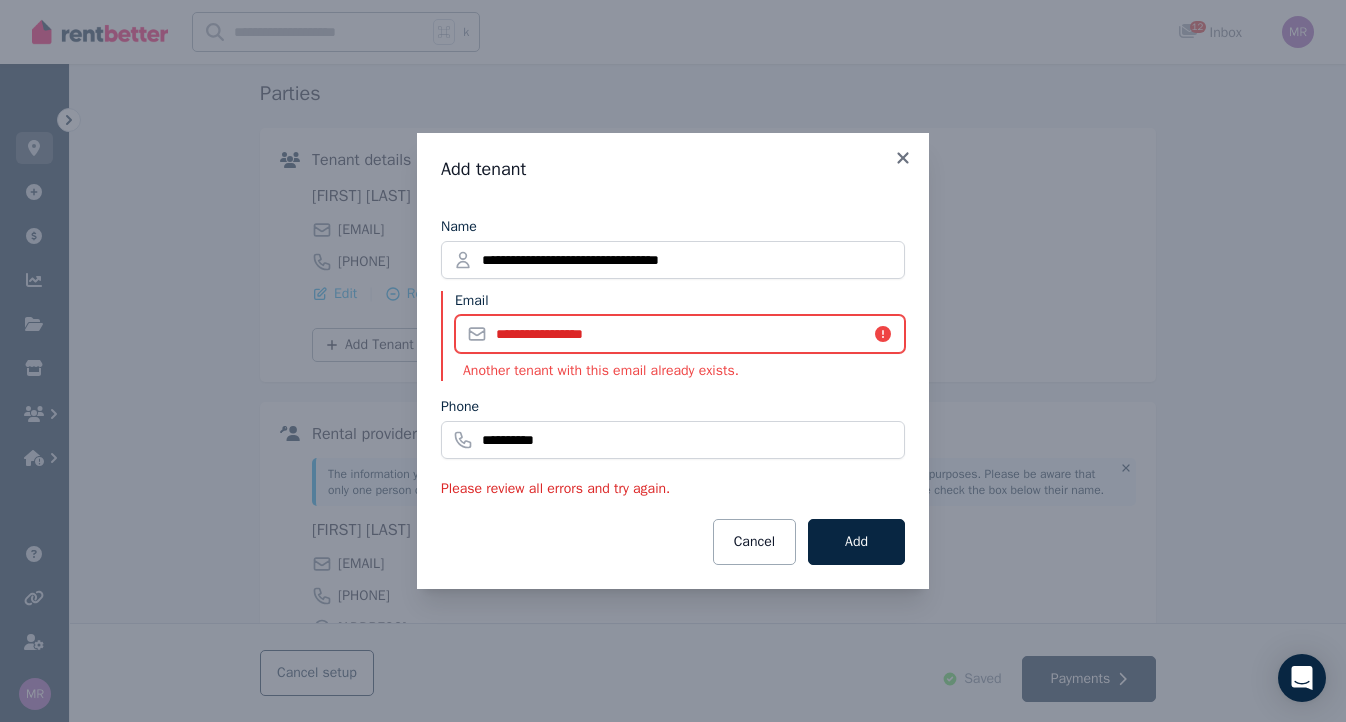click on "**********" at bounding box center [680, 334] 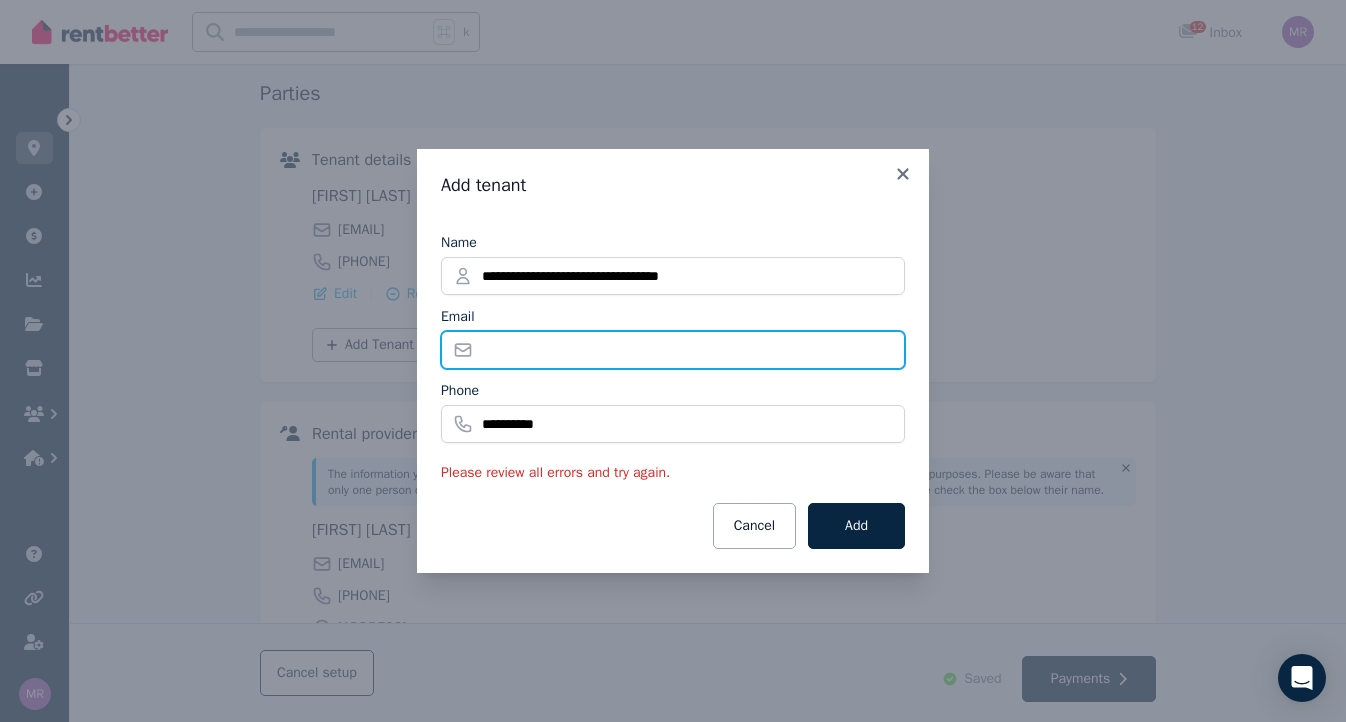 type 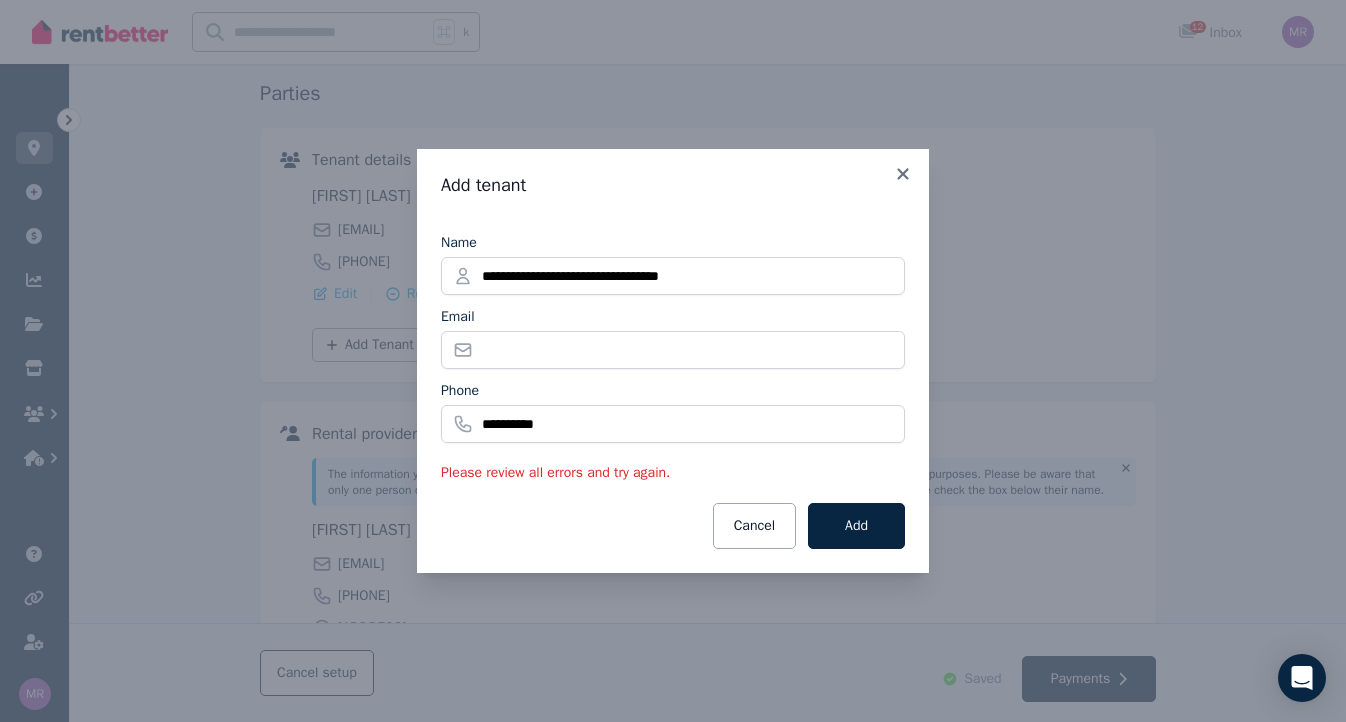 click on "**********" at bounding box center [673, 361] 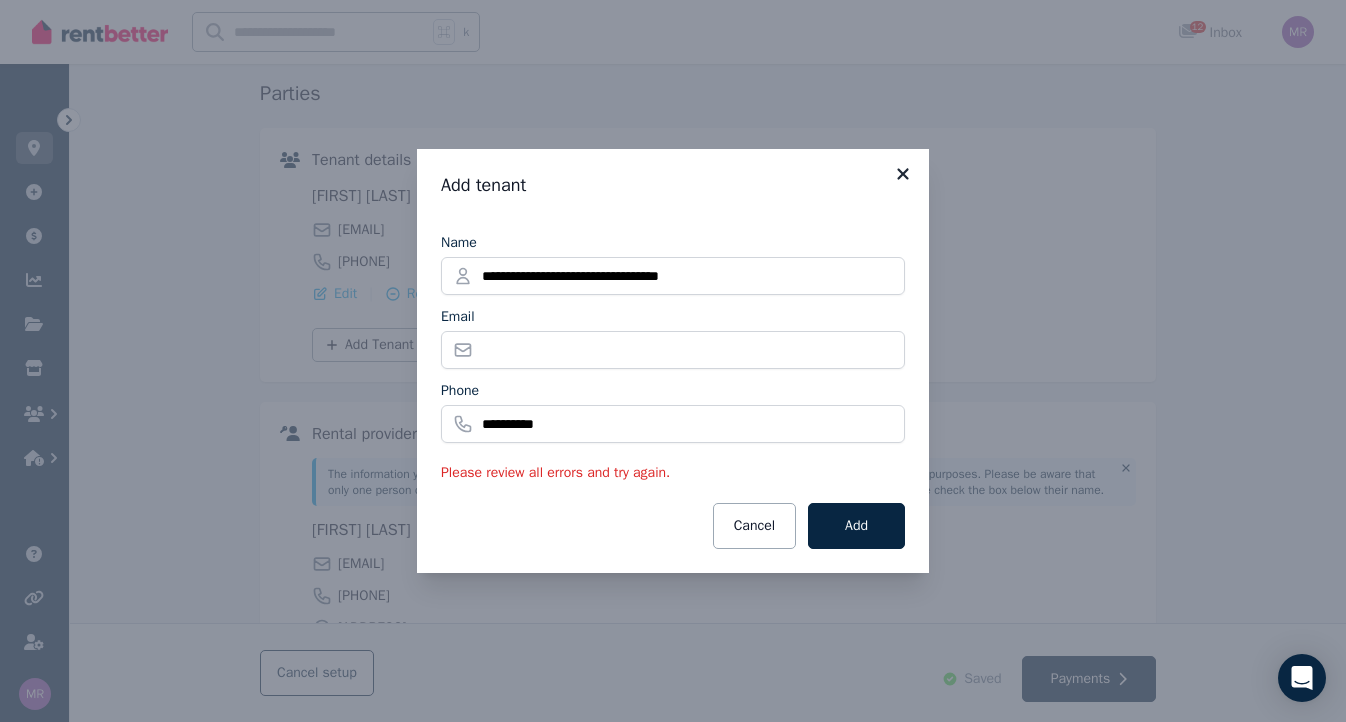 click 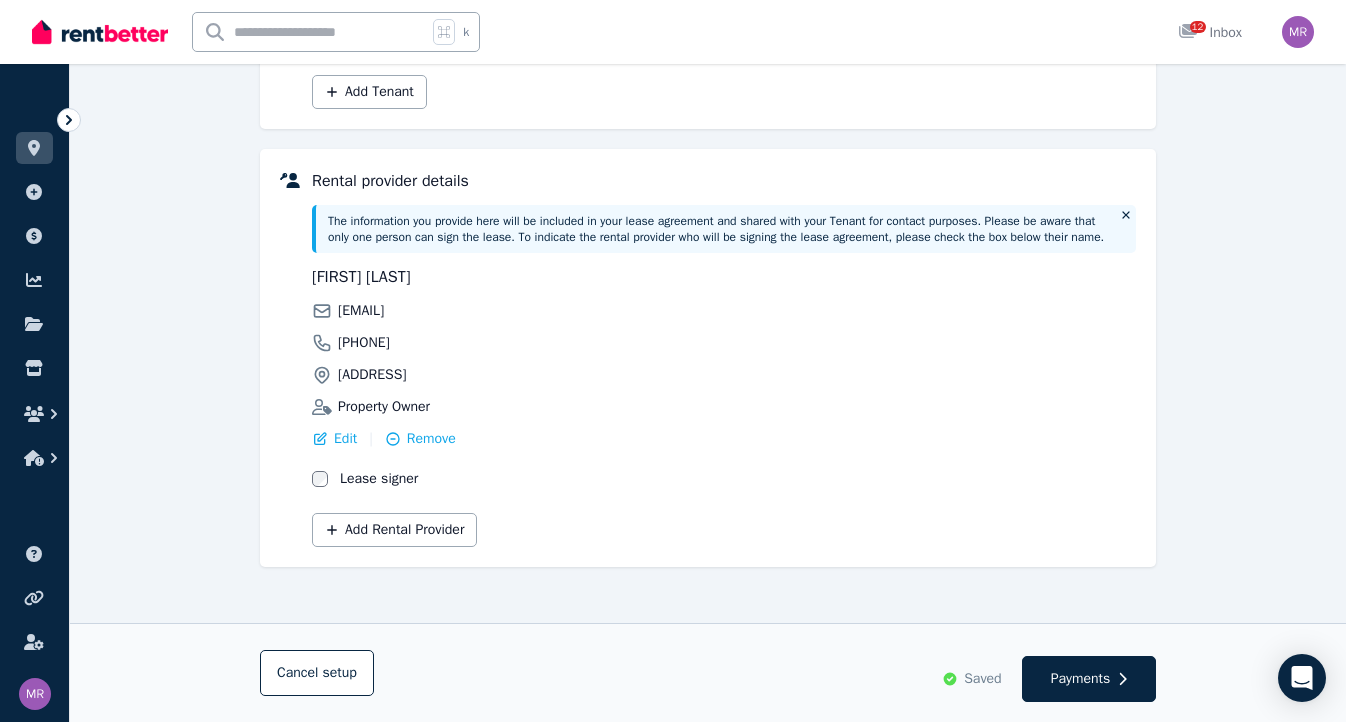 scroll, scrollTop: 457, scrollLeft: 0, axis: vertical 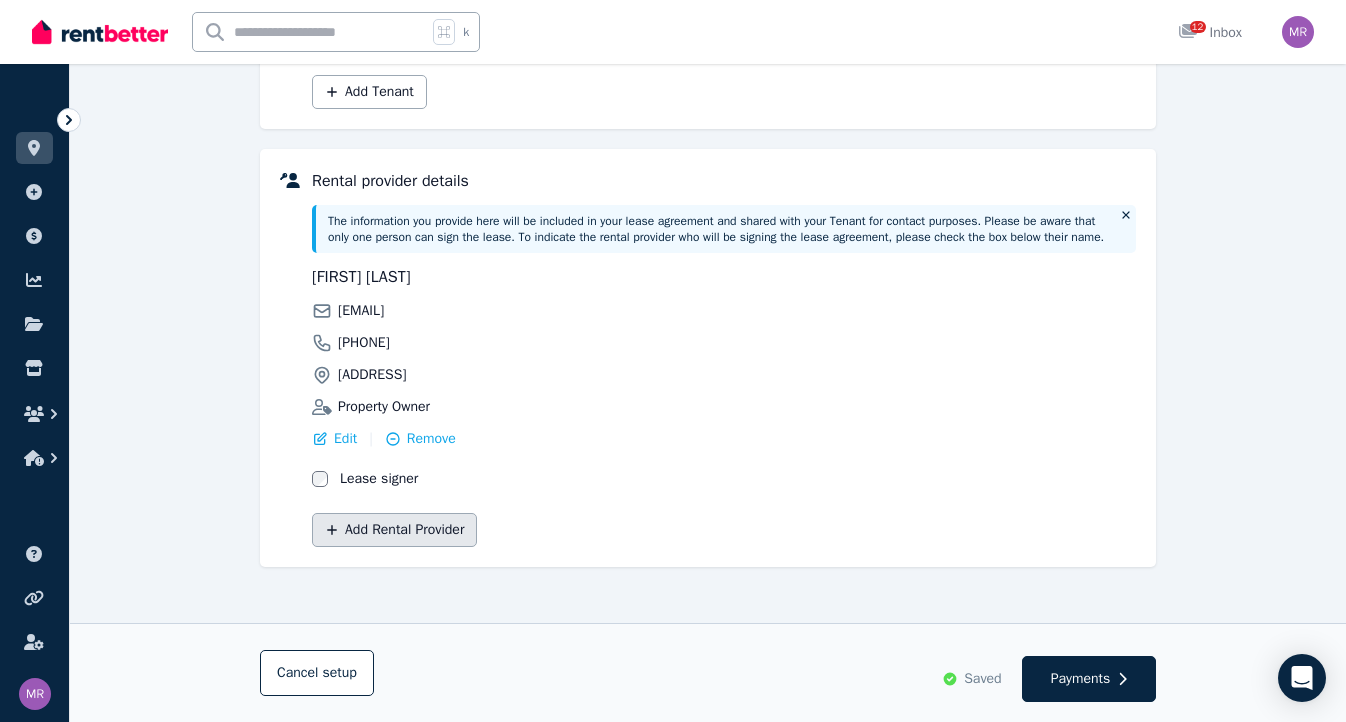 click on "Add Rental Provider" at bounding box center (394, 530) 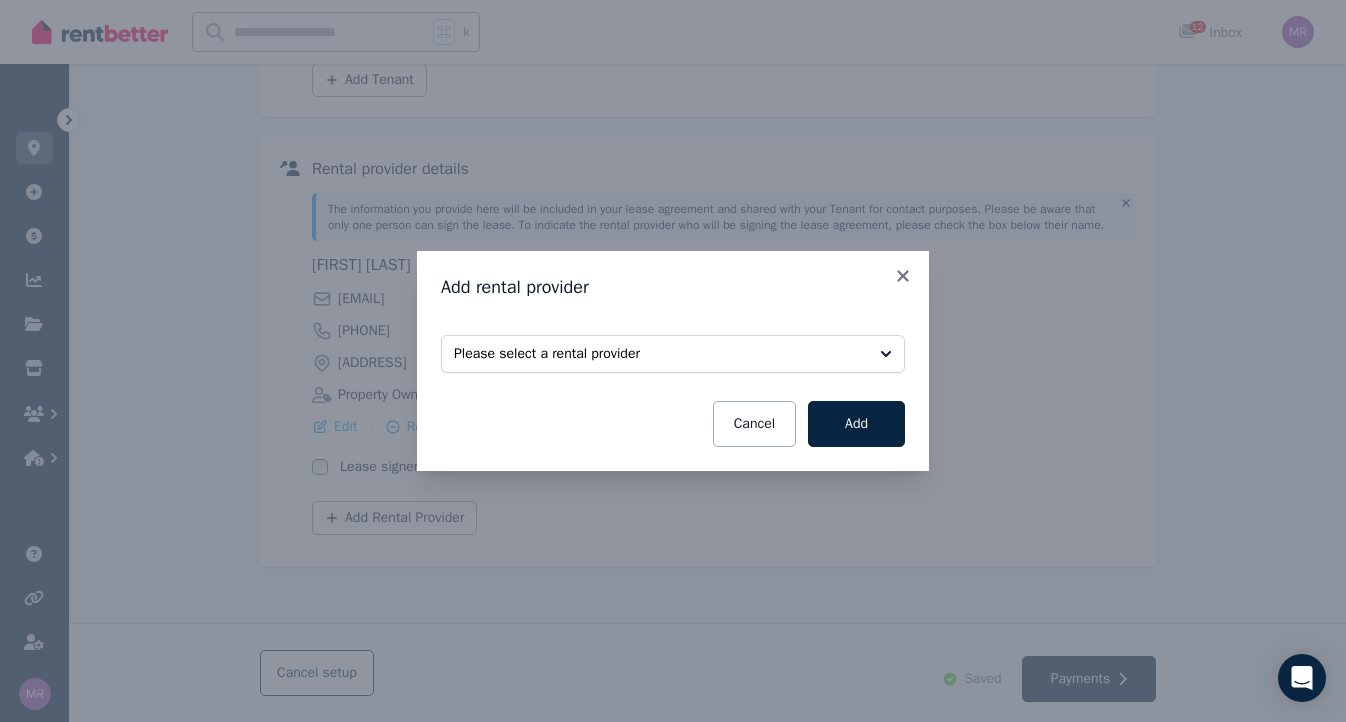 click on "Please select a rental provider" at bounding box center [659, 354] 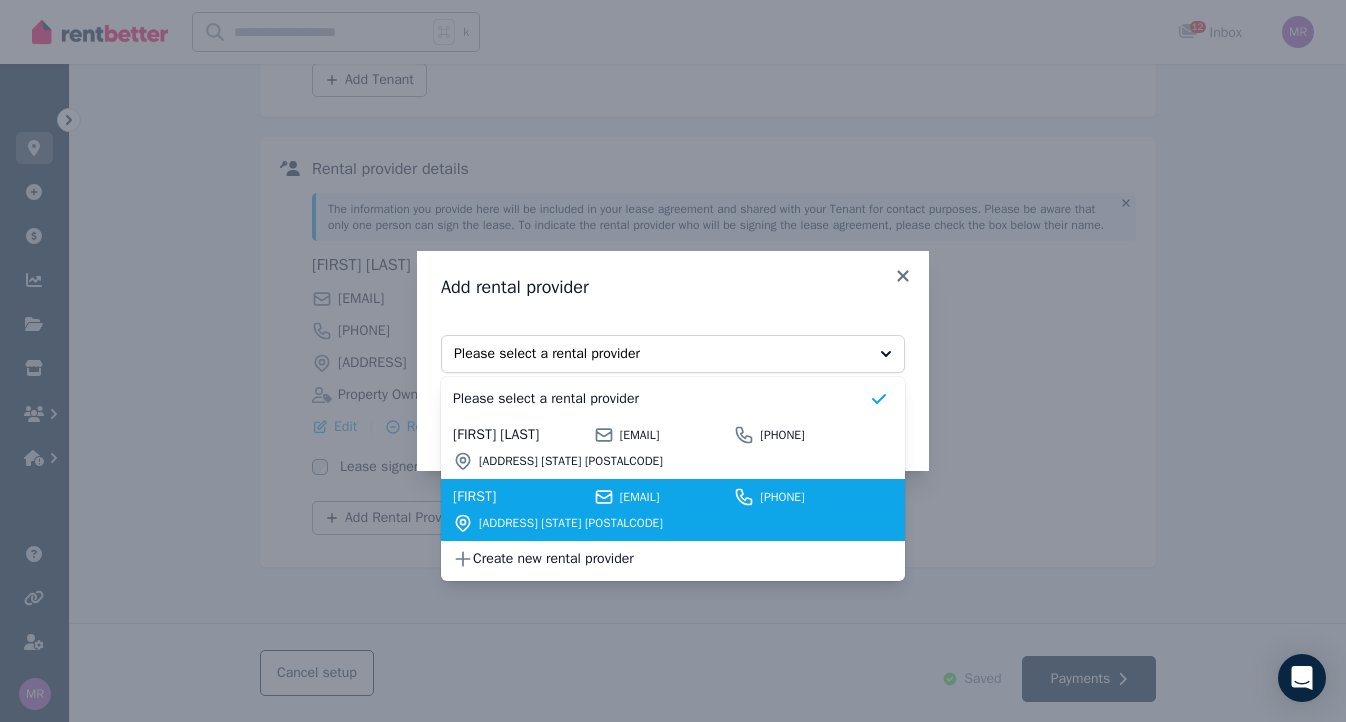 click on "[FIRST] [LAST] [EMAIL] [PHONE]" at bounding box center [661, 497] 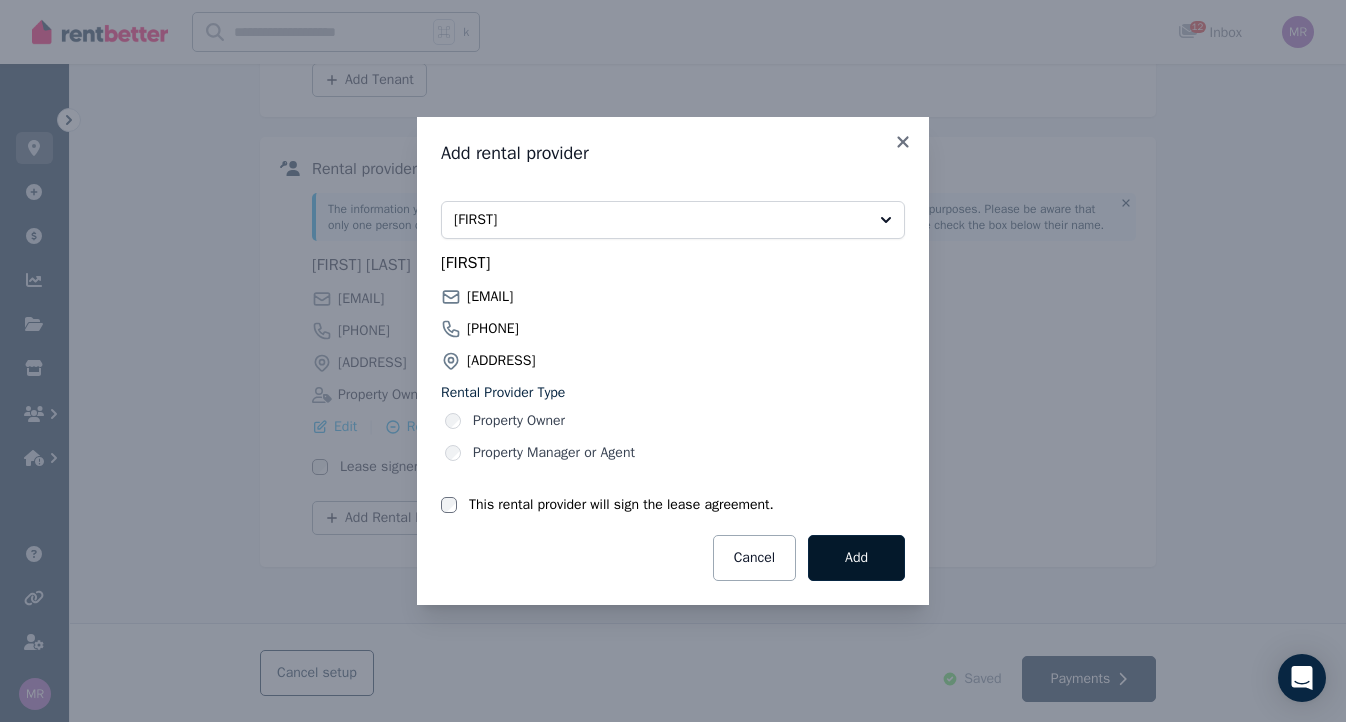 click on "Add" at bounding box center [856, 558] 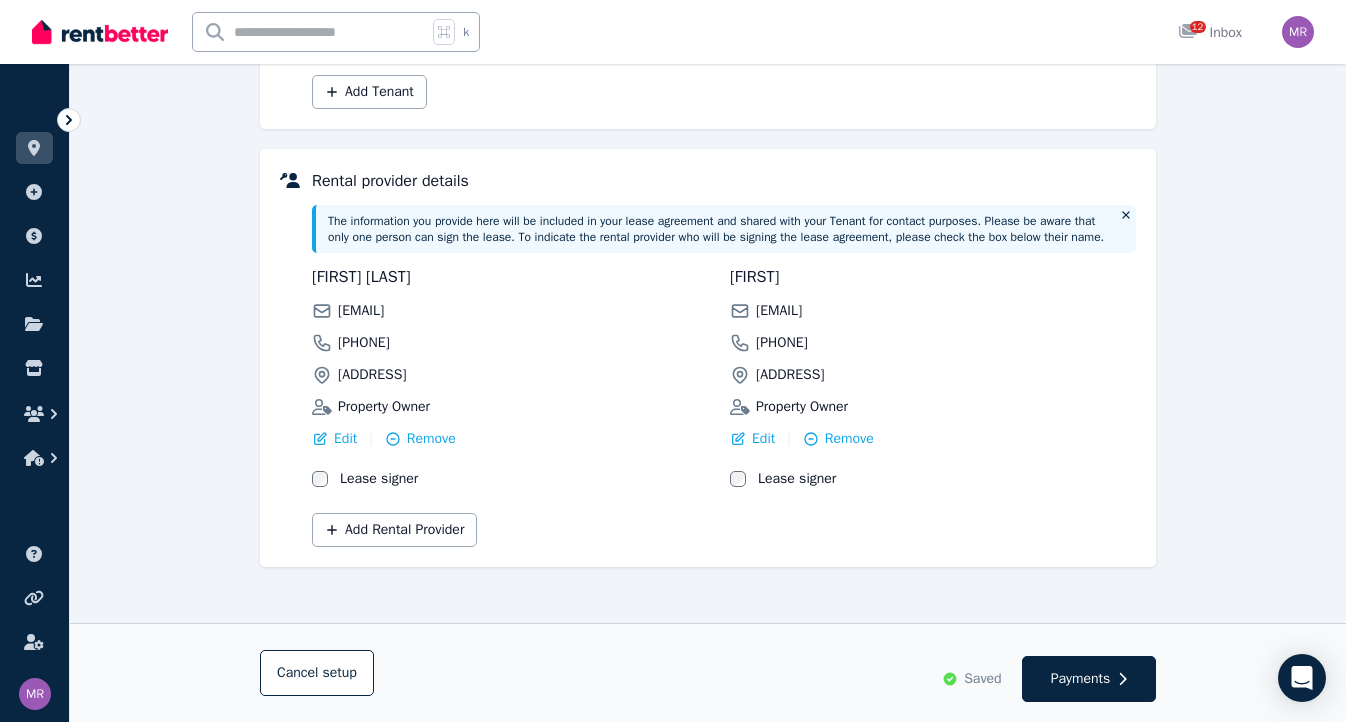 scroll, scrollTop: 457, scrollLeft: 0, axis: vertical 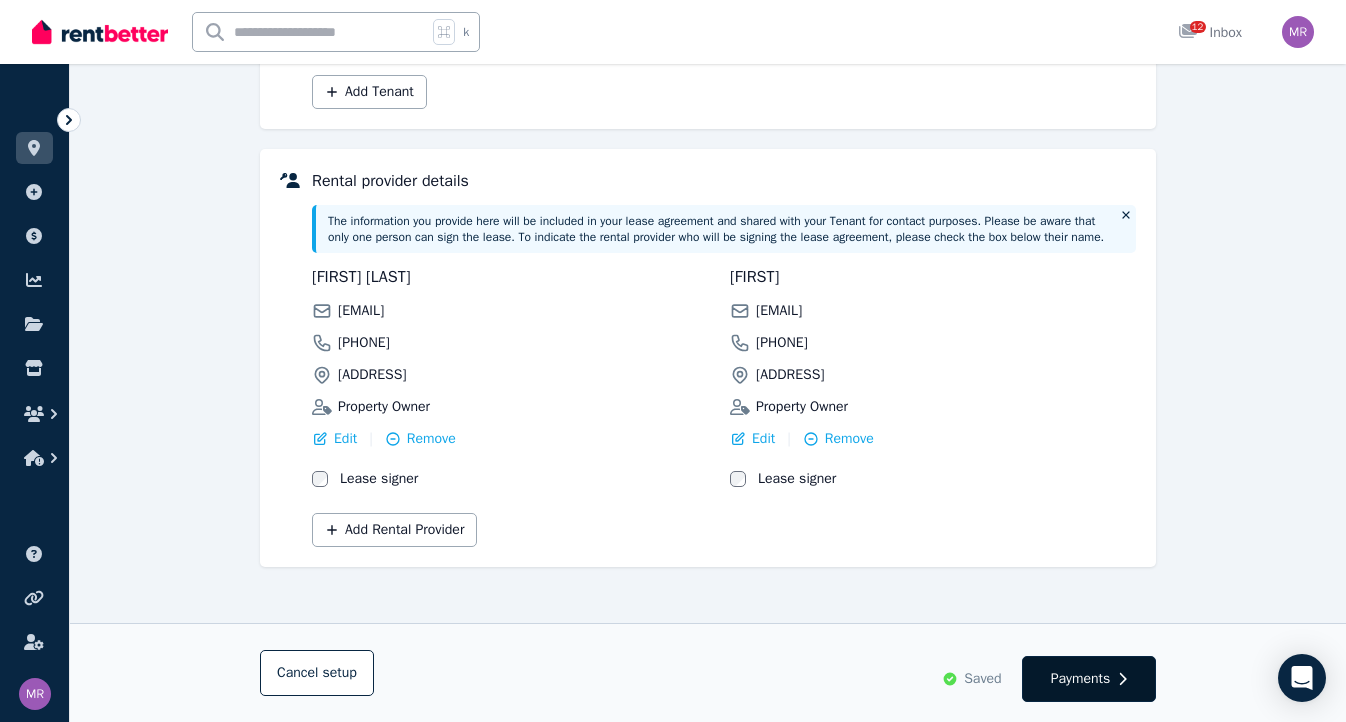 click on "Payments" at bounding box center [1081, 679] 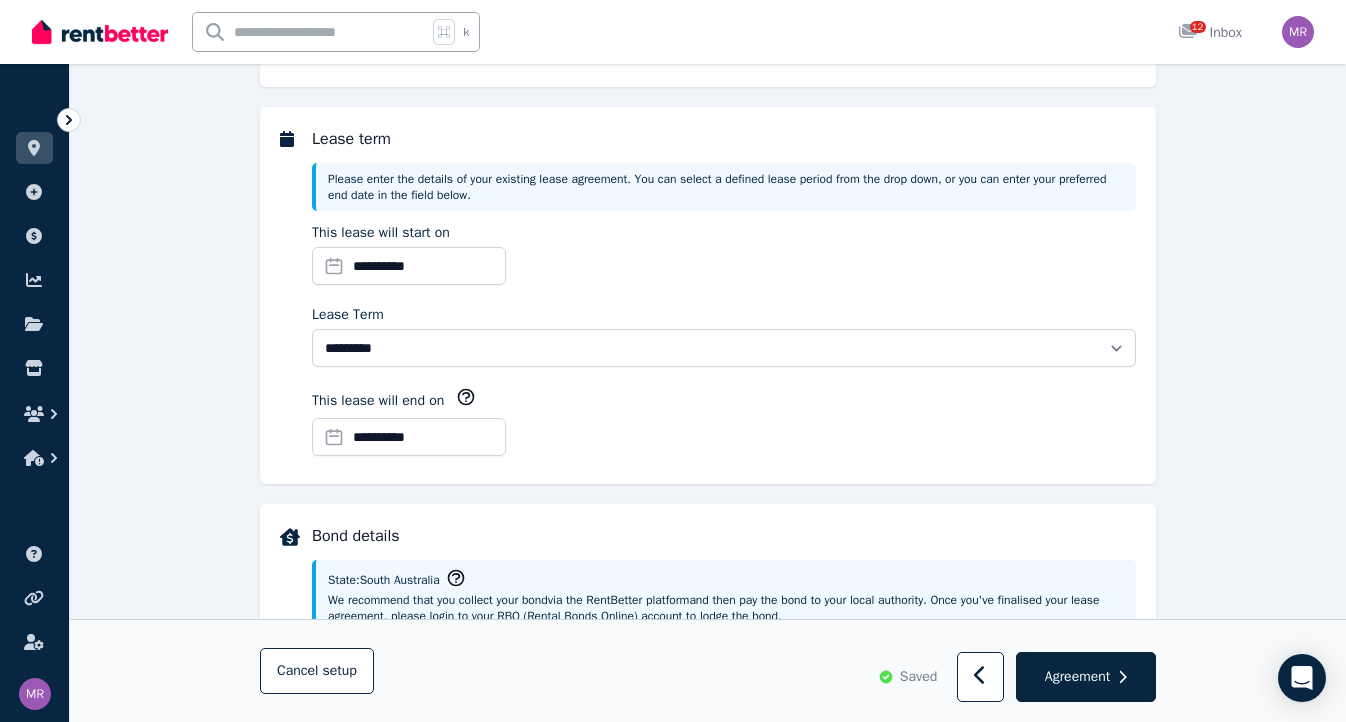 scroll, scrollTop: 0, scrollLeft: 0, axis: both 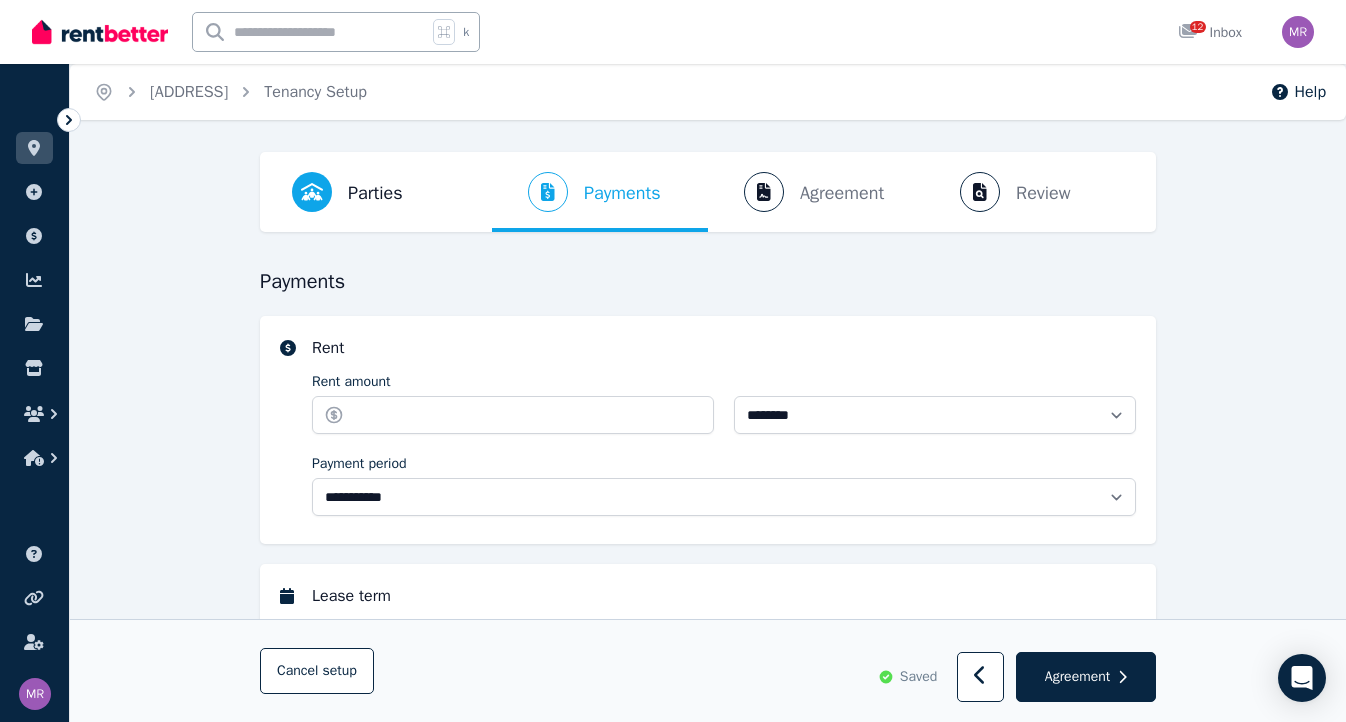 select on "**********" 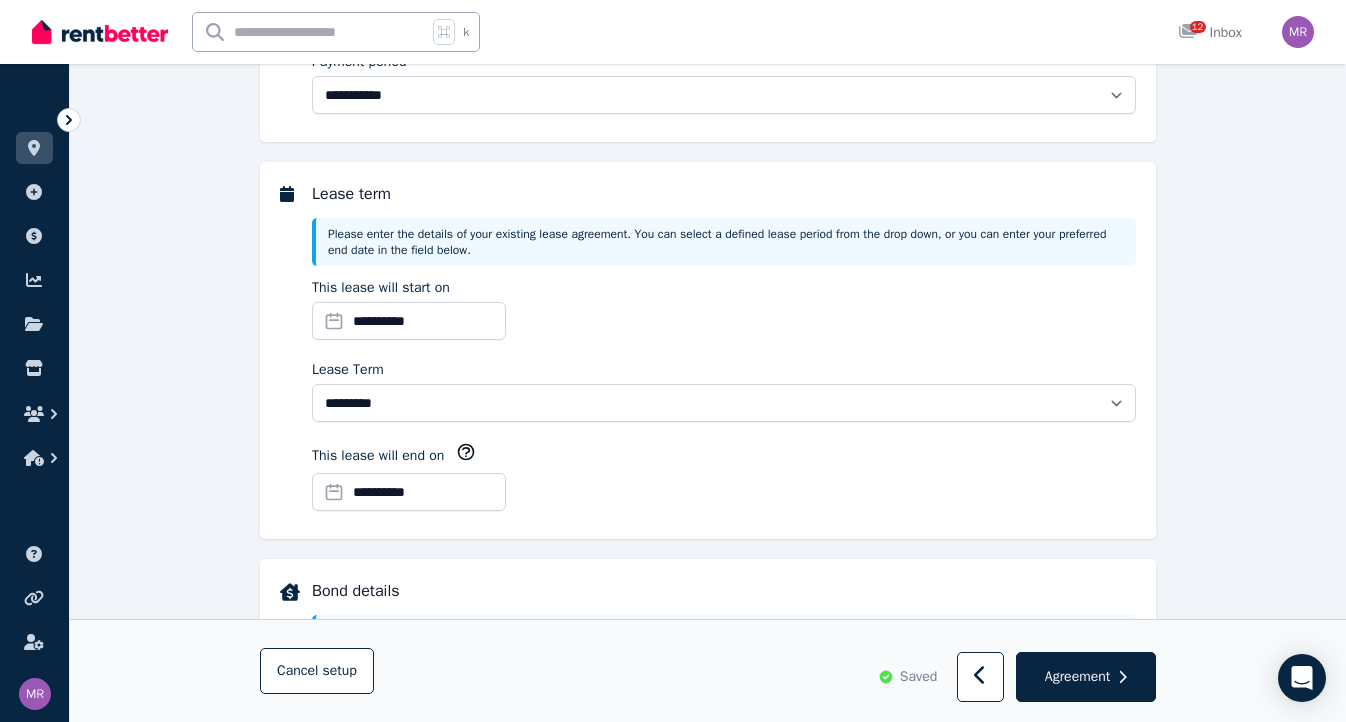 scroll, scrollTop: 420, scrollLeft: 0, axis: vertical 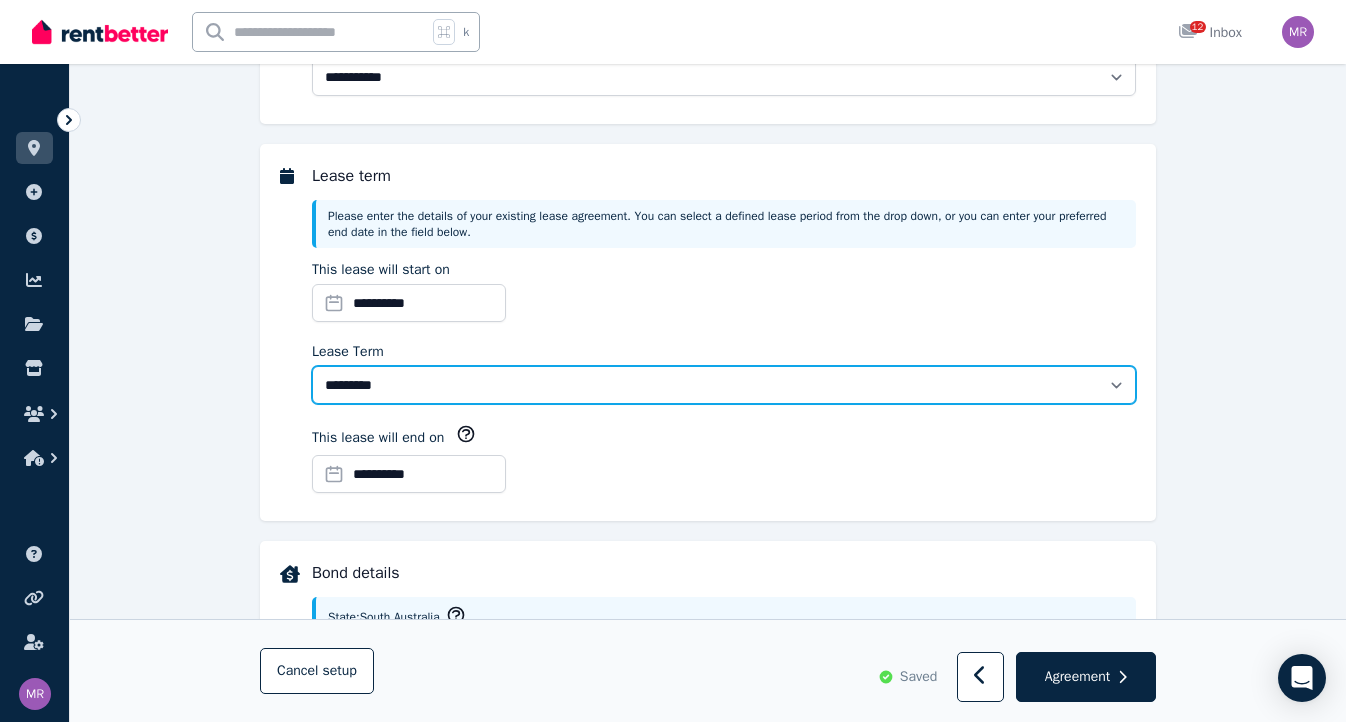 select on "**********" 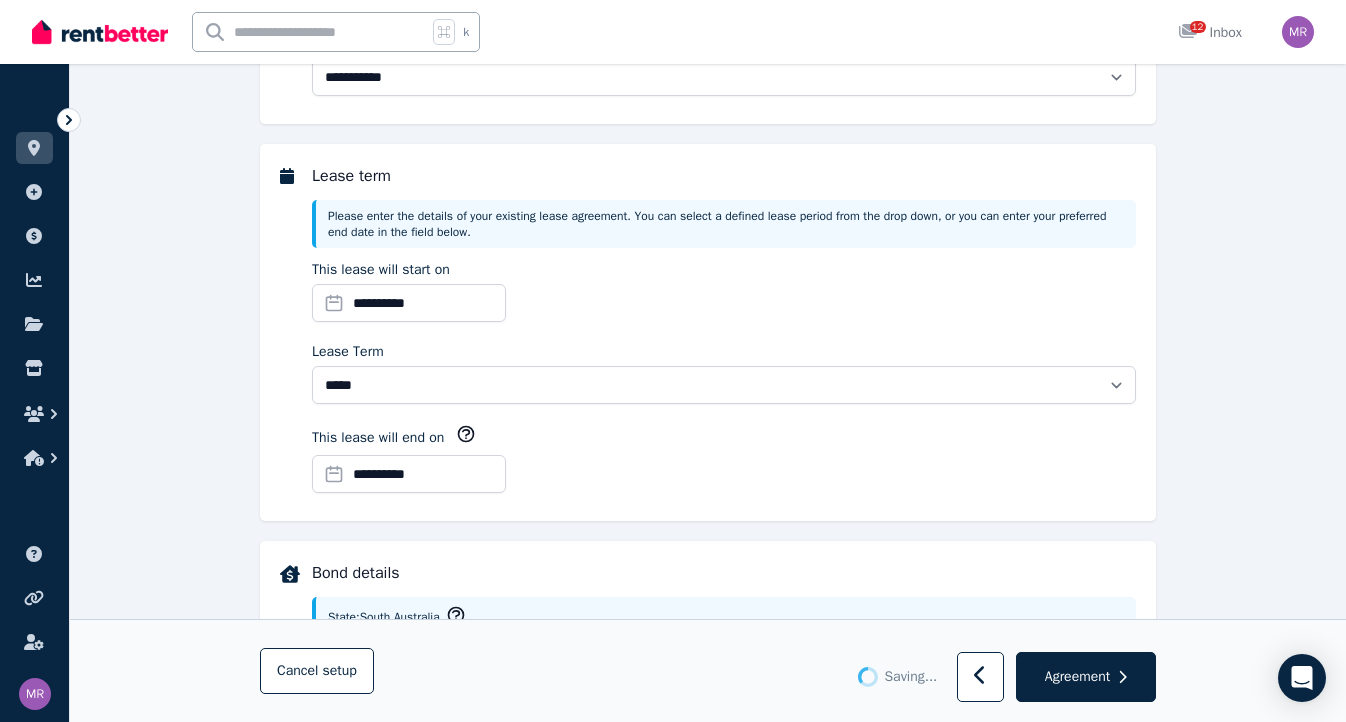 click on "**********" at bounding box center [409, 474] 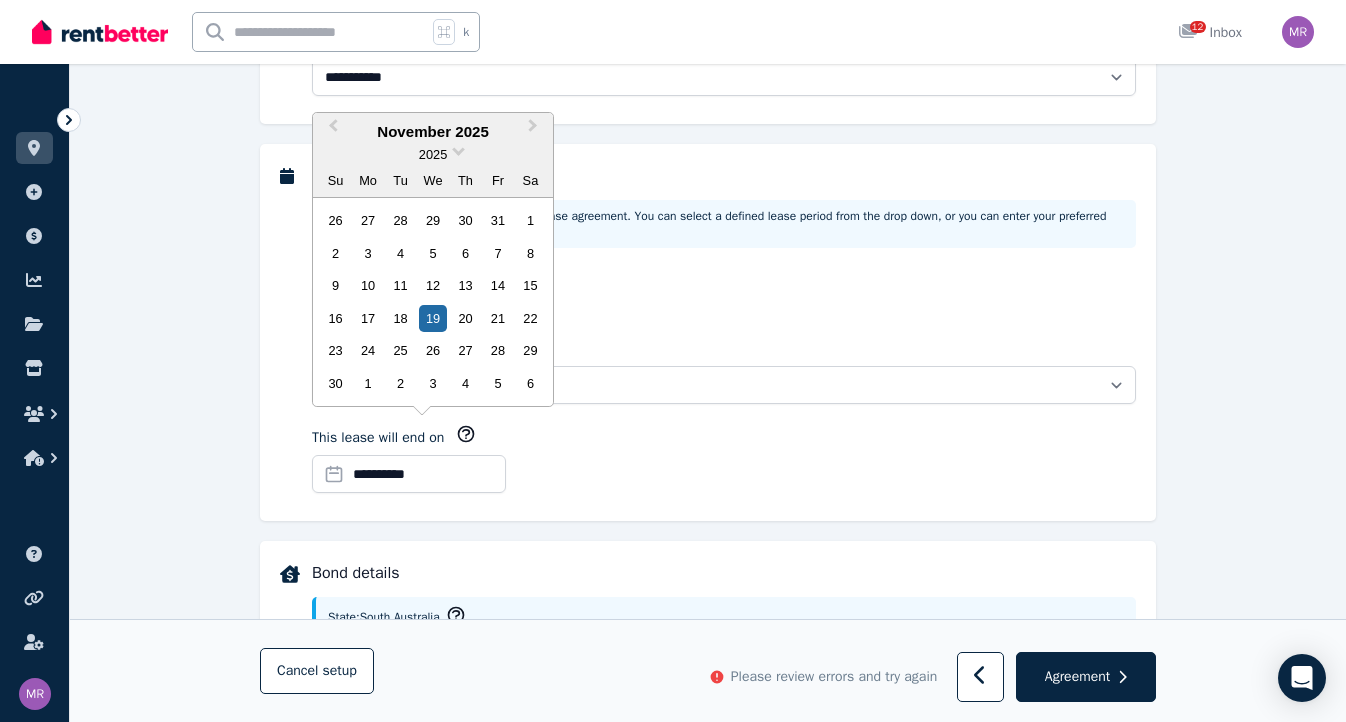 scroll, scrollTop: 406, scrollLeft: 0, axis: vertical 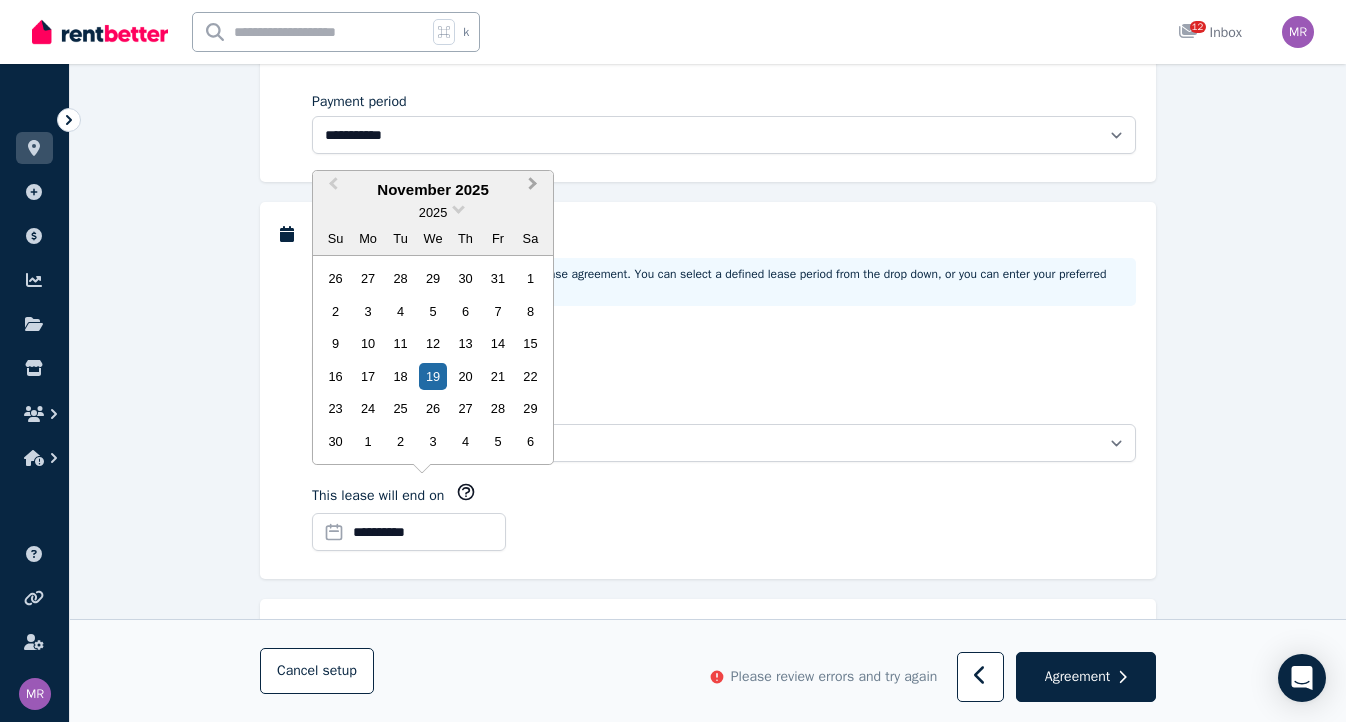 click on "Next Month" at bounding box center (533, 188) 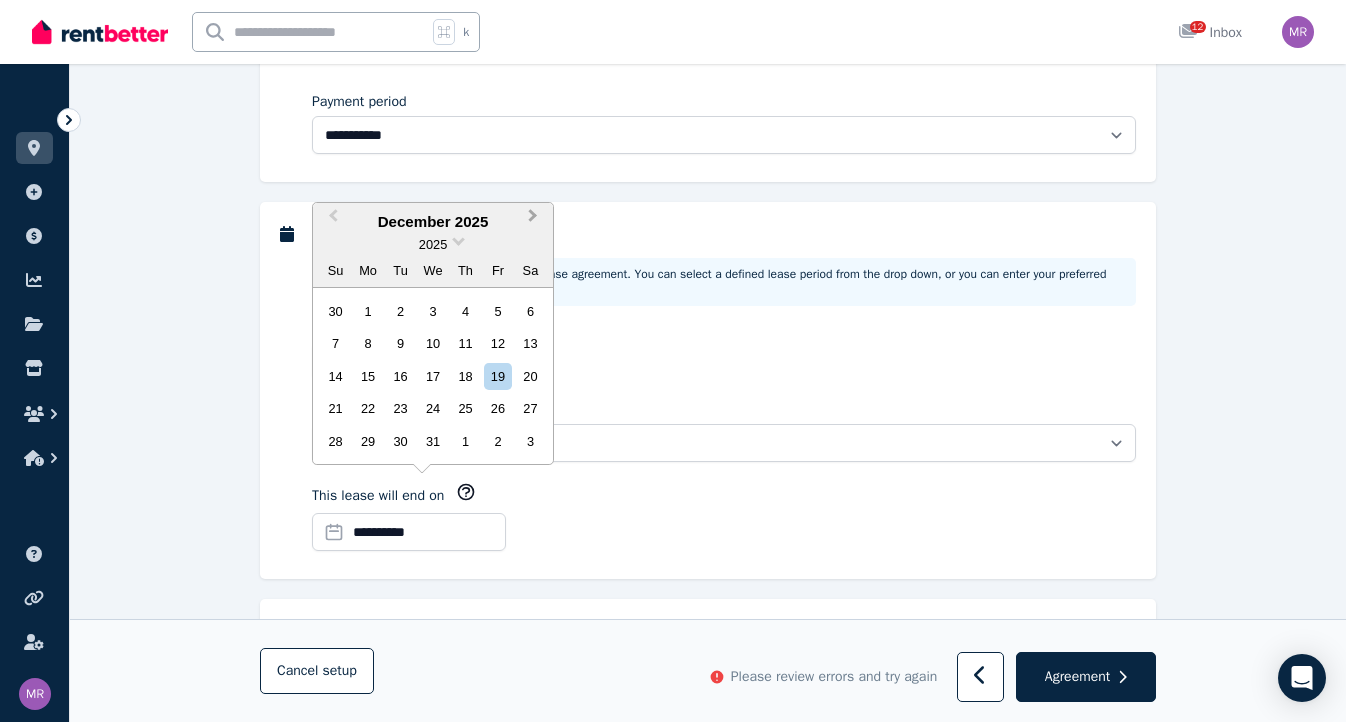 click on "**********" at bounding box center [708, 682] 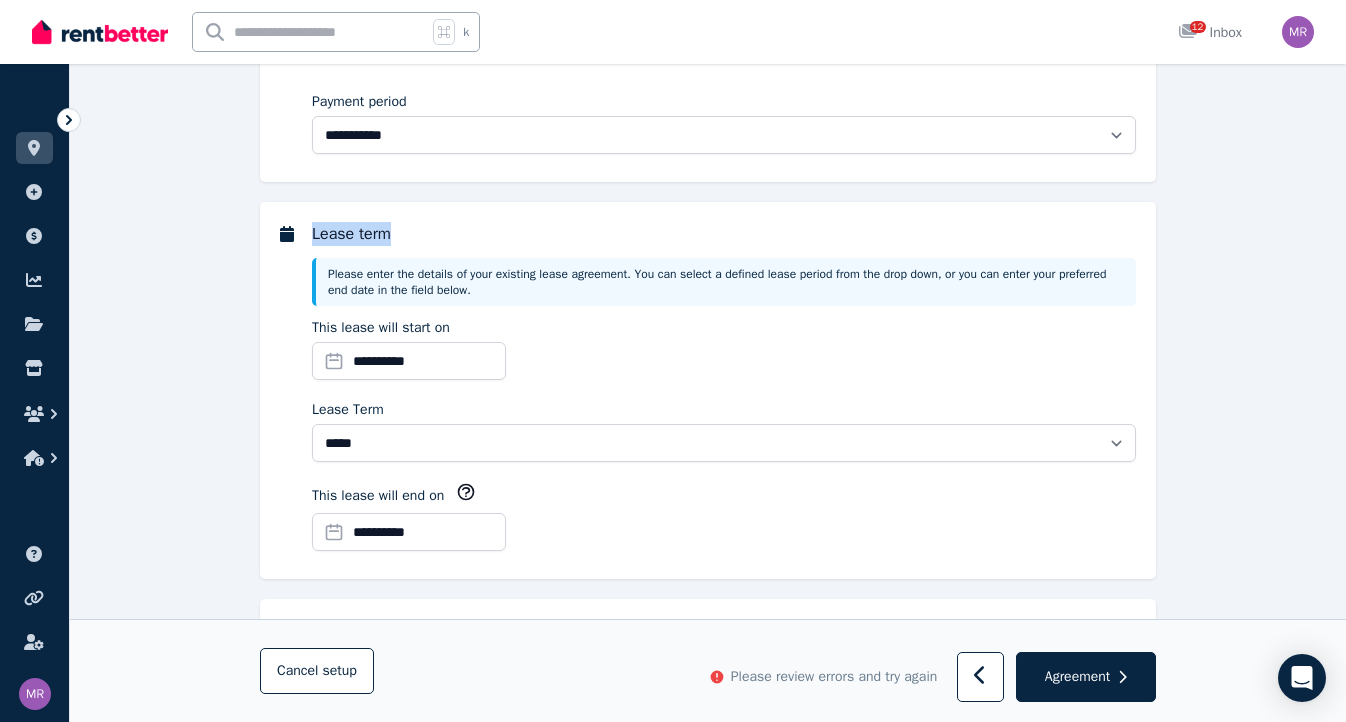 click on "**********" at bounding box center (708, 682) 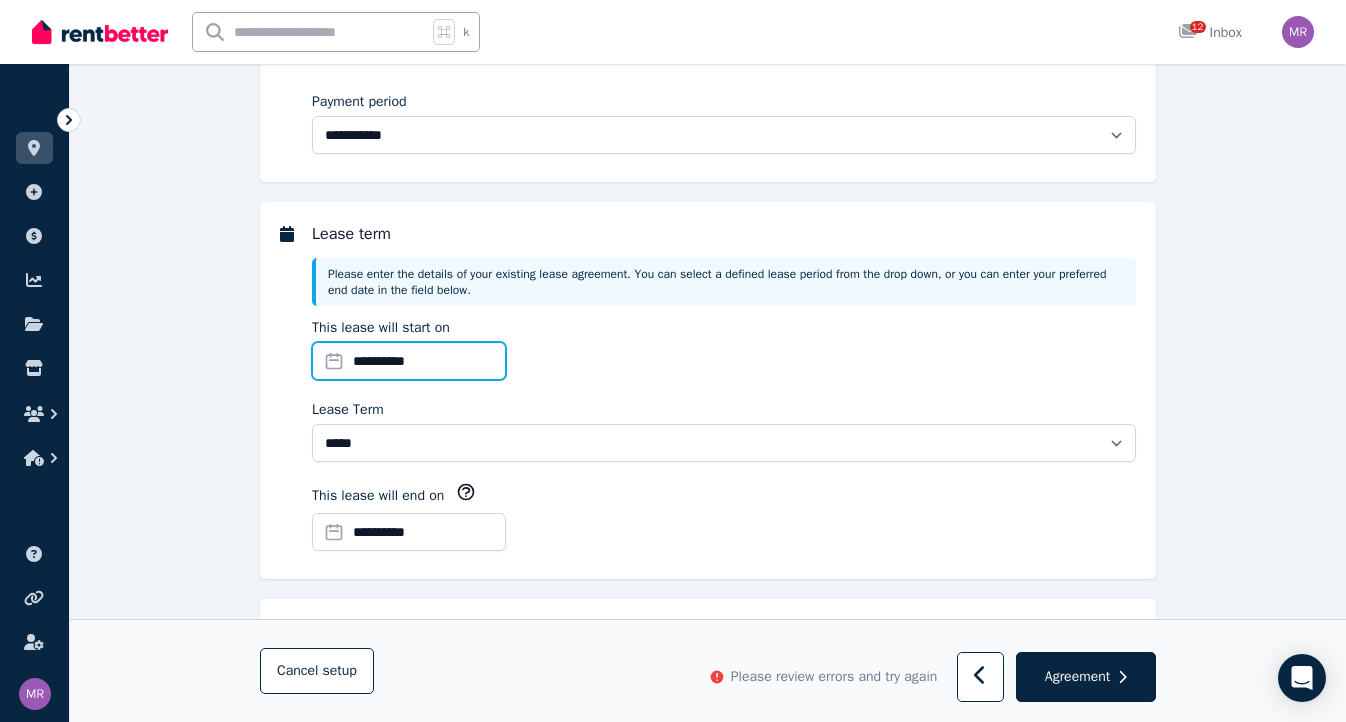 click on "**********" at bounding box center (409, 361) 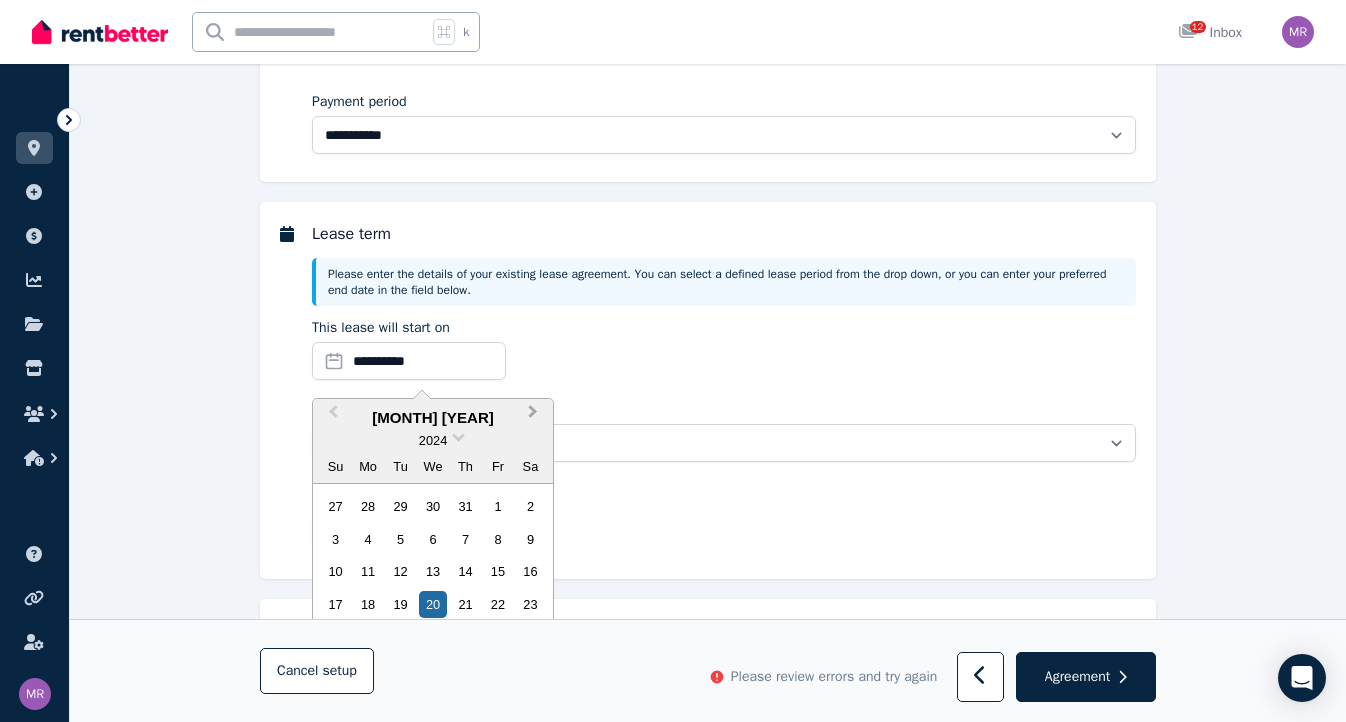click on "Next Month" at bounding box center (535, 417) 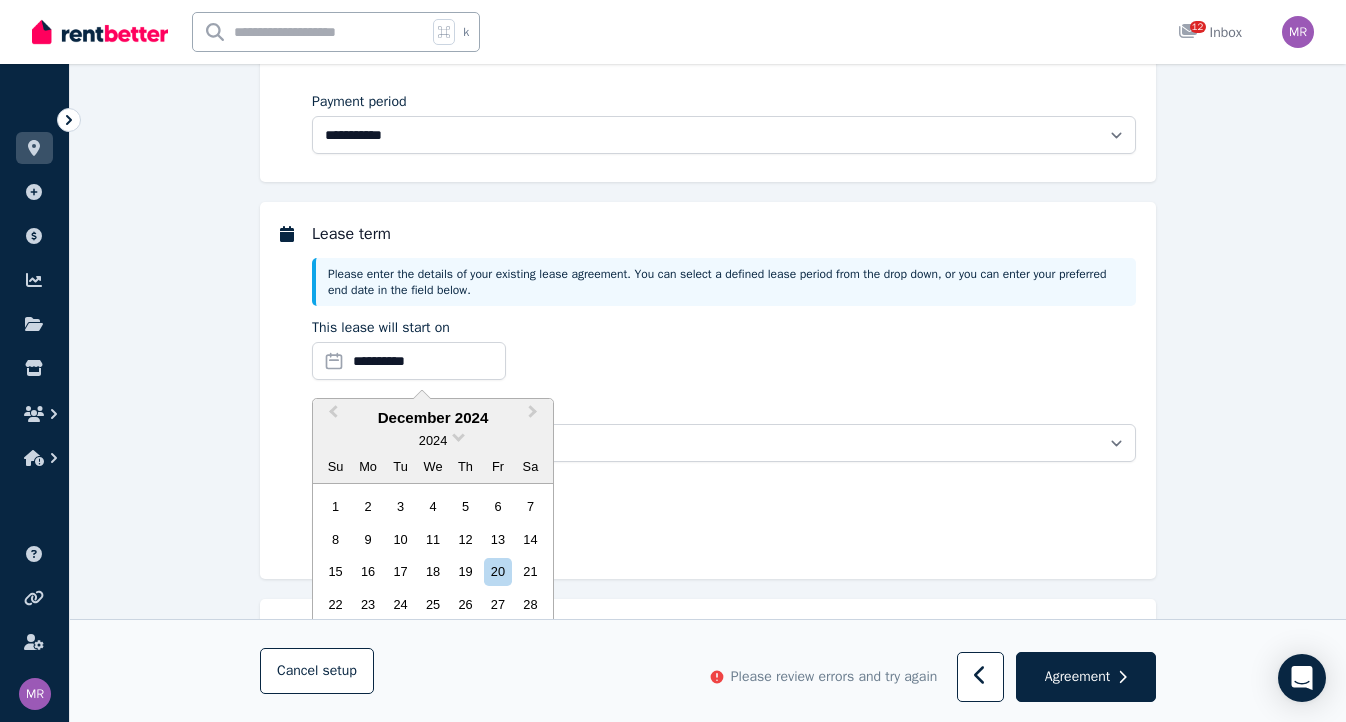 click on "**********" at bounding box center (724, 353) 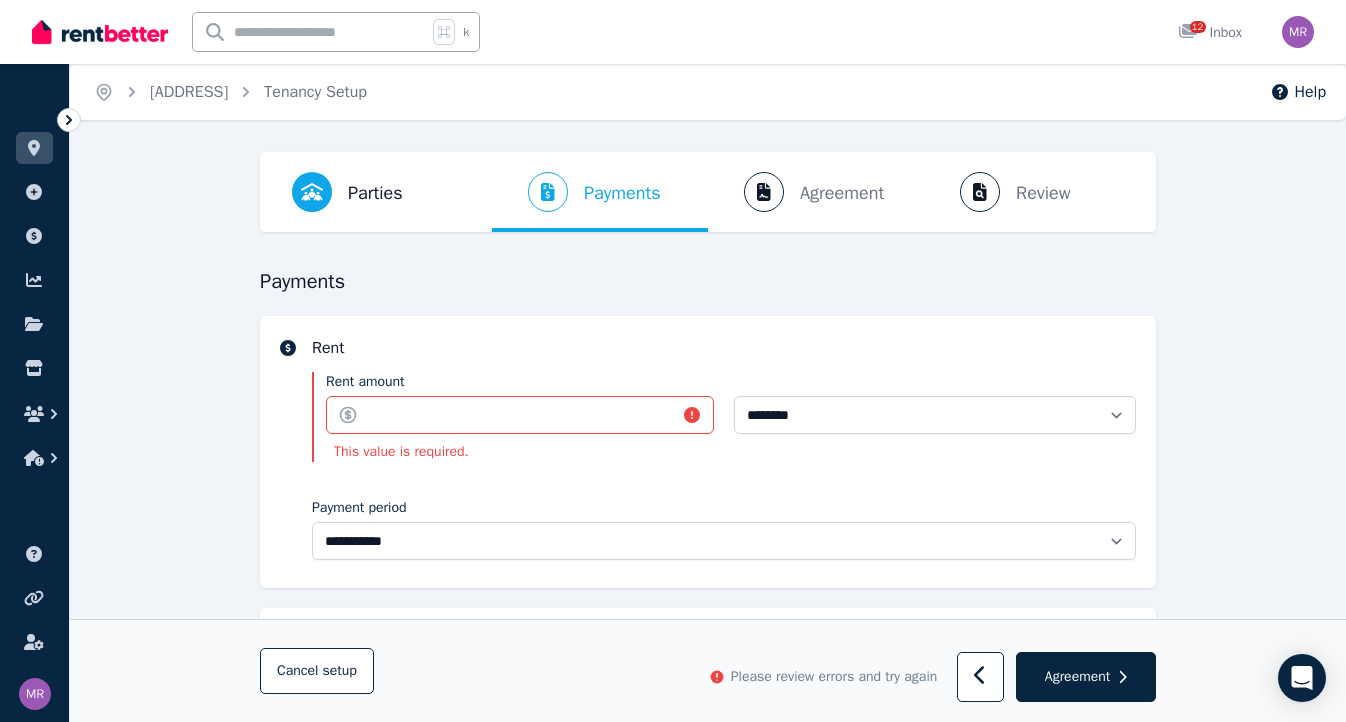 scroll, scrollTop: 0, scrollLeft: 0, axis: both 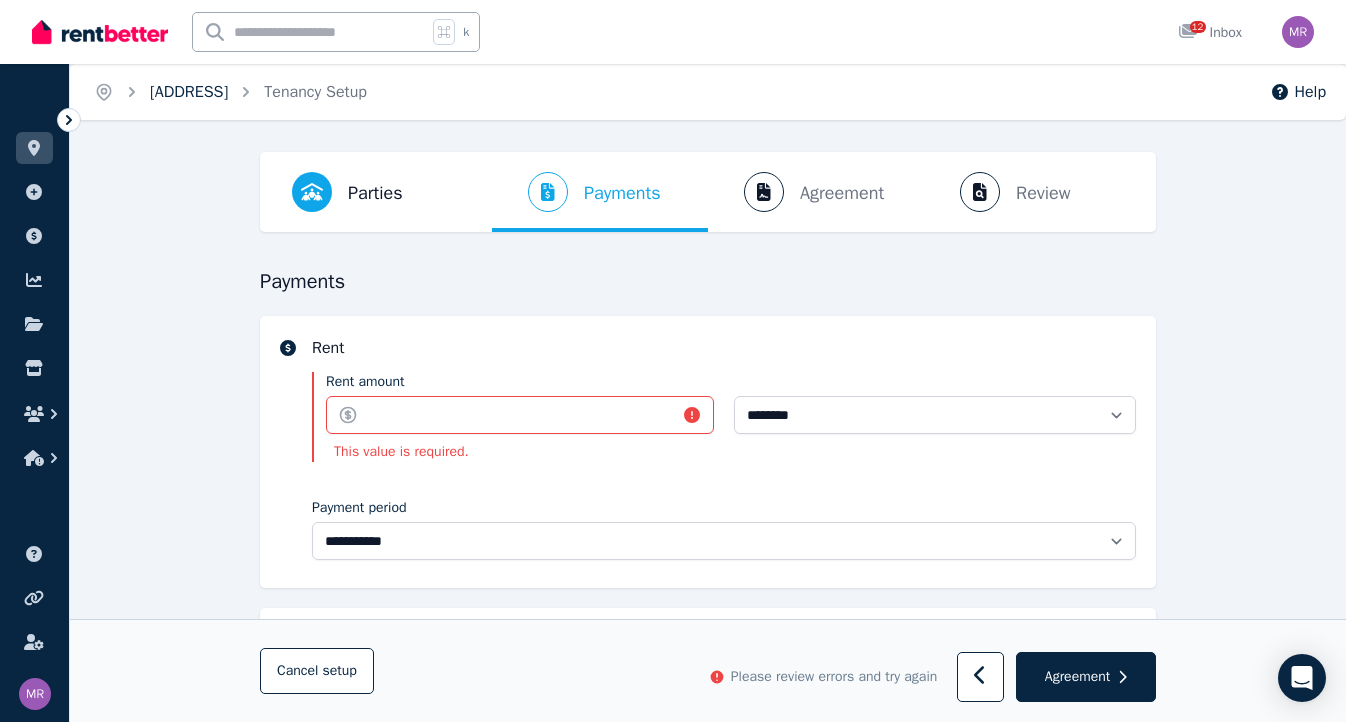 click on "[ADDRESS]" at bounding box center (189, 92) 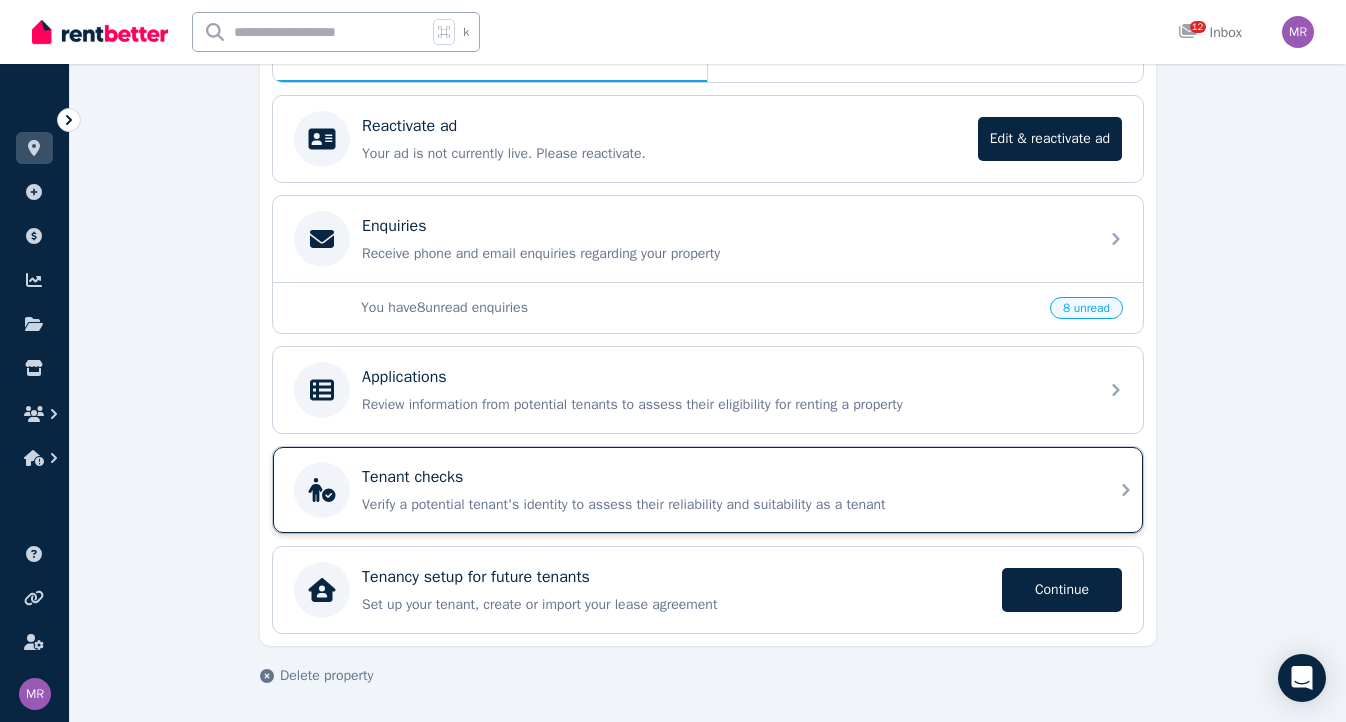 scroll, scrollTop: 380, scrollLeft: 0, axis: vertical 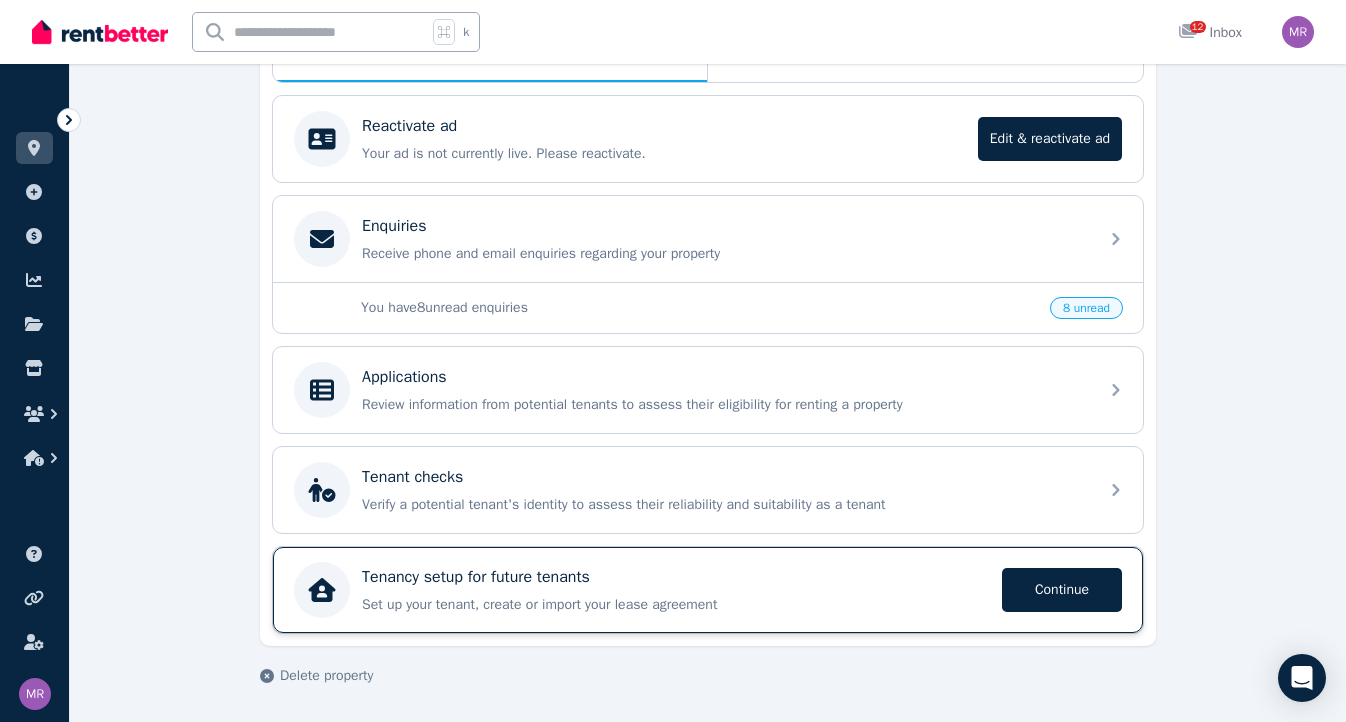 click on "Tenancy setup for future tenants" at bounding box center [476, 577] 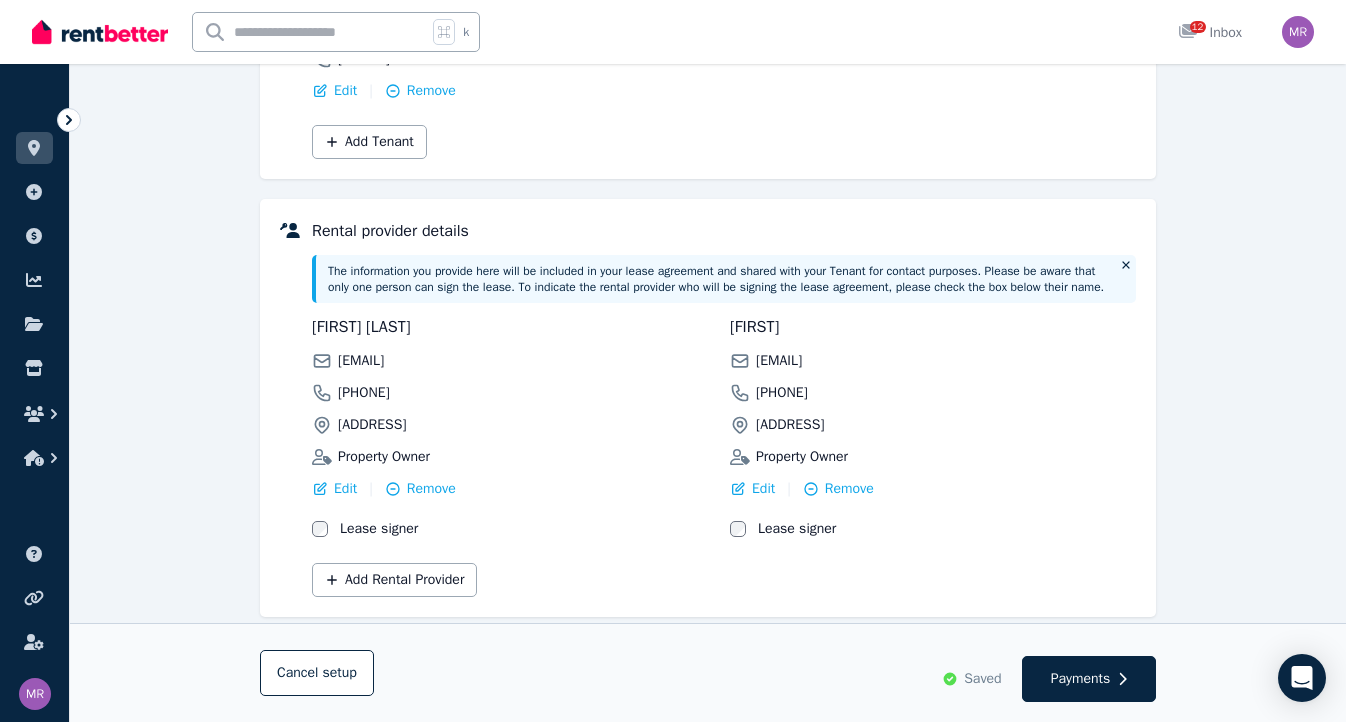 scroll, scrollTop: 418, scrollLeft: 0, axis: vertical 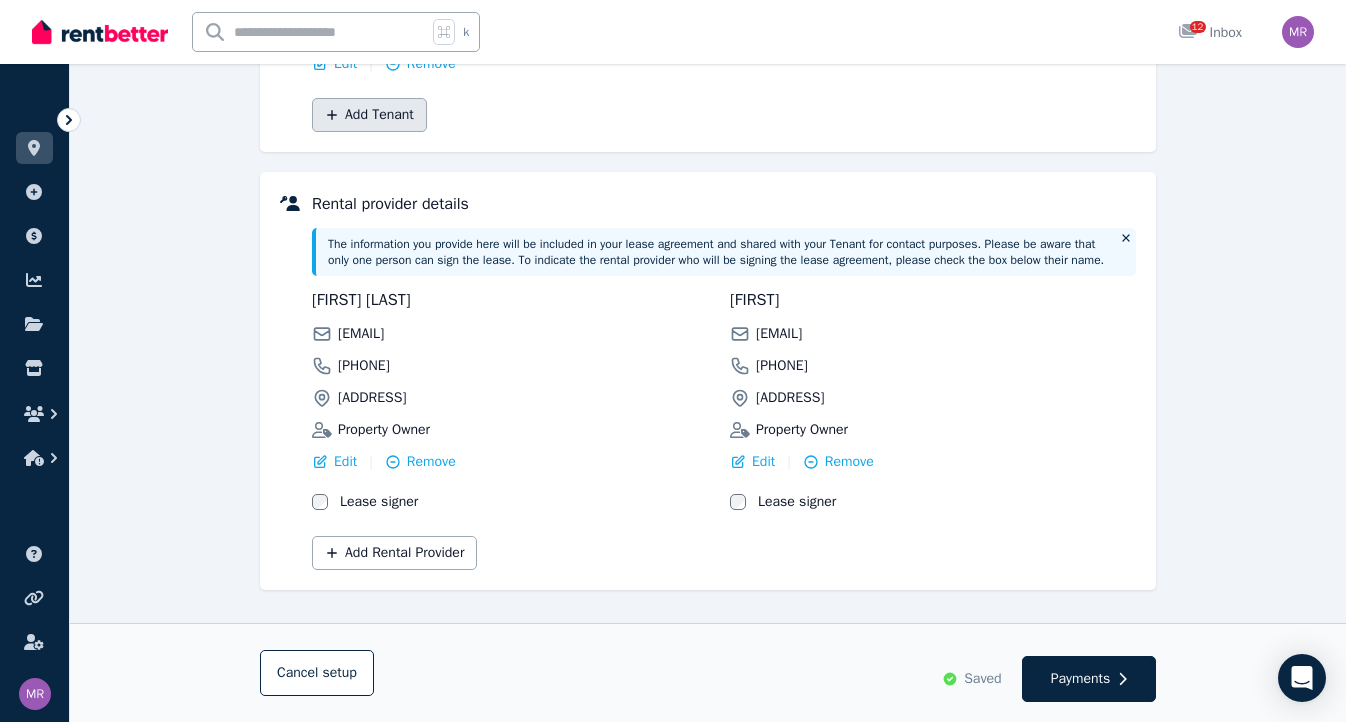 click on "Add Tenant" at bounding box center [369, 115] 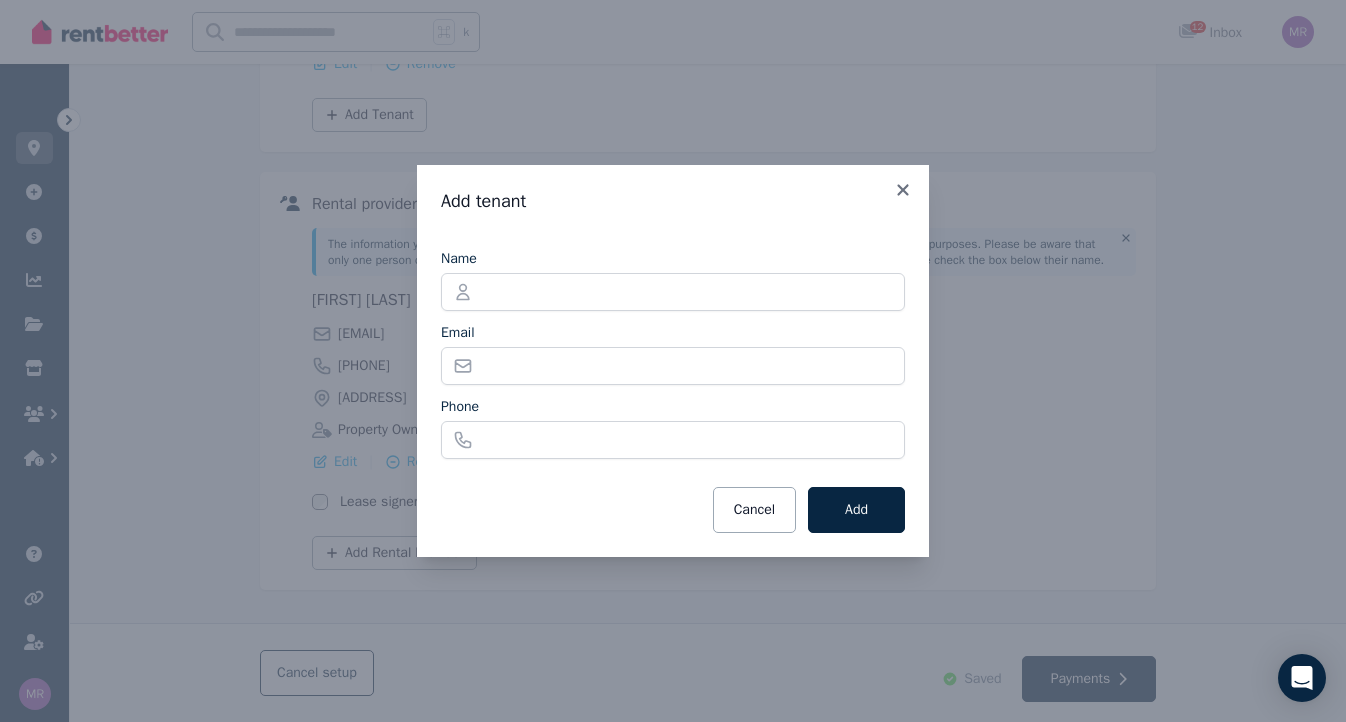 click on "Add tenant Name Email Phone Cancel Add" at bounding box center (673, 361) 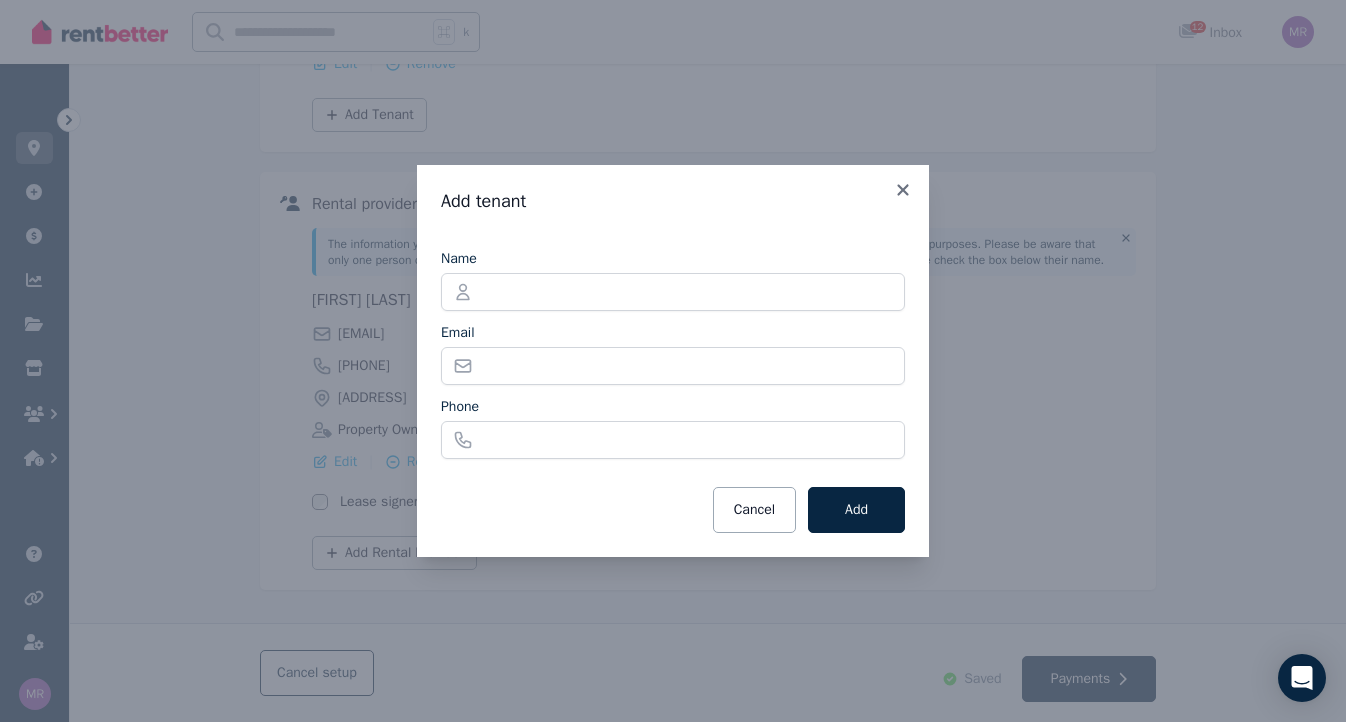 click on "Add tenant" at bounding box center [673, 201] 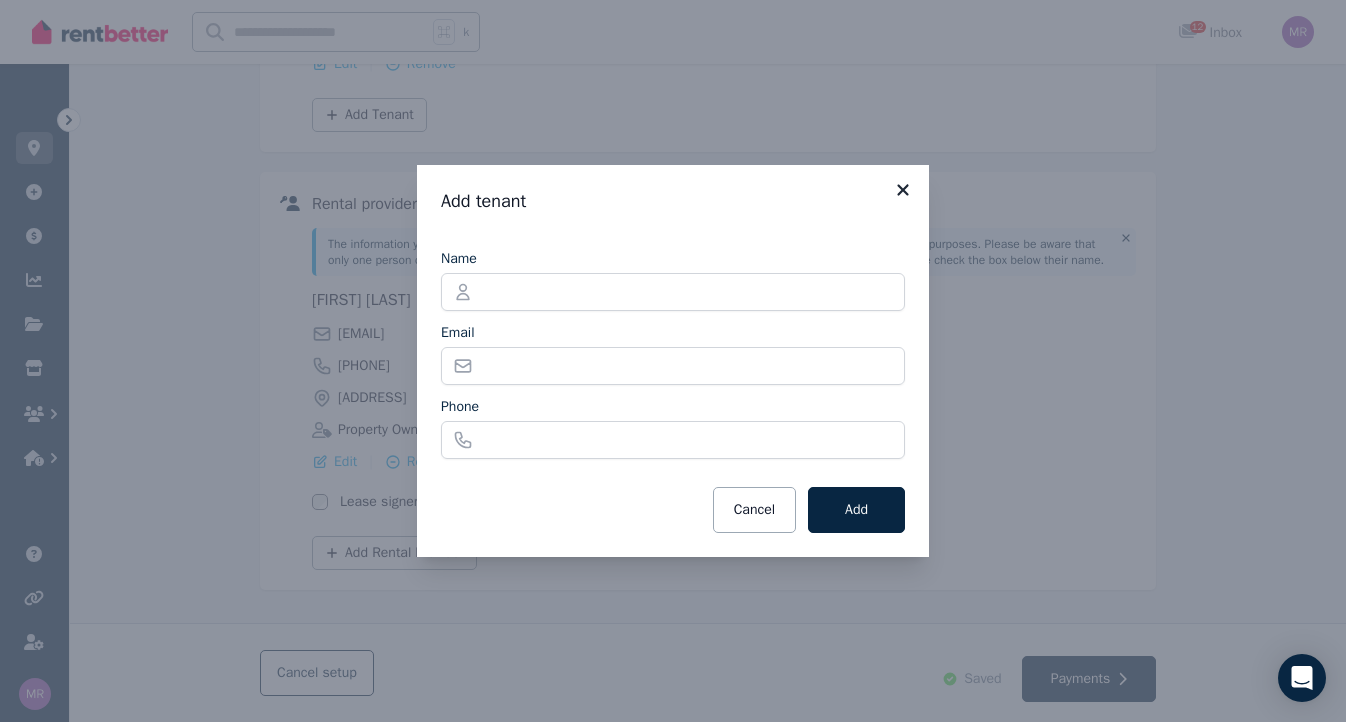 click 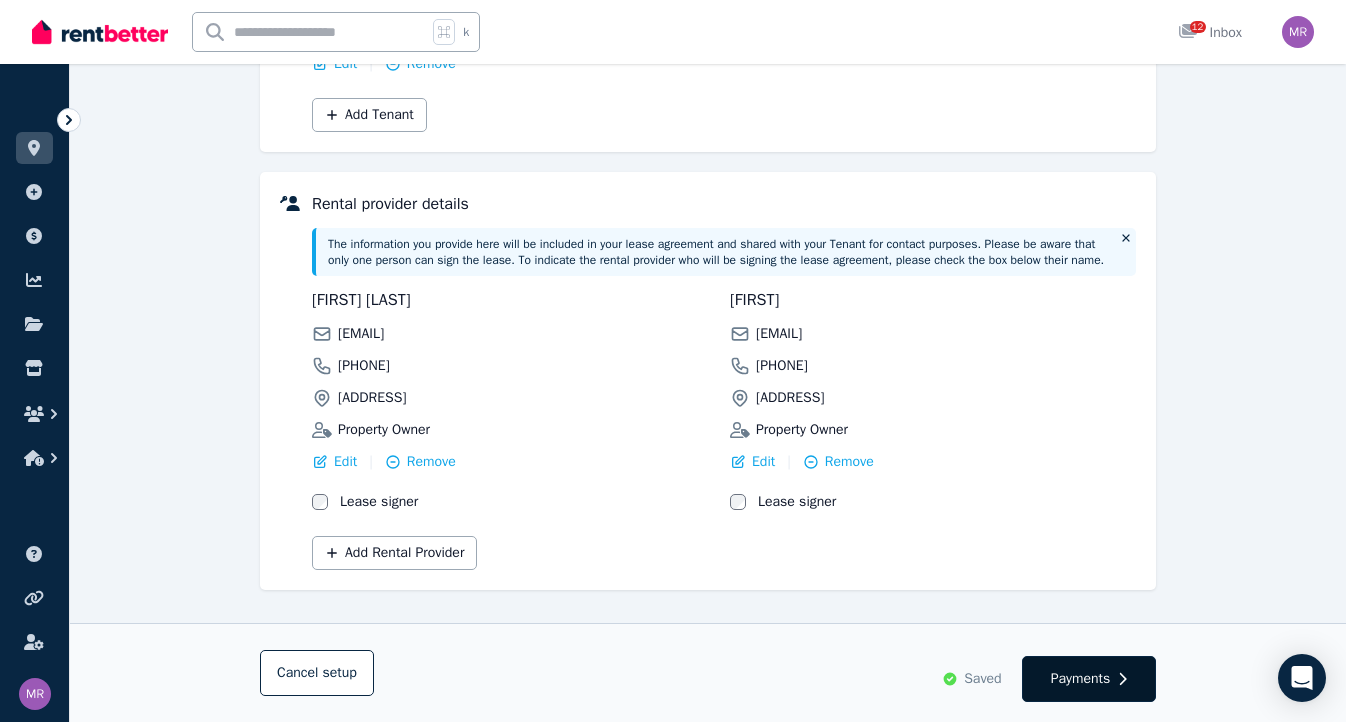 click on "Payments" at bounding box center [1089, 679] 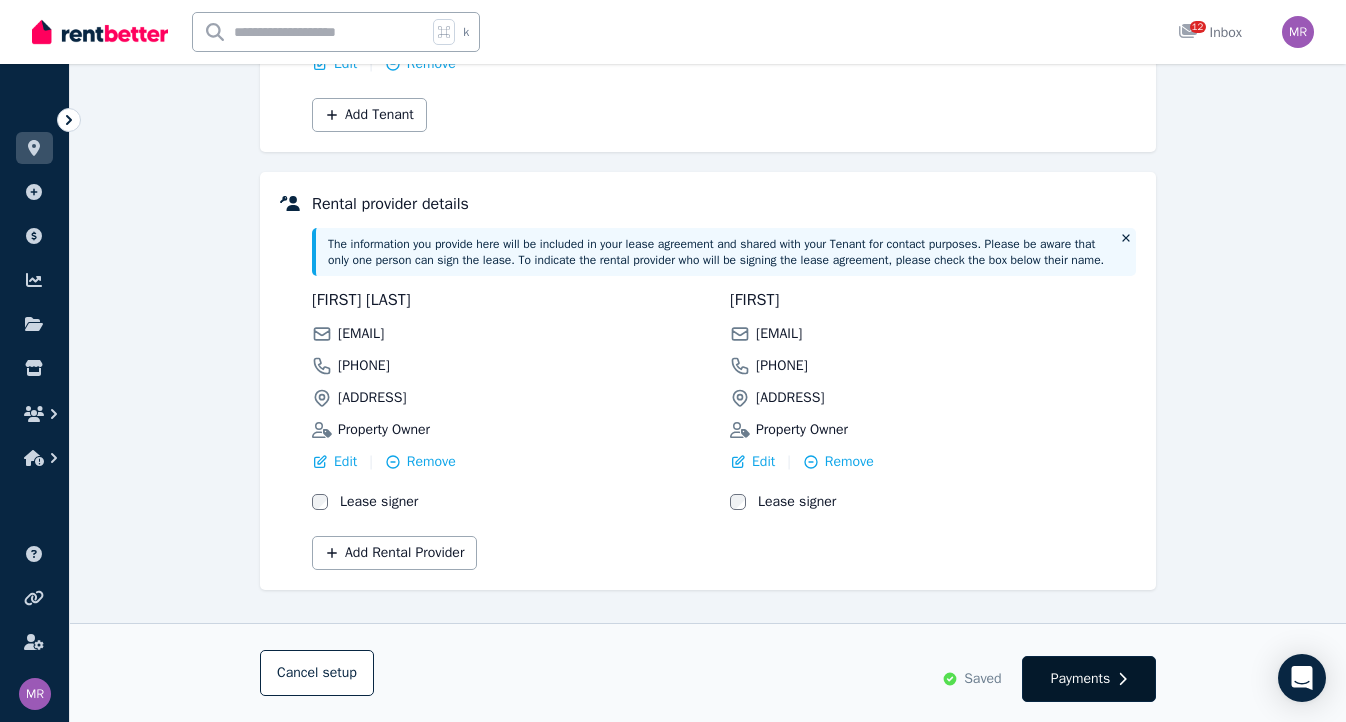 scroll, scrollTop: 0, scrollLeft: 0, axis: both 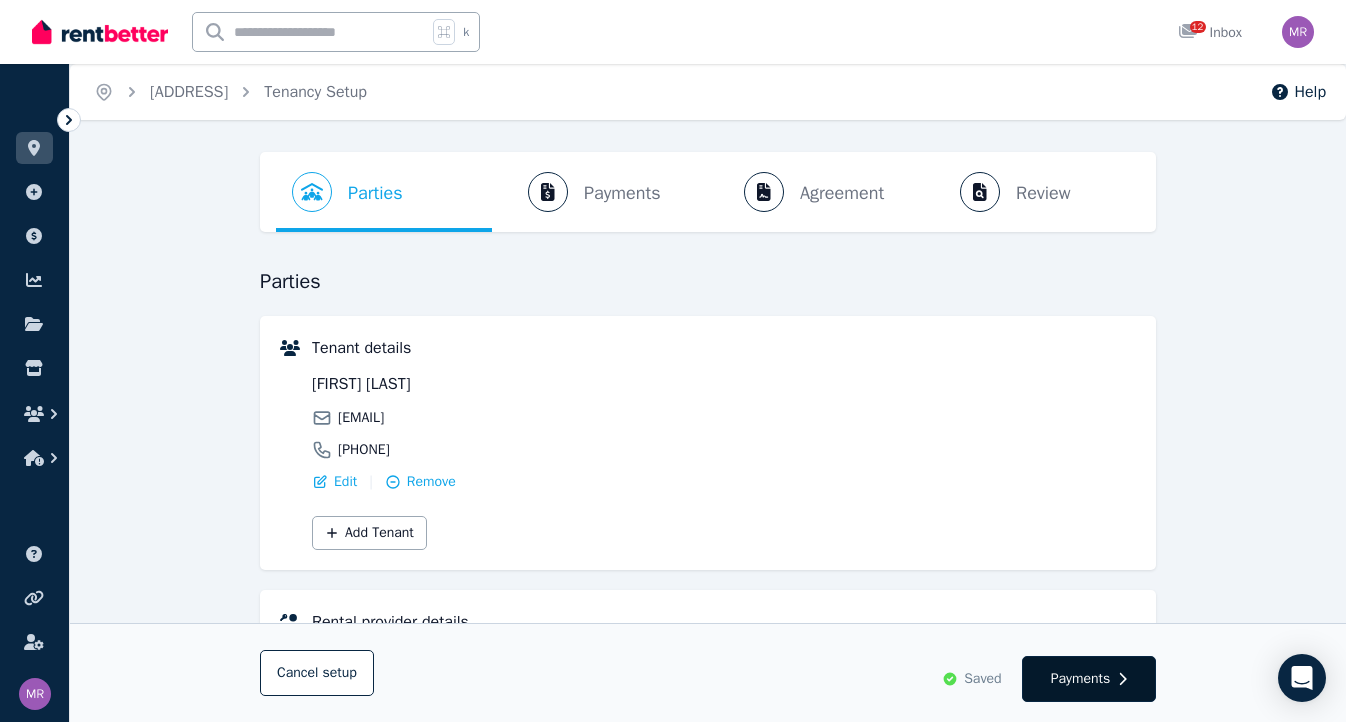 select on "**********" 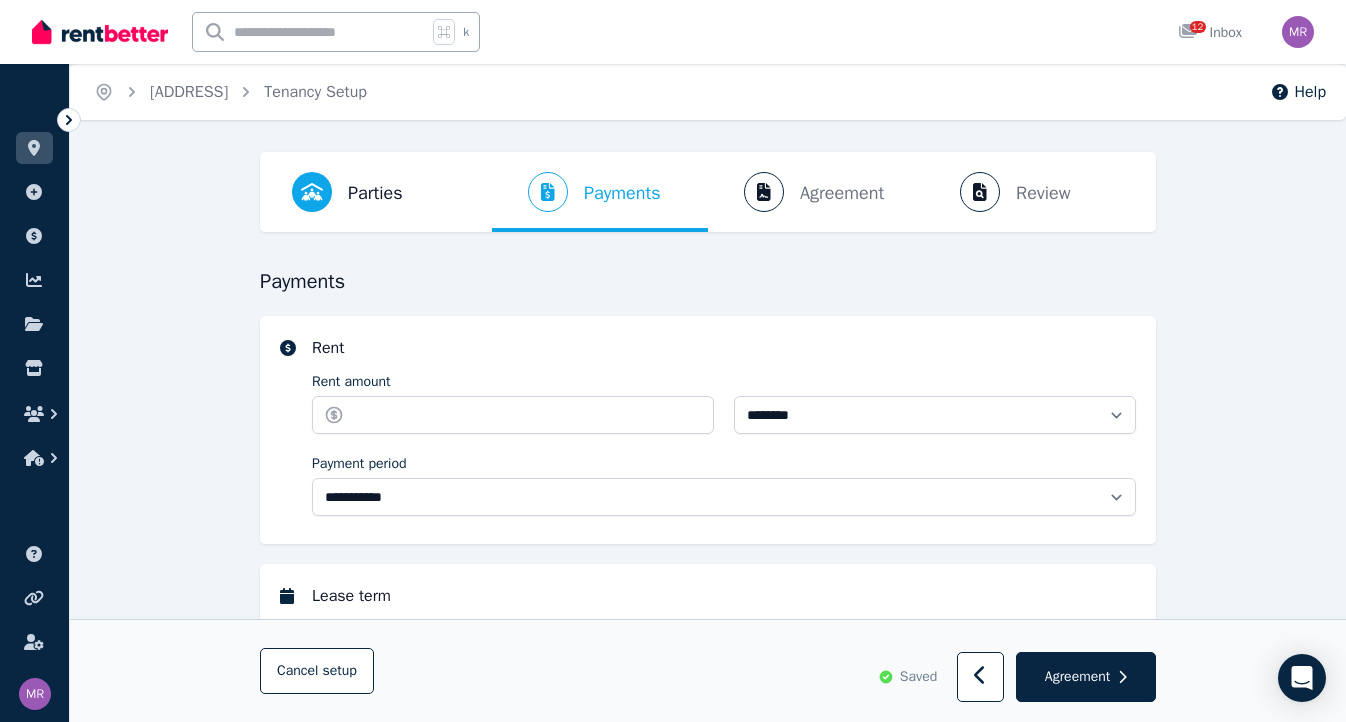select on "**********" 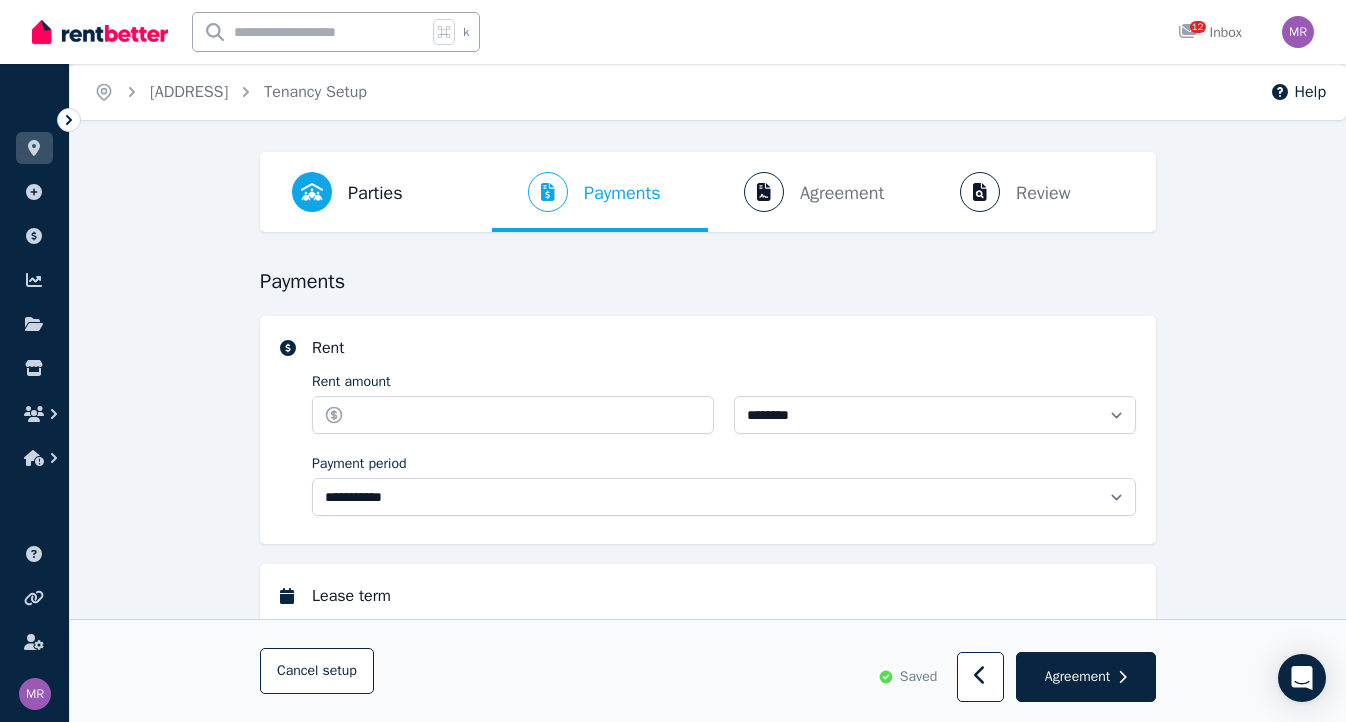 click on "Home [ADDRESS] Tenancy Setup" at bounding box center (230, 92) 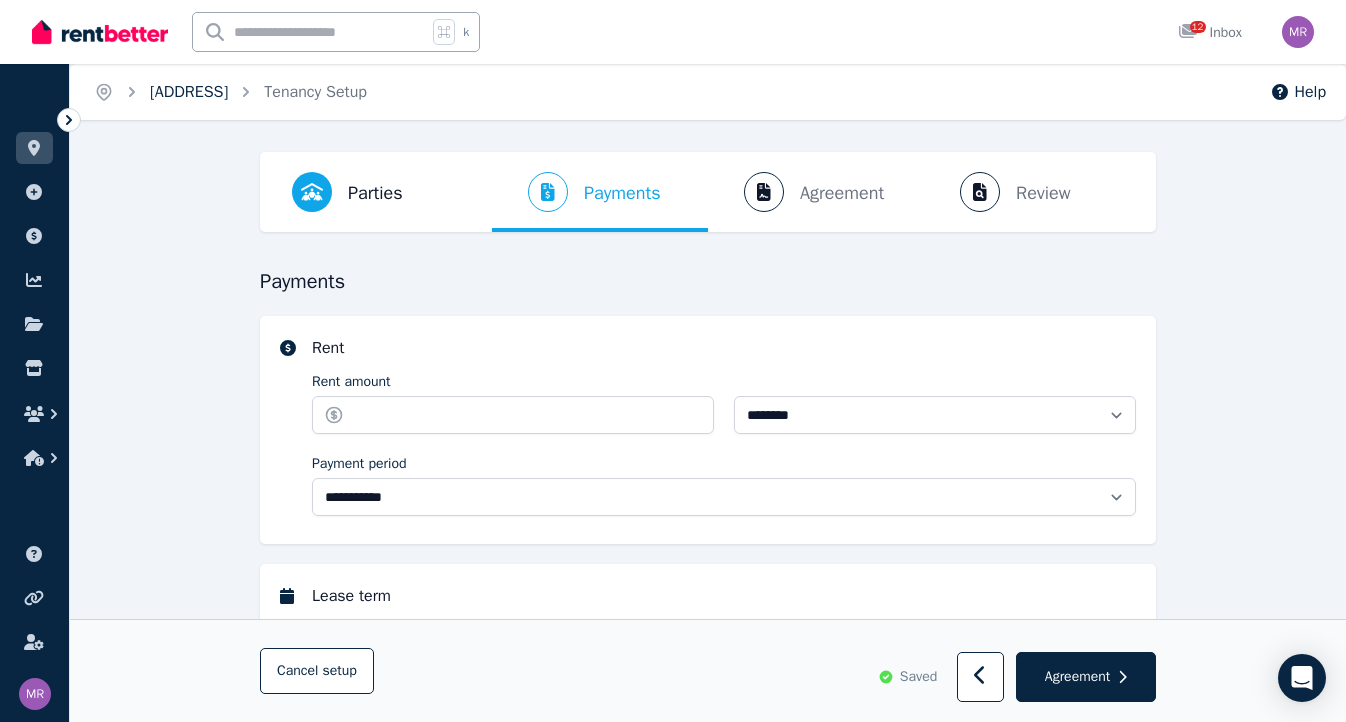 click on "[ADDRESS]" at bounding box center [189, 92] 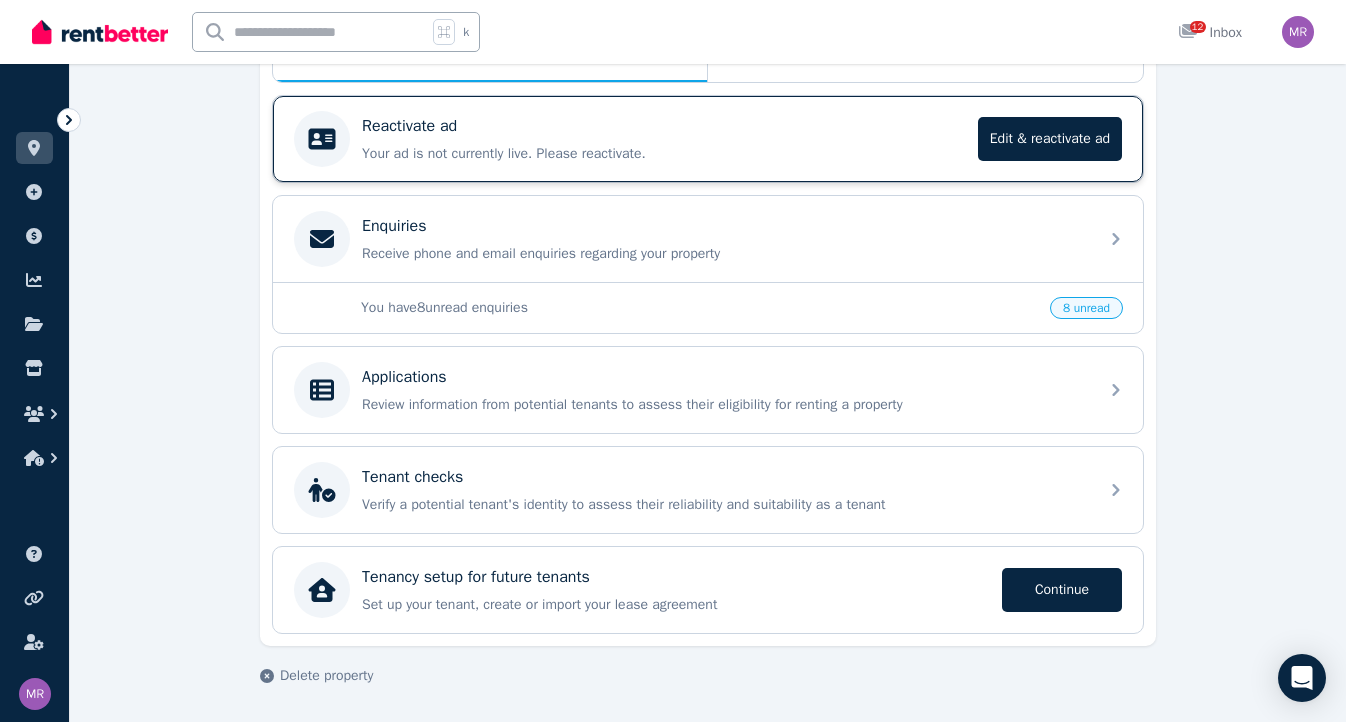 scroll, scrollTop: 380, scrollLeft: 0, axis: vertical 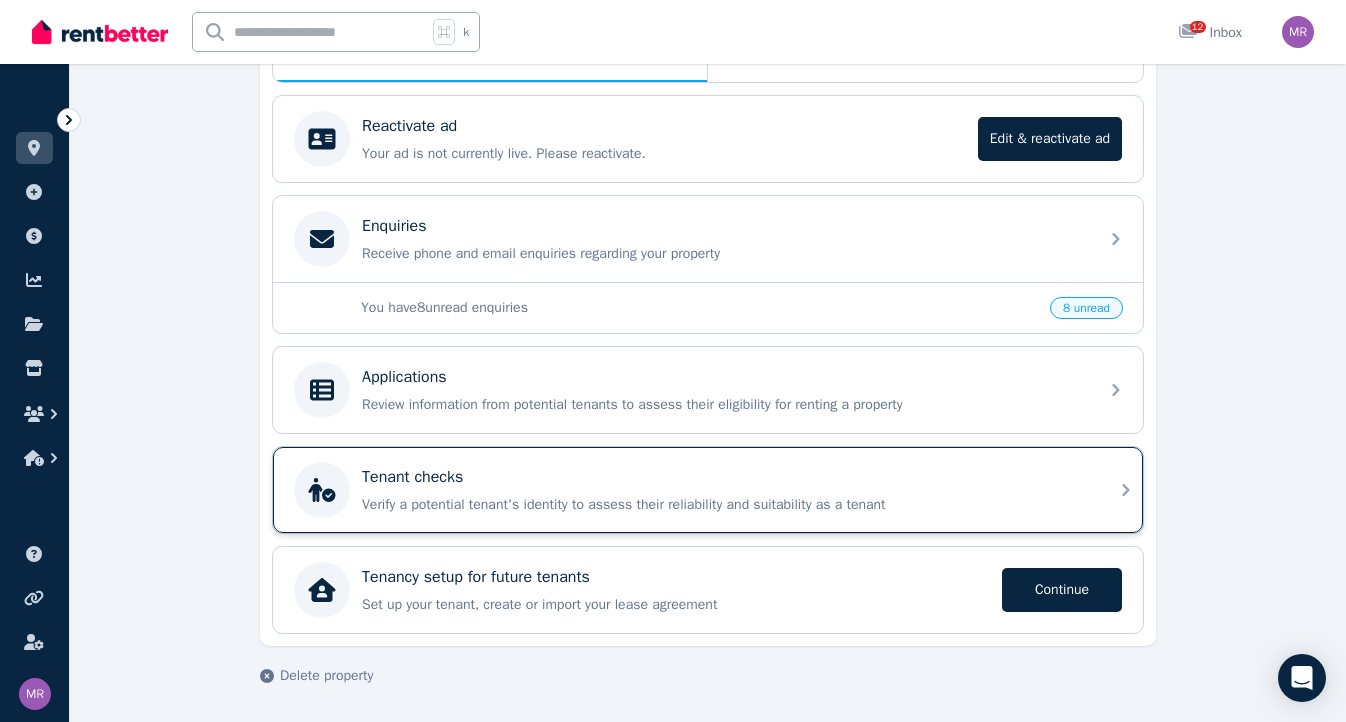 click on "Tenant checks" at bounding box center (724, 477) 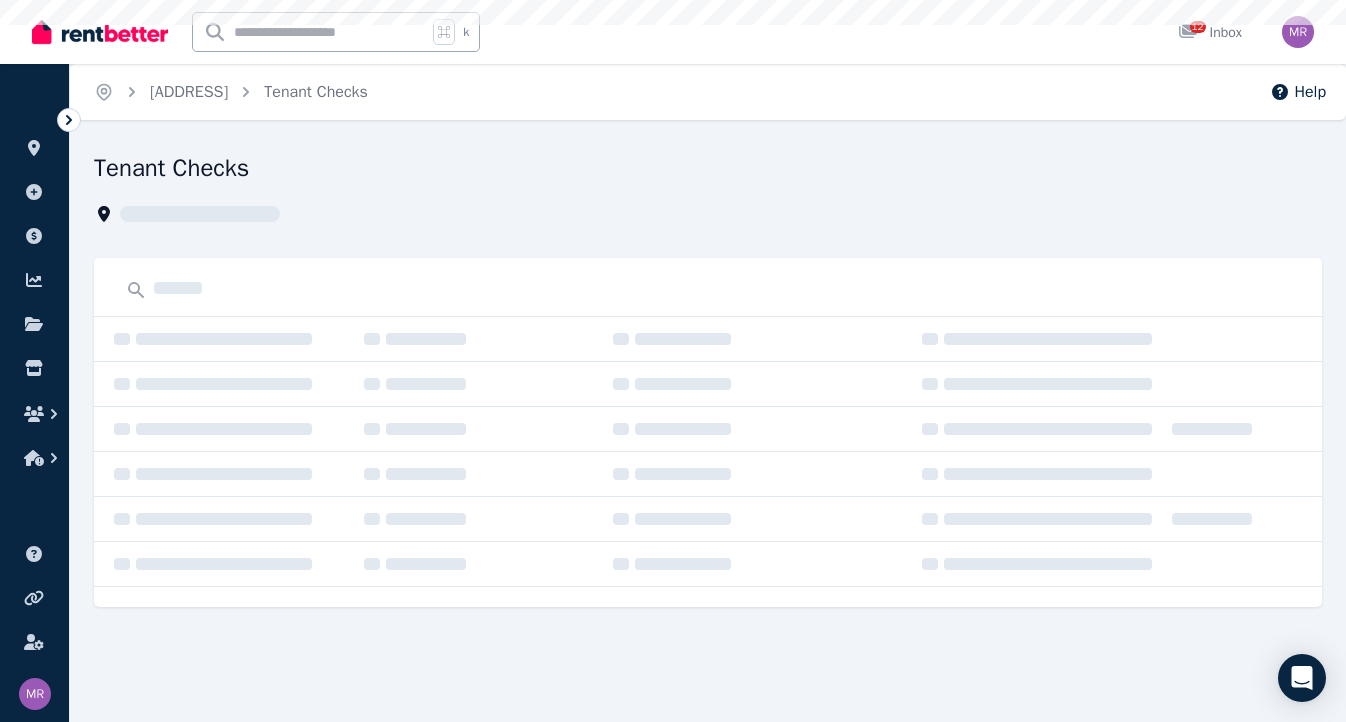 scroll, scrollTop: 0, scrollLeft: 0, axis: both 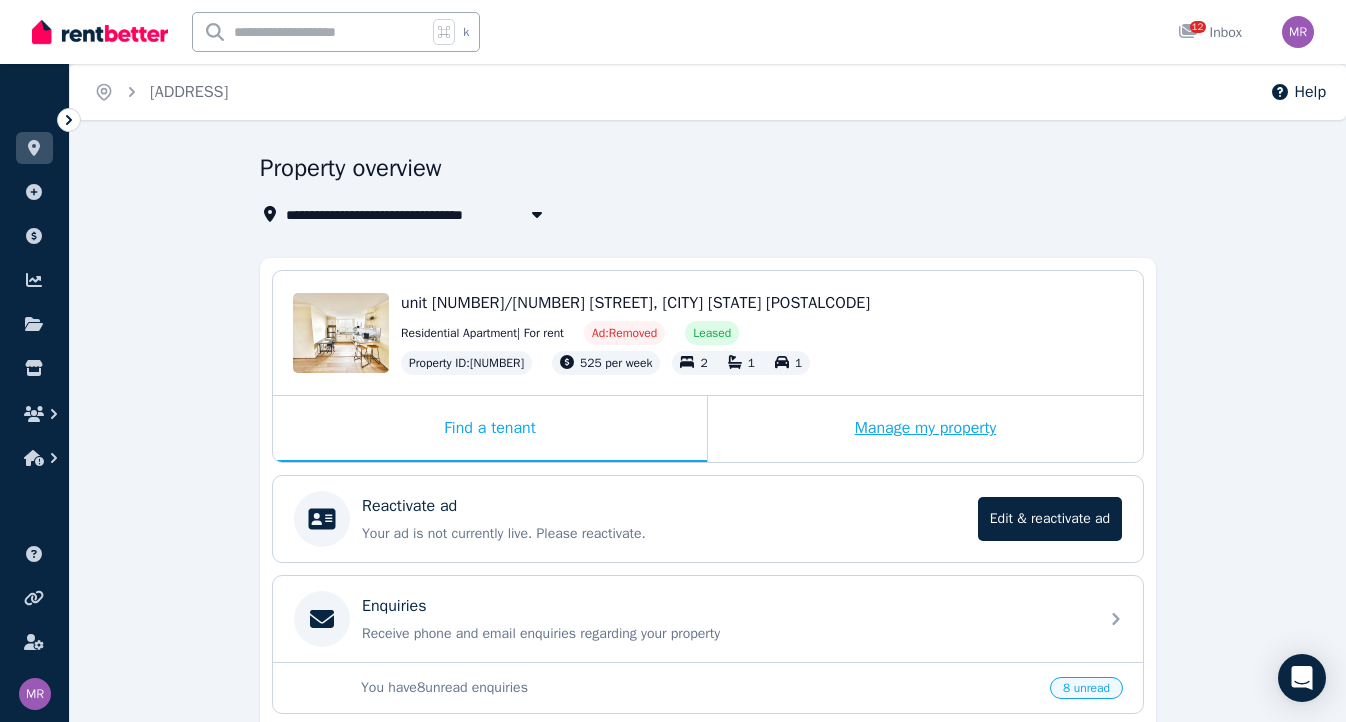 click on "Manage my property" at bounding box center (925, 429) 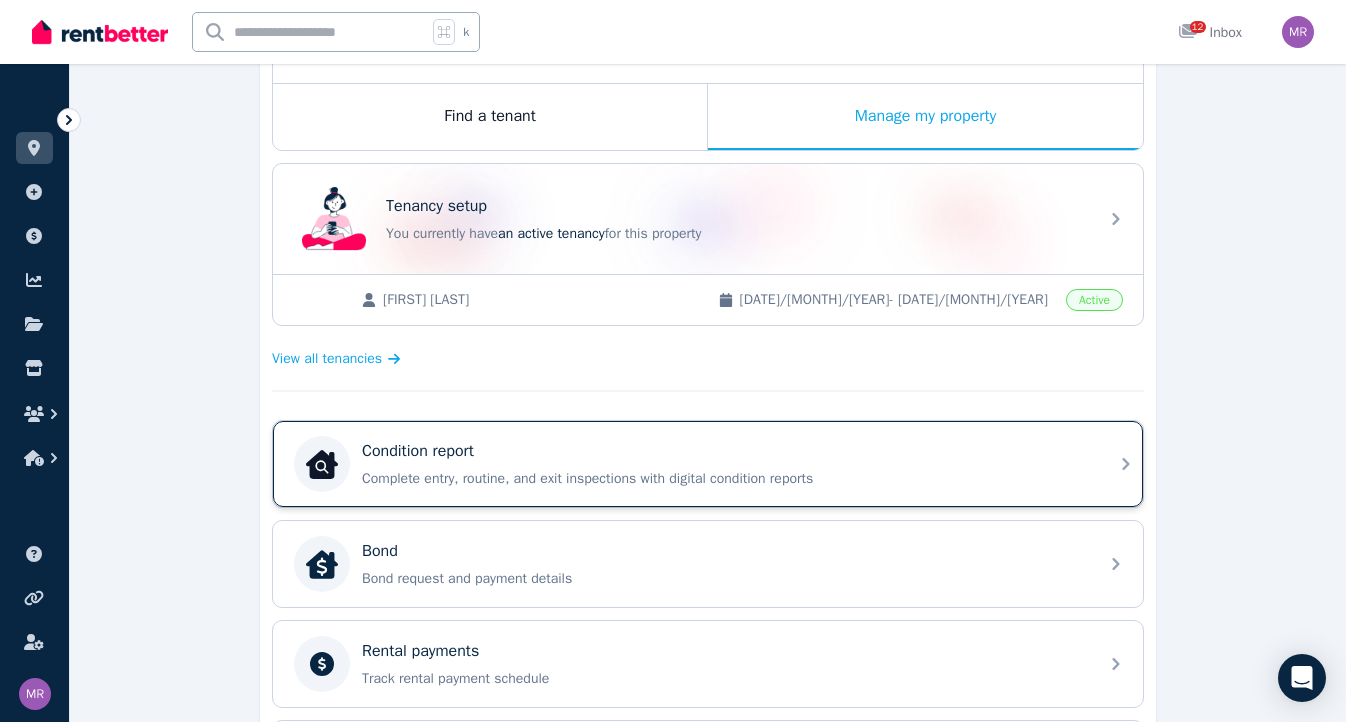 scroll, scrollTop: 291, scrollLeft: 0, axis: vertical 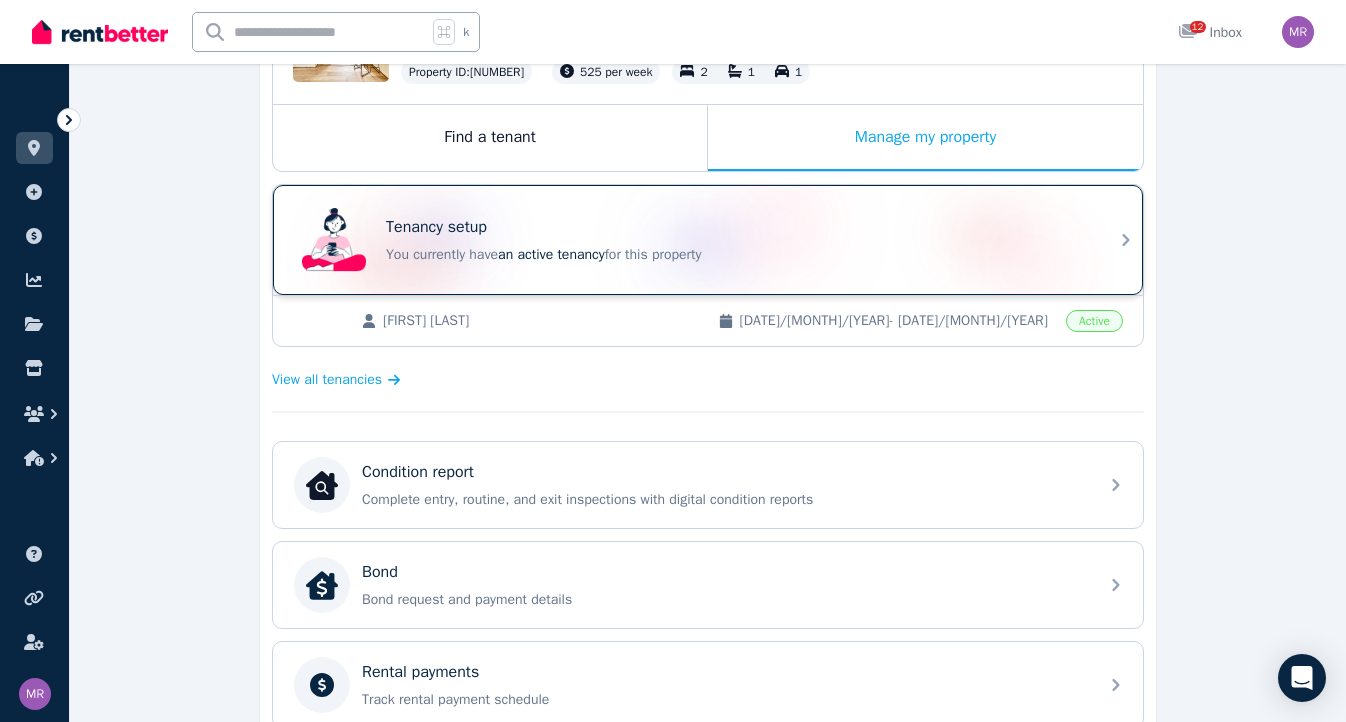 click on "Tenancy setup You currently have  an active tenancy  for this property" at bounding box center (690, 240) 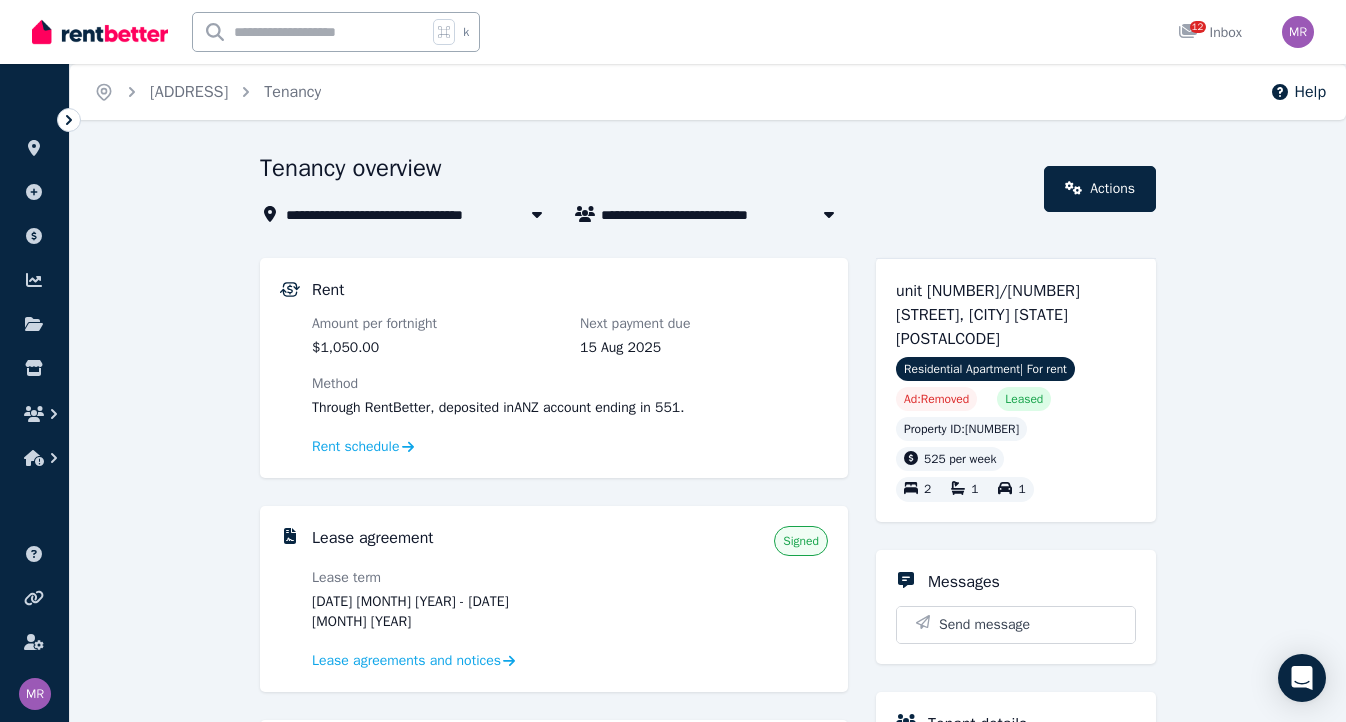 scroll, scrollTop: 0, scrollLeft: 0, axis: both 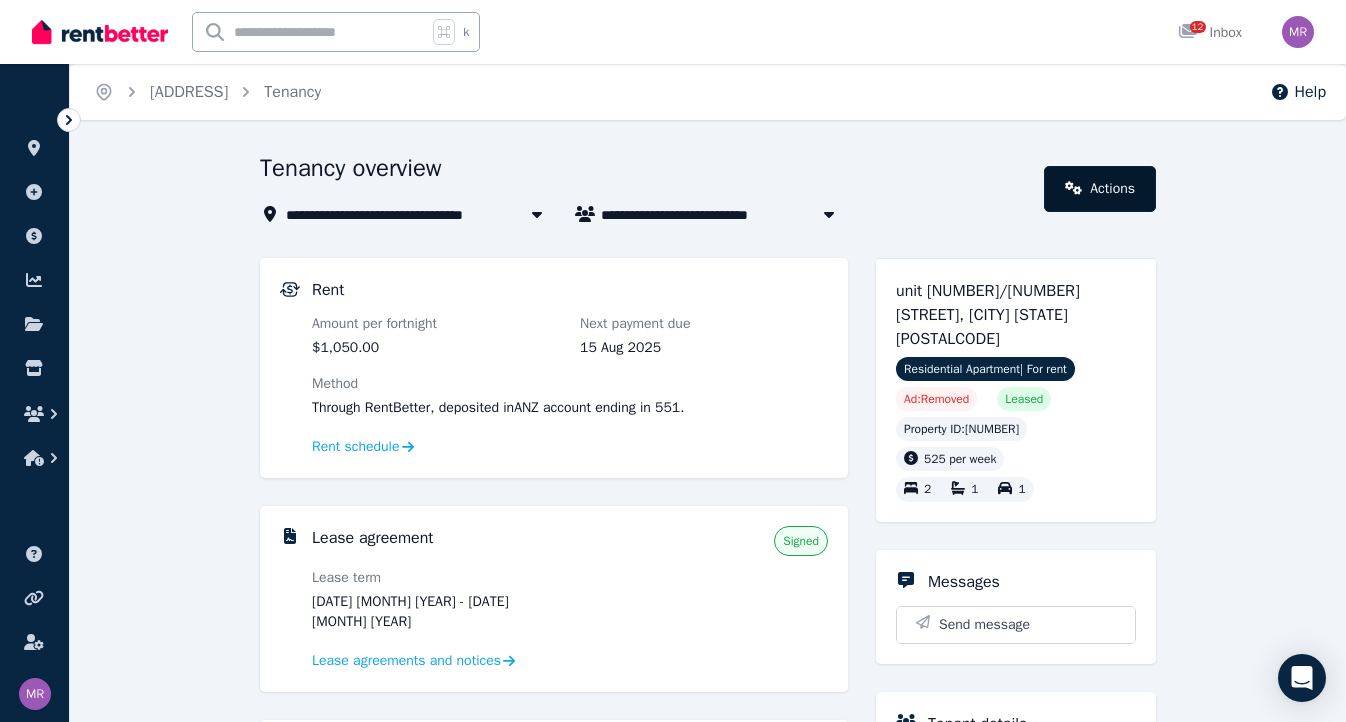 click on "Actions" at bounding box center [1100, 189] 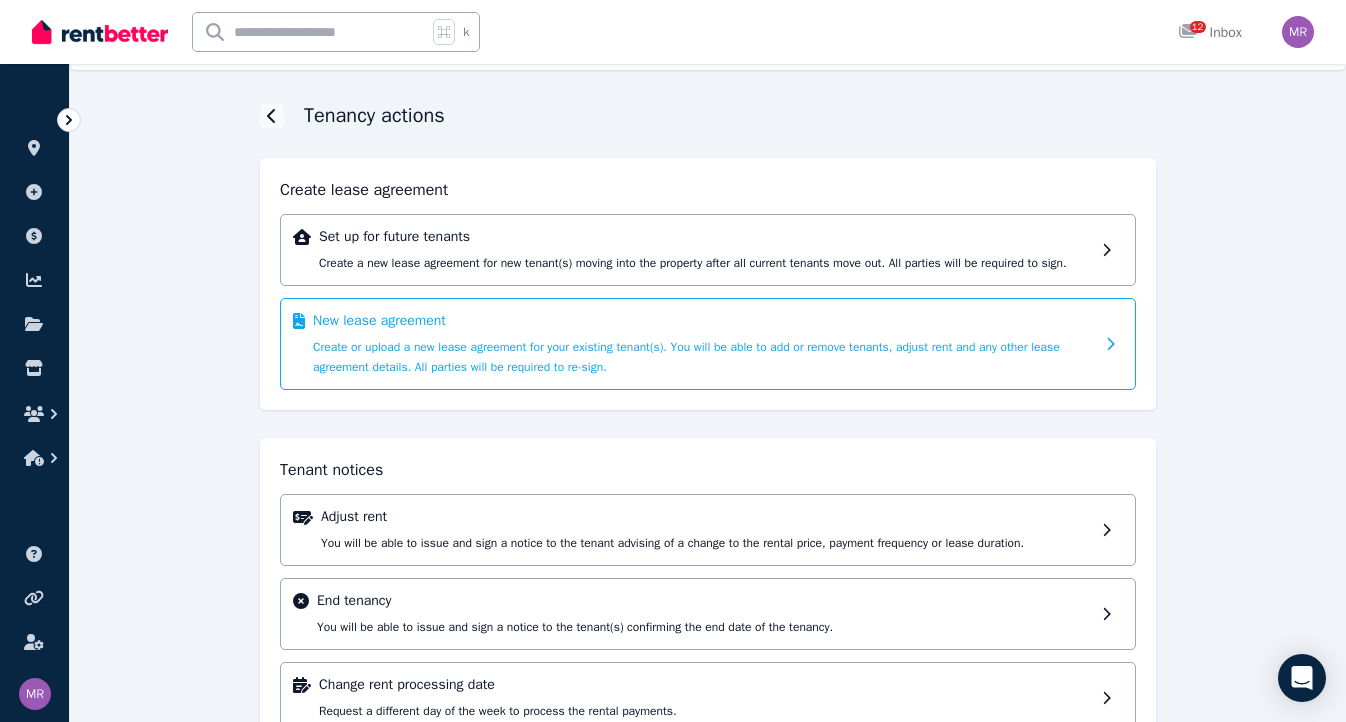 scroll, scrollTop: 72, scrollLeft: 0, axis: vertical 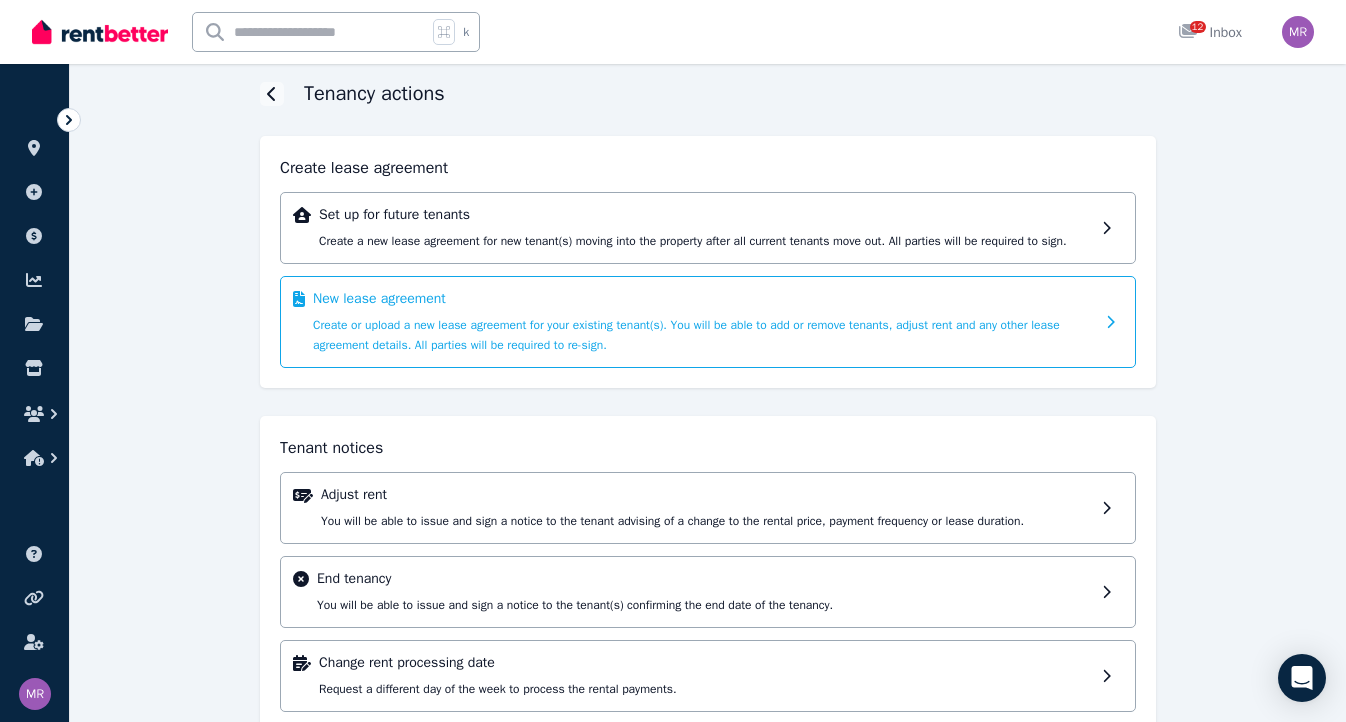 click on "New lease agreement Create or upload a new lease agreement for your existing tenant(s). You will be able to add or remove tenants, adjust rent and any other lease agreement details. All parties will be required to re-sign." at bounding box center [703, 322] 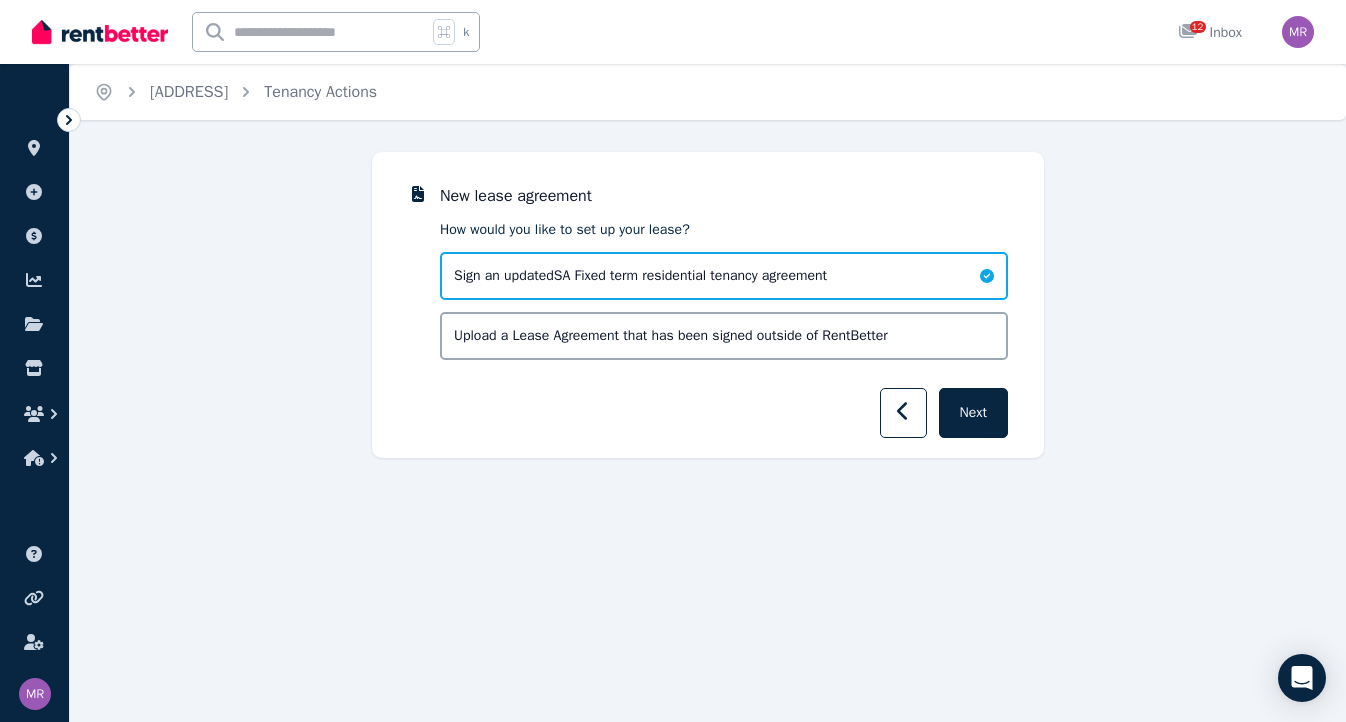 scroll, scrollTop: 0, scrollLeft: 0, axis: both 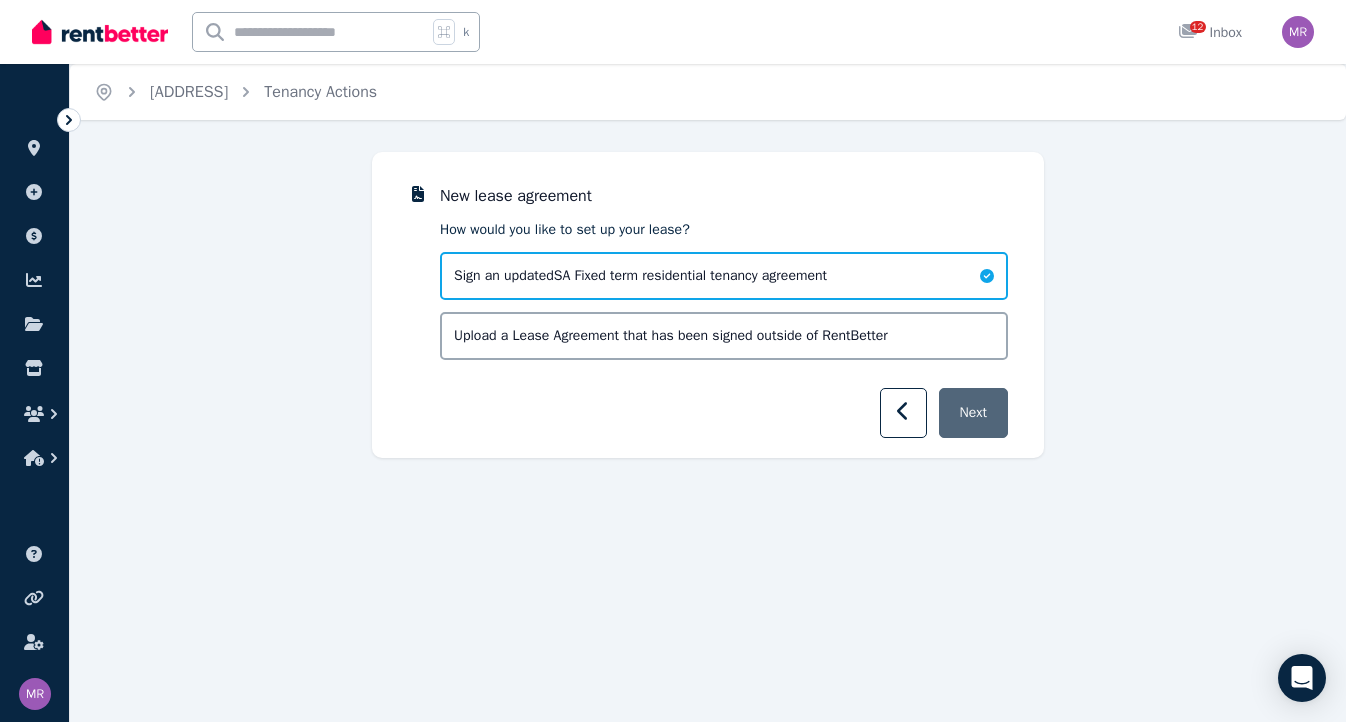 click on "Next" at bounding box center [973, 413] 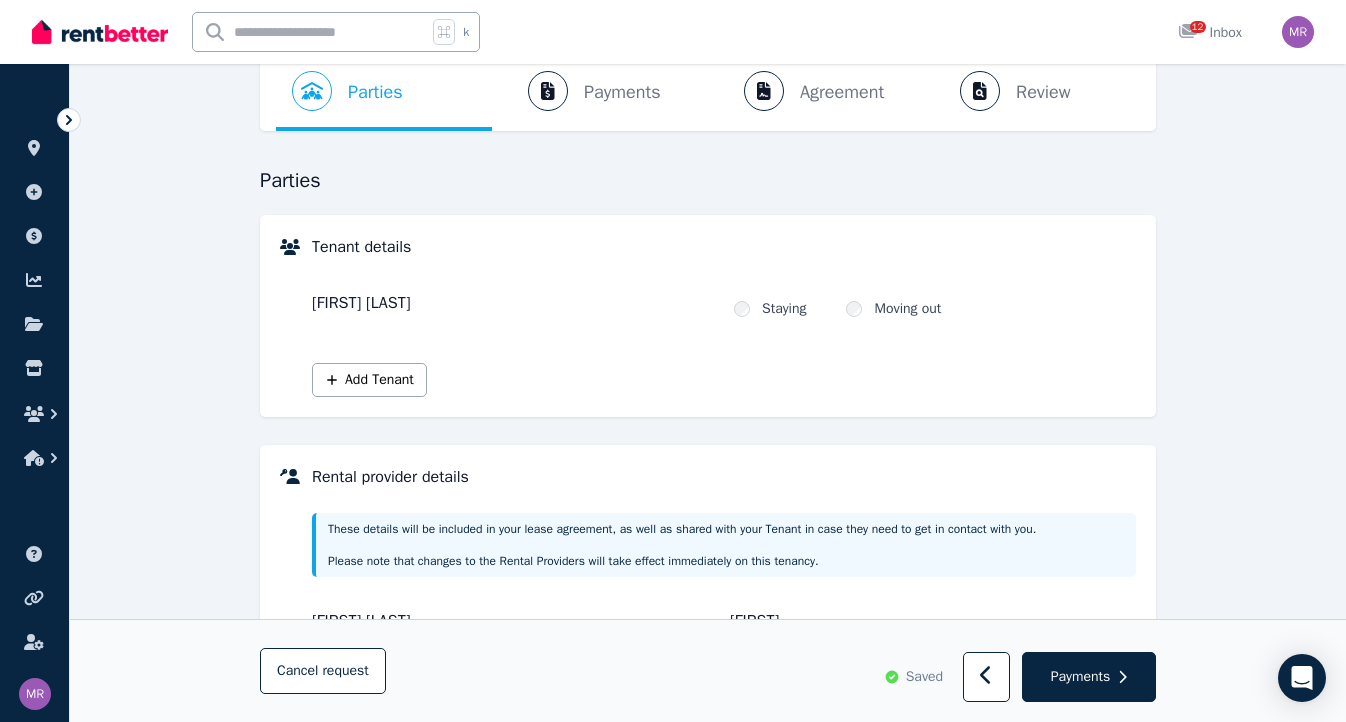 scroll, scrollTop: 111, scrollLeft: 0, axis: vertical 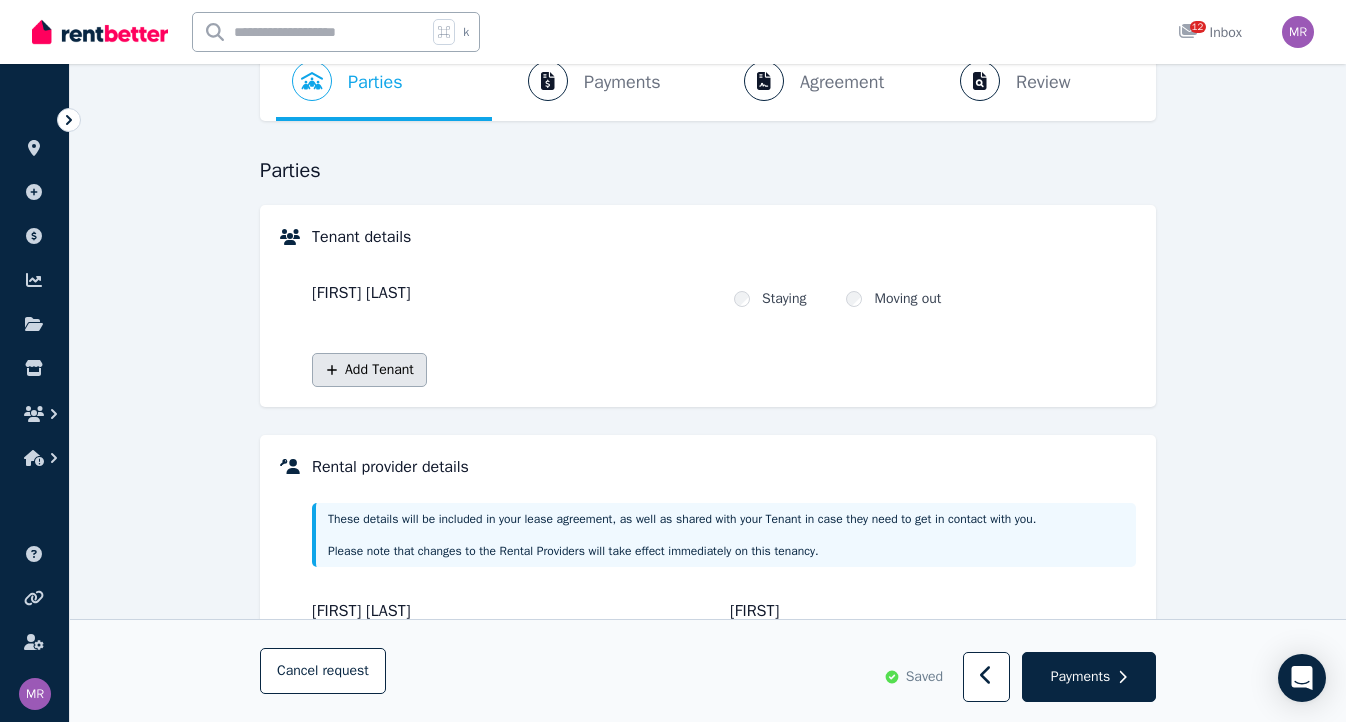 click on "Add Tenant" at bounding box center [369, 370] 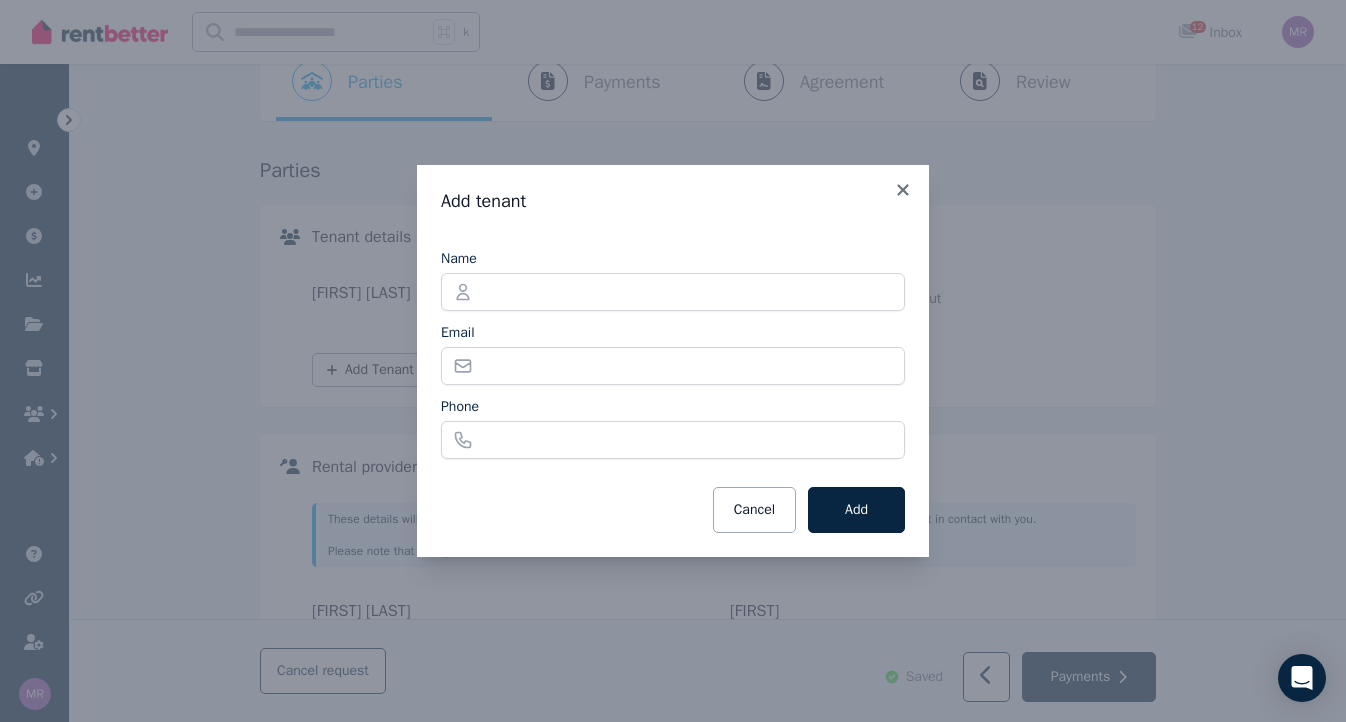 click on "Add tenant Name Email Phone Cancel Add" at bounding box center (673, 361) 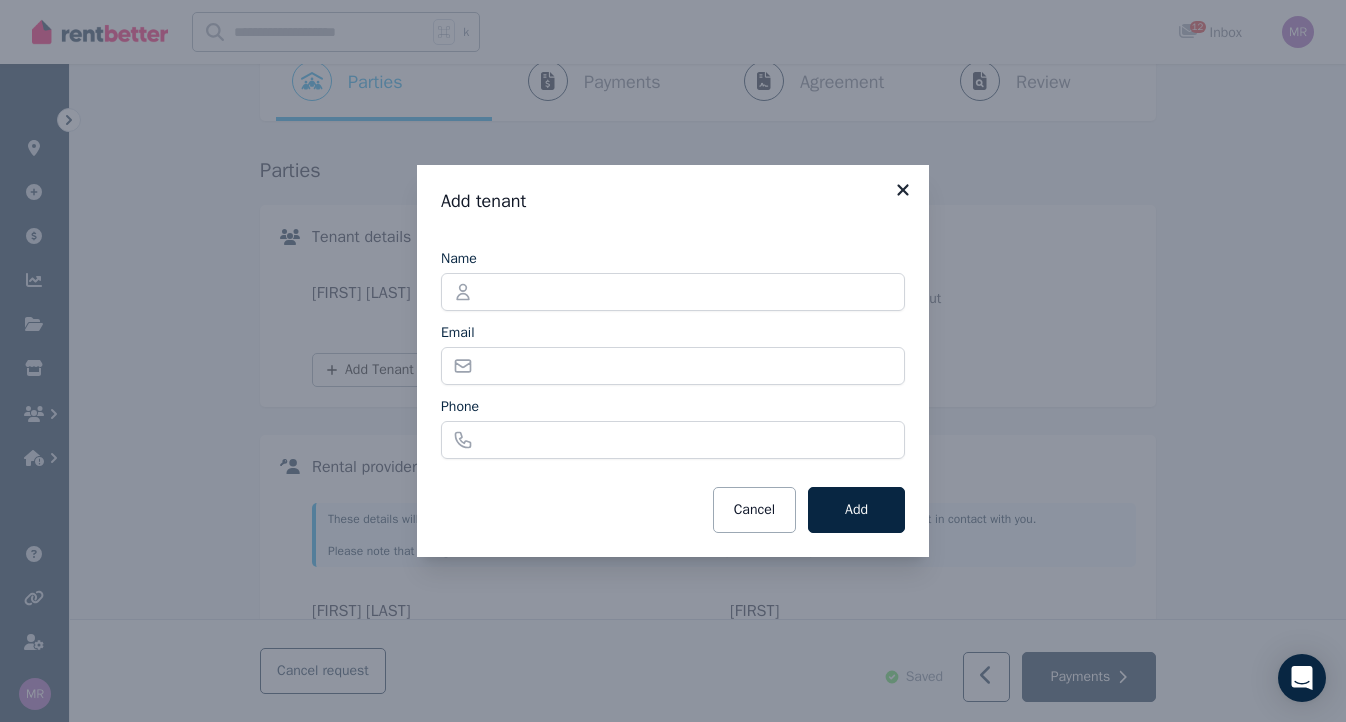 click 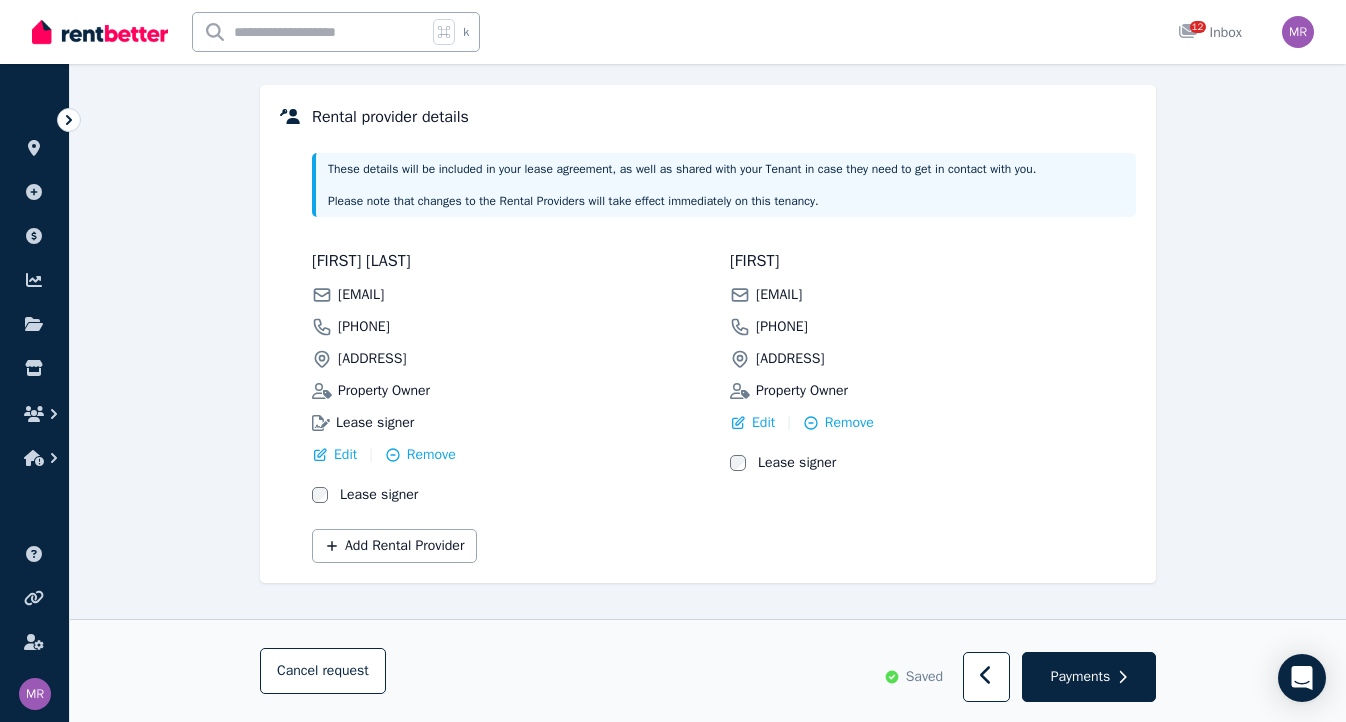 scroll, scrollTop: 460, scrollLeft: 0, axis: vertical 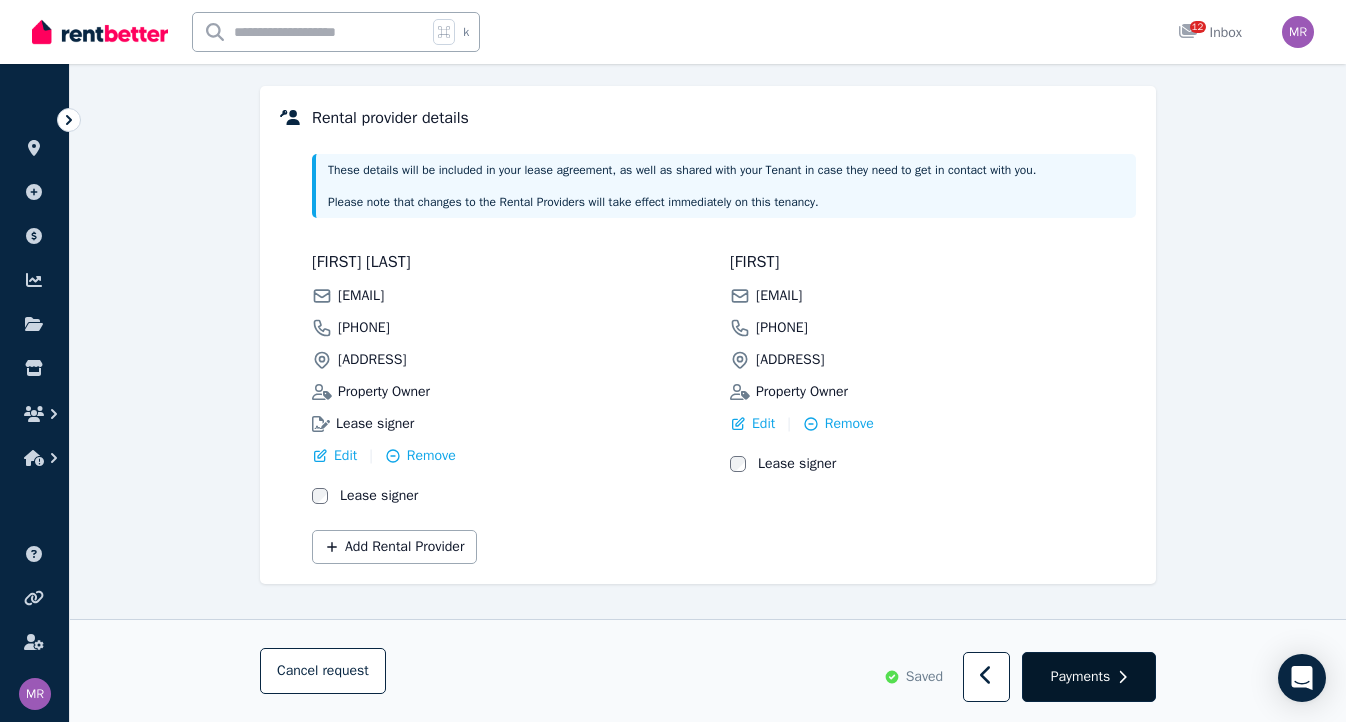 click on "Payments" at bounding box center (1081, 677) 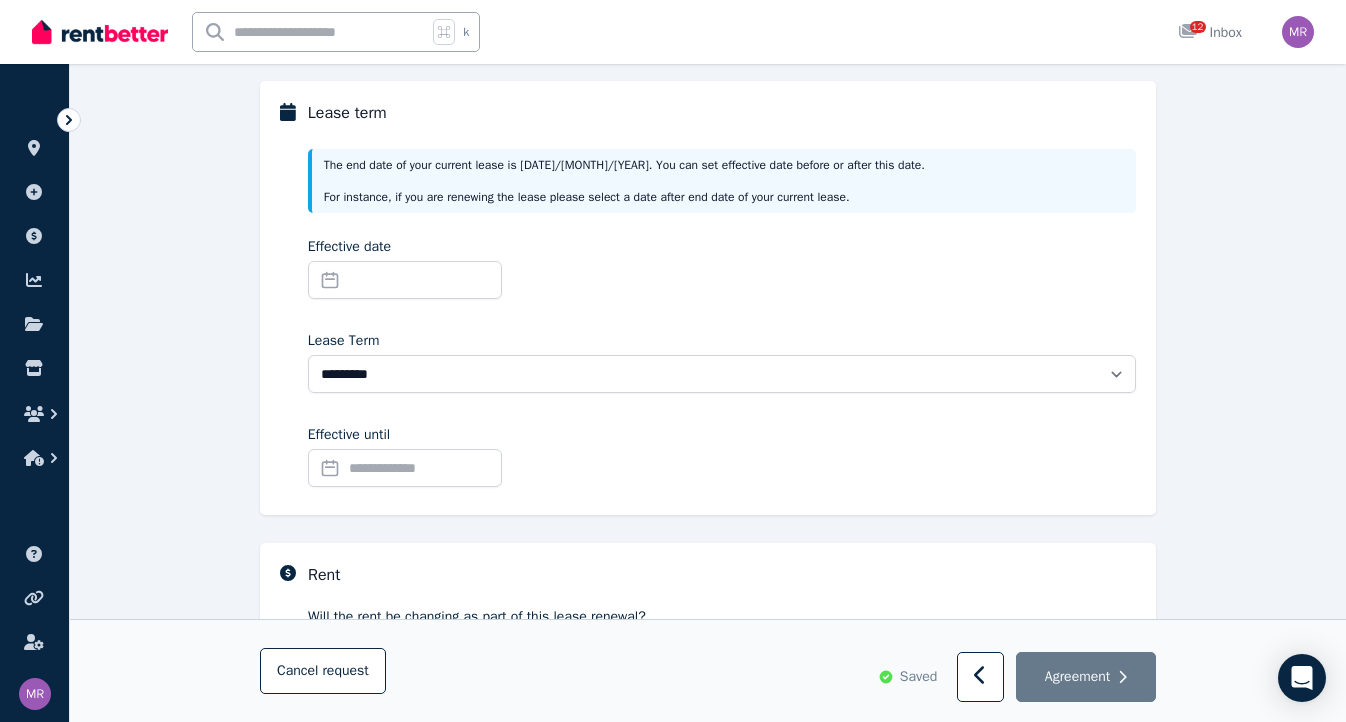 scroll, scrollTop: 257, scrollLeft: 0, axis: vertical 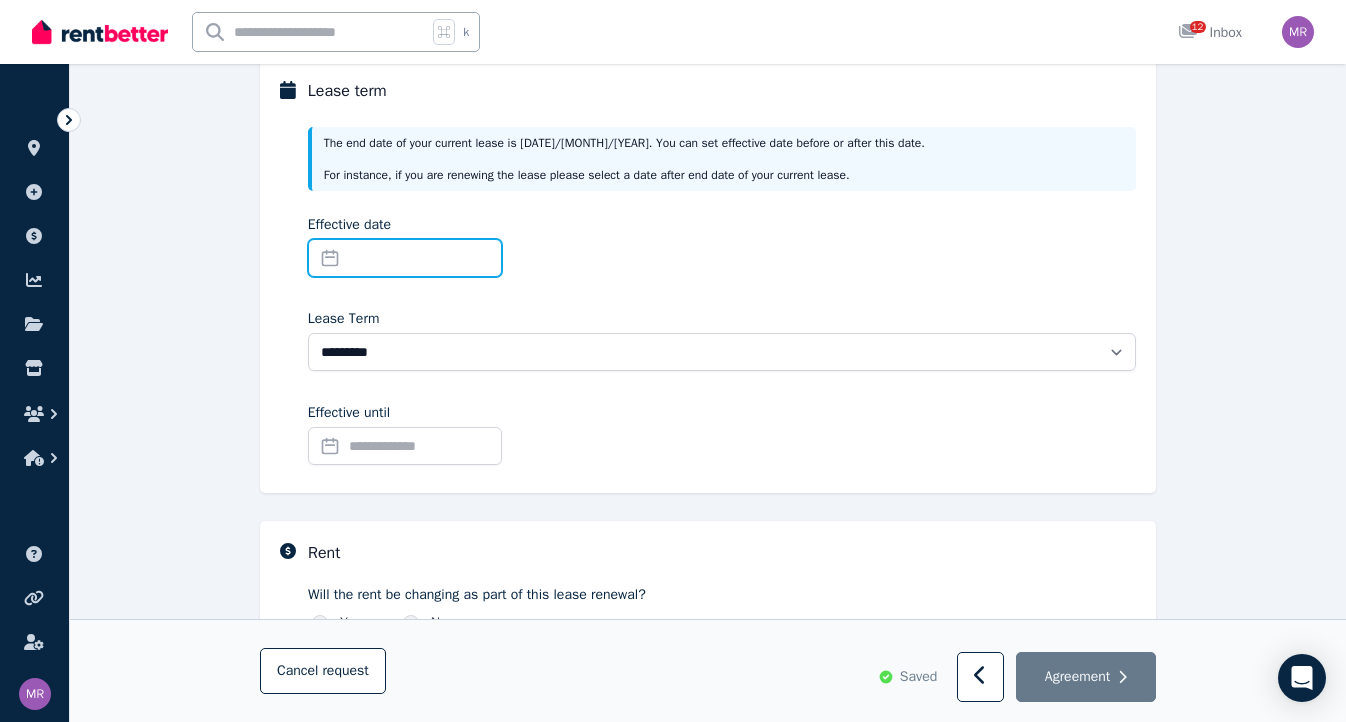 click on "Effective date" at bounding box center [405, 258] 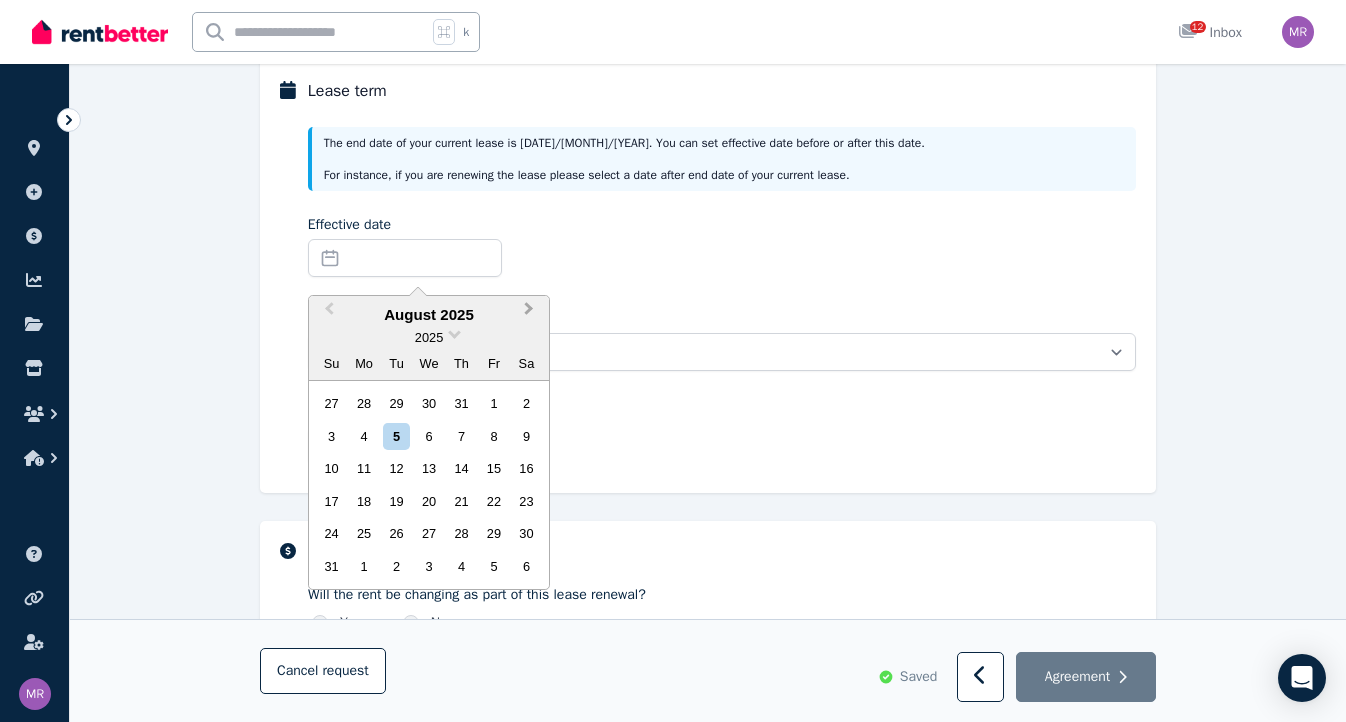 click on "Next Month" at bounding box center (529, 313) 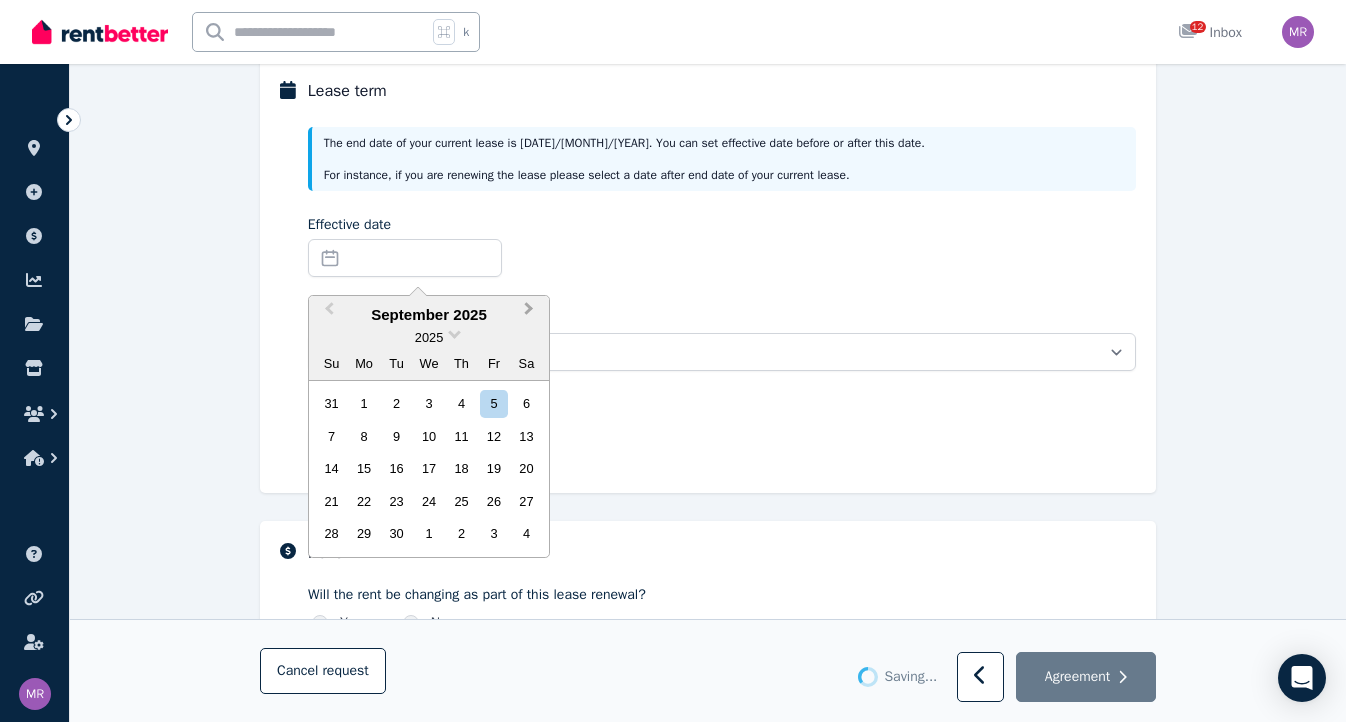 click on "Next Month" at bounding box center (529, 313) 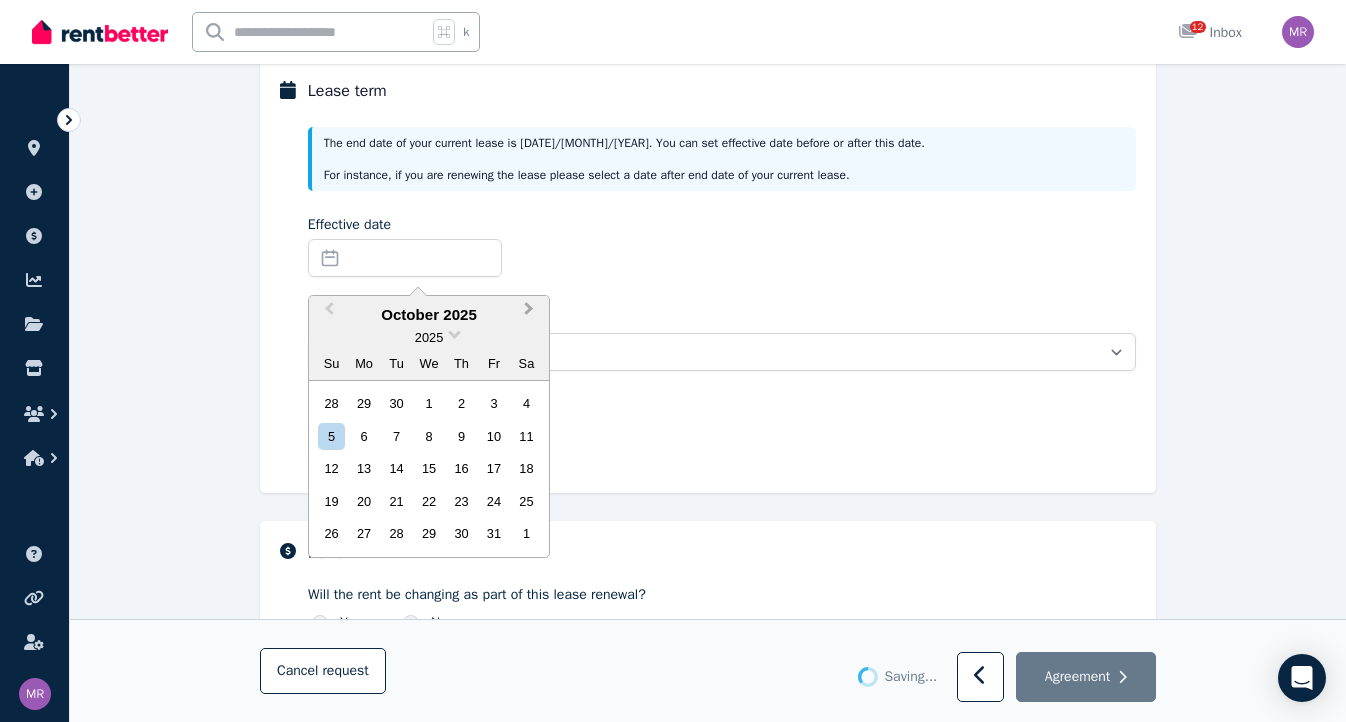 click on "Next Month" at bounding box center (529, 313) 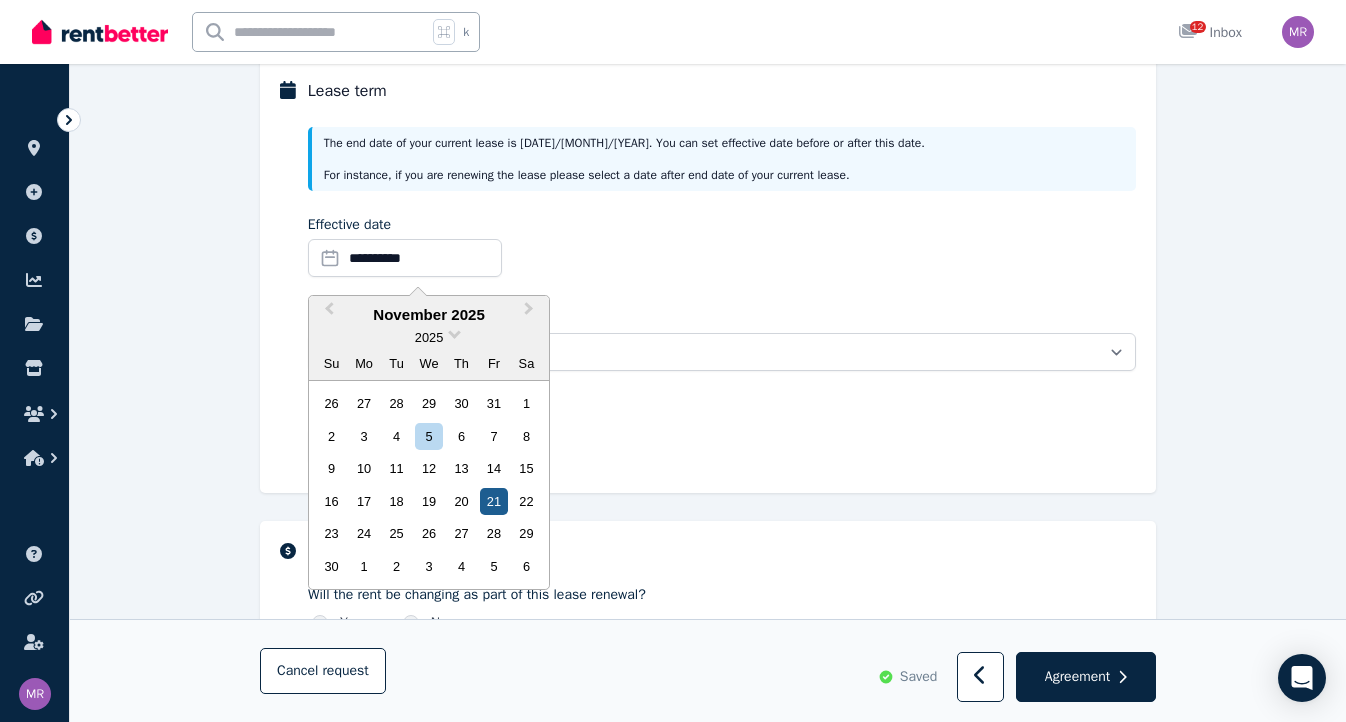 click on "21" at bounding box center [493, 501] 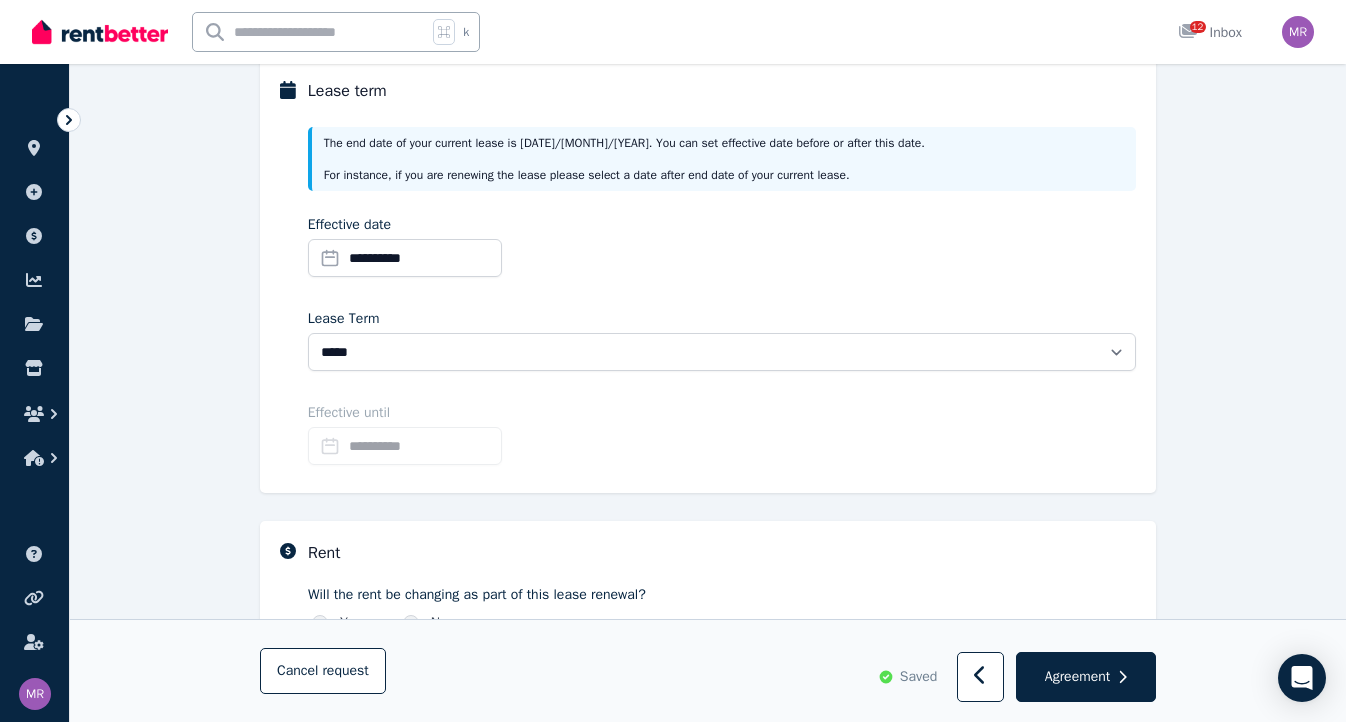 click on "**********" at bounding box center (405, 446) 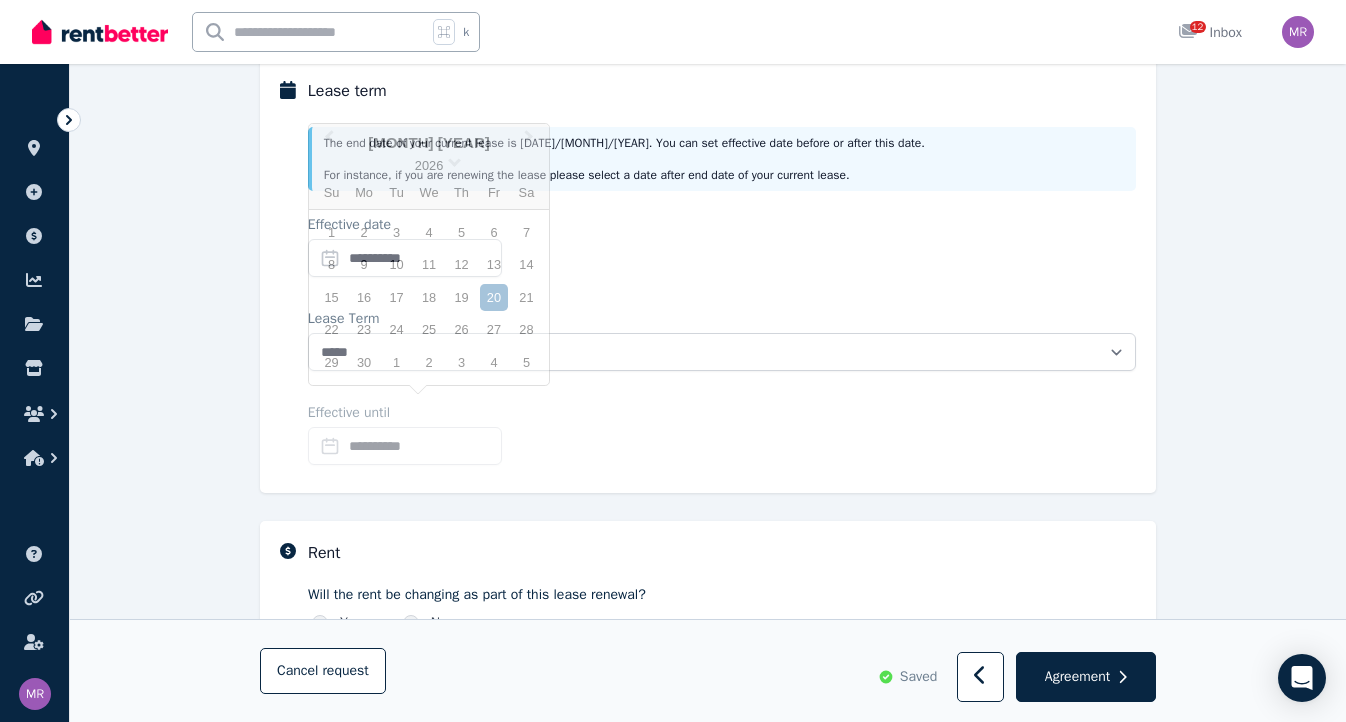 click on "**********" at bounding box center [405, 446] 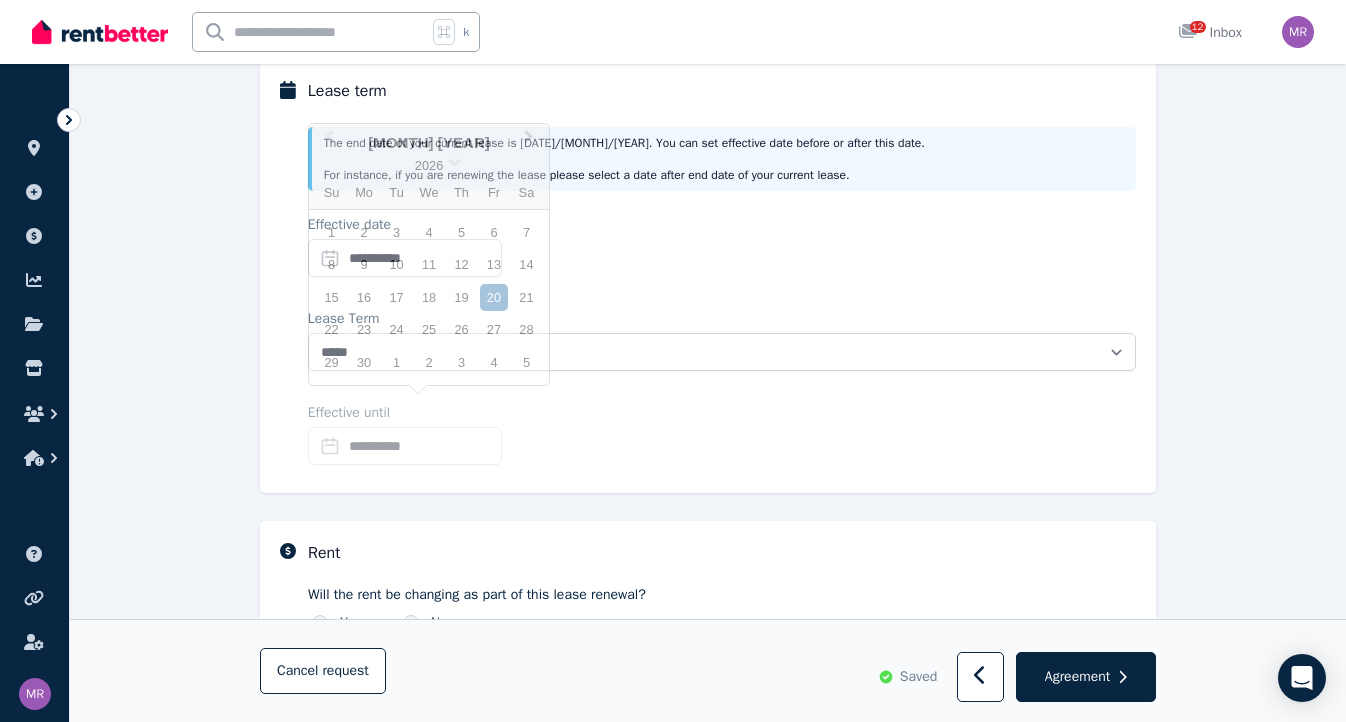 click on "Next Month" at bounding box center (529, 141) 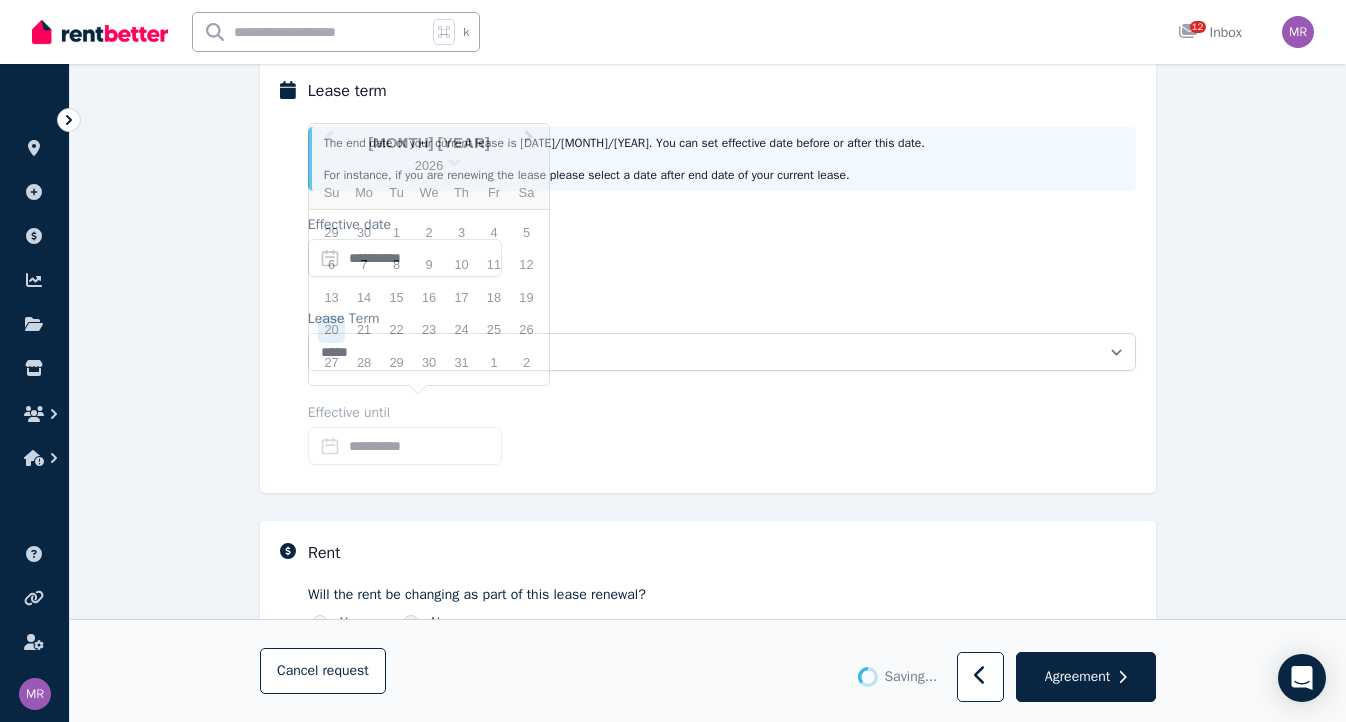 click on "Next Month" at bounding box center (529, 141) 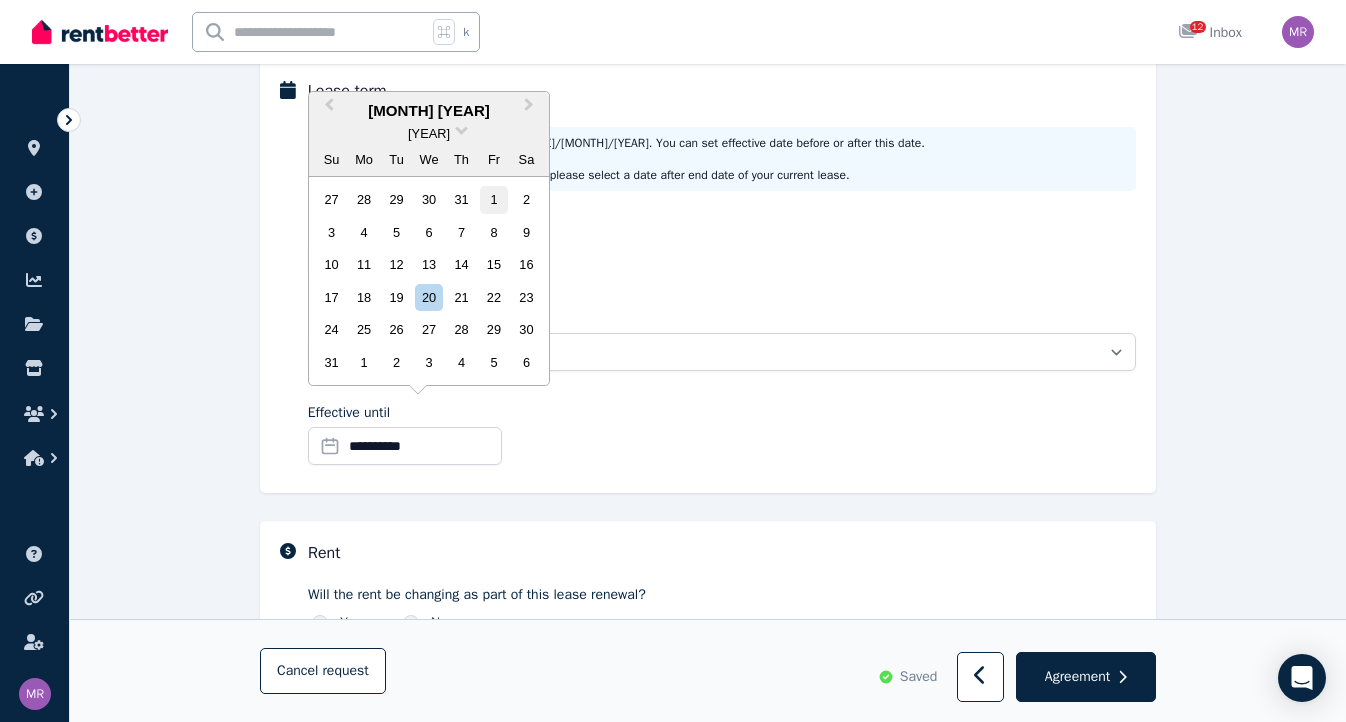 click on "1" at bounding box center (493, 199) 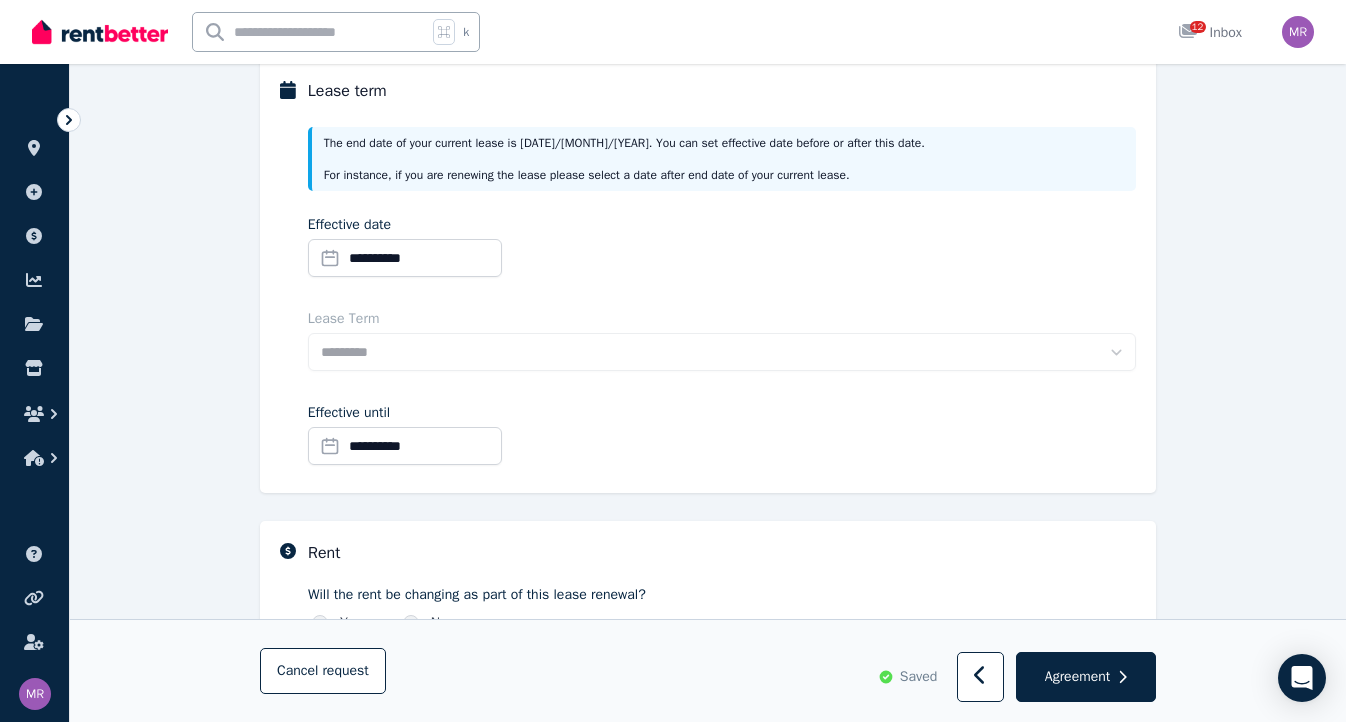 click on "**********" at bounding box center (722, 438) 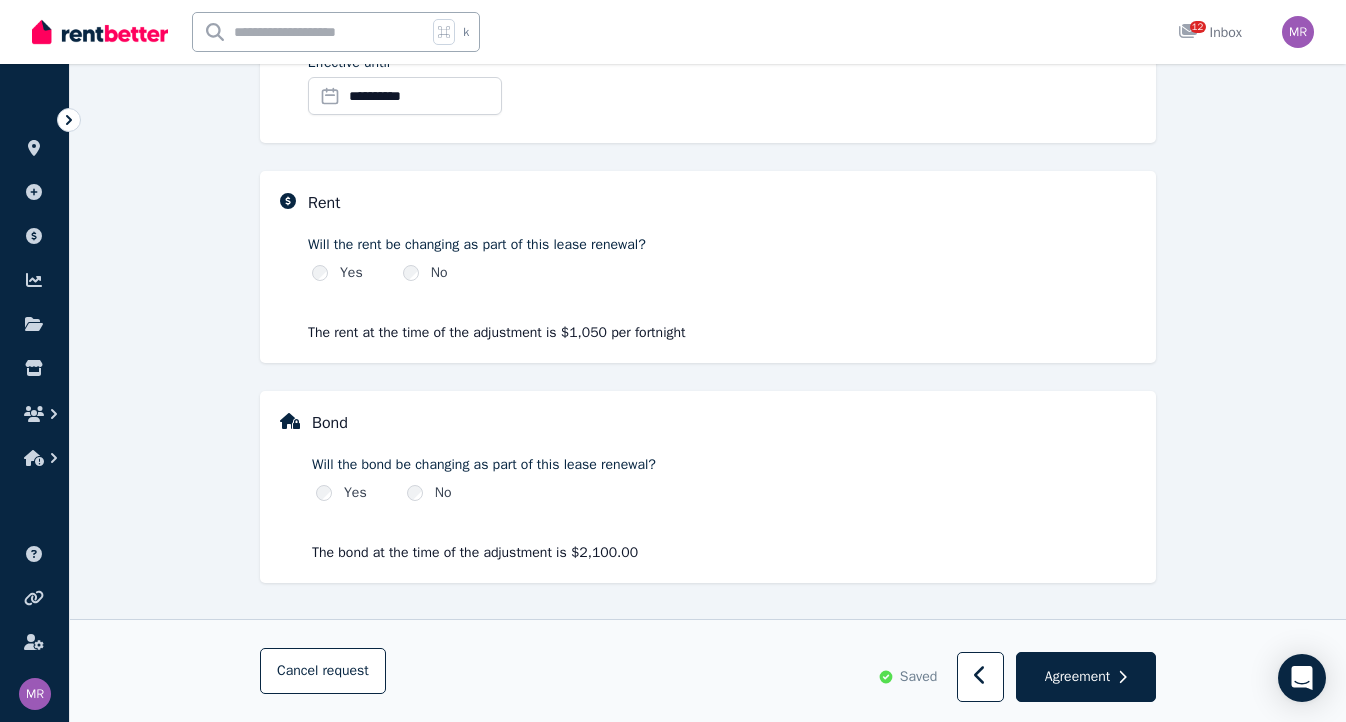 scroll, scrollTop: 606, scrollLeft: 0, axis: vertical 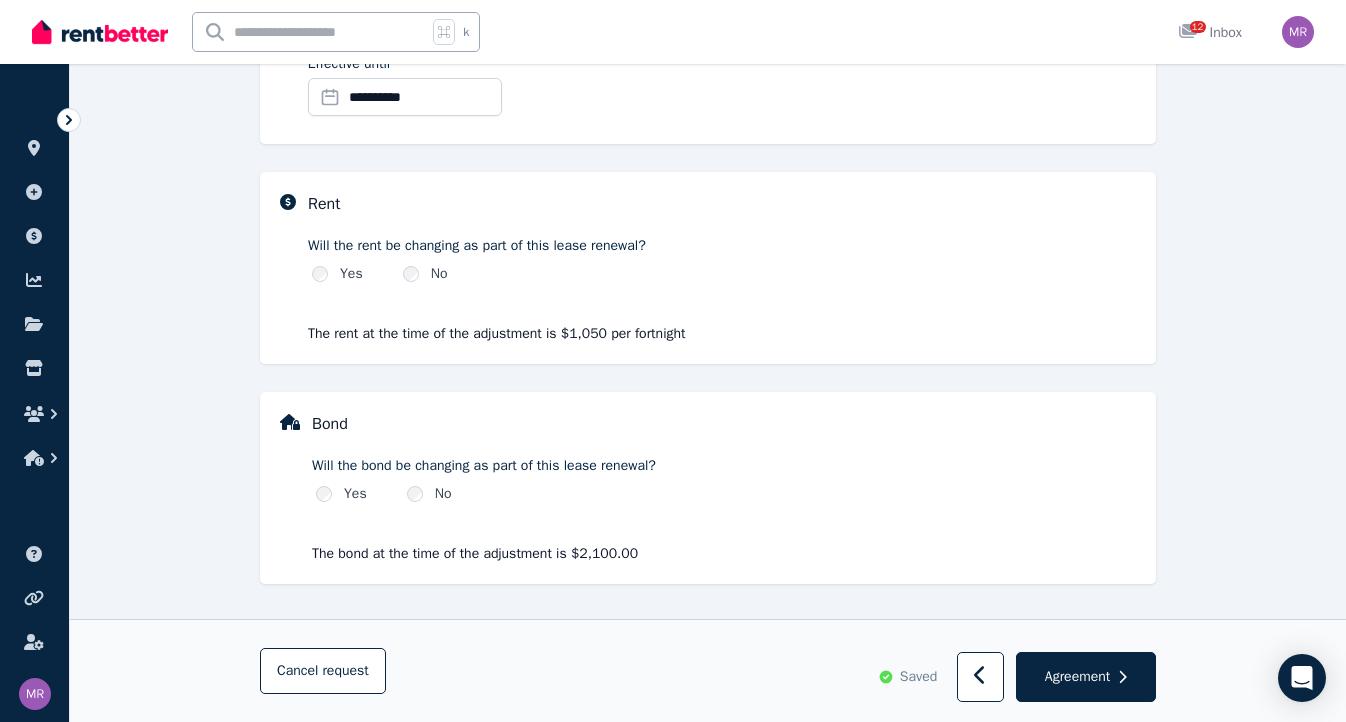 click on "Yes" at bounding box center (351, 274) 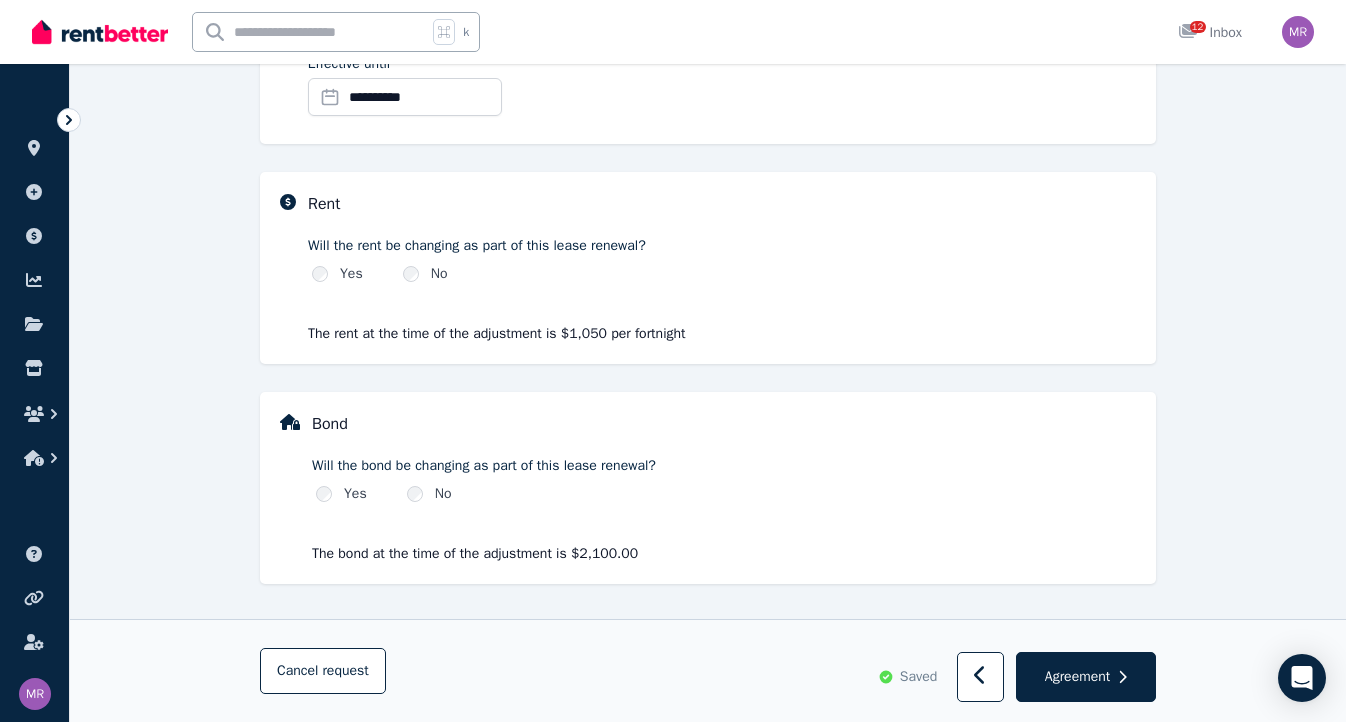 select on "**********" 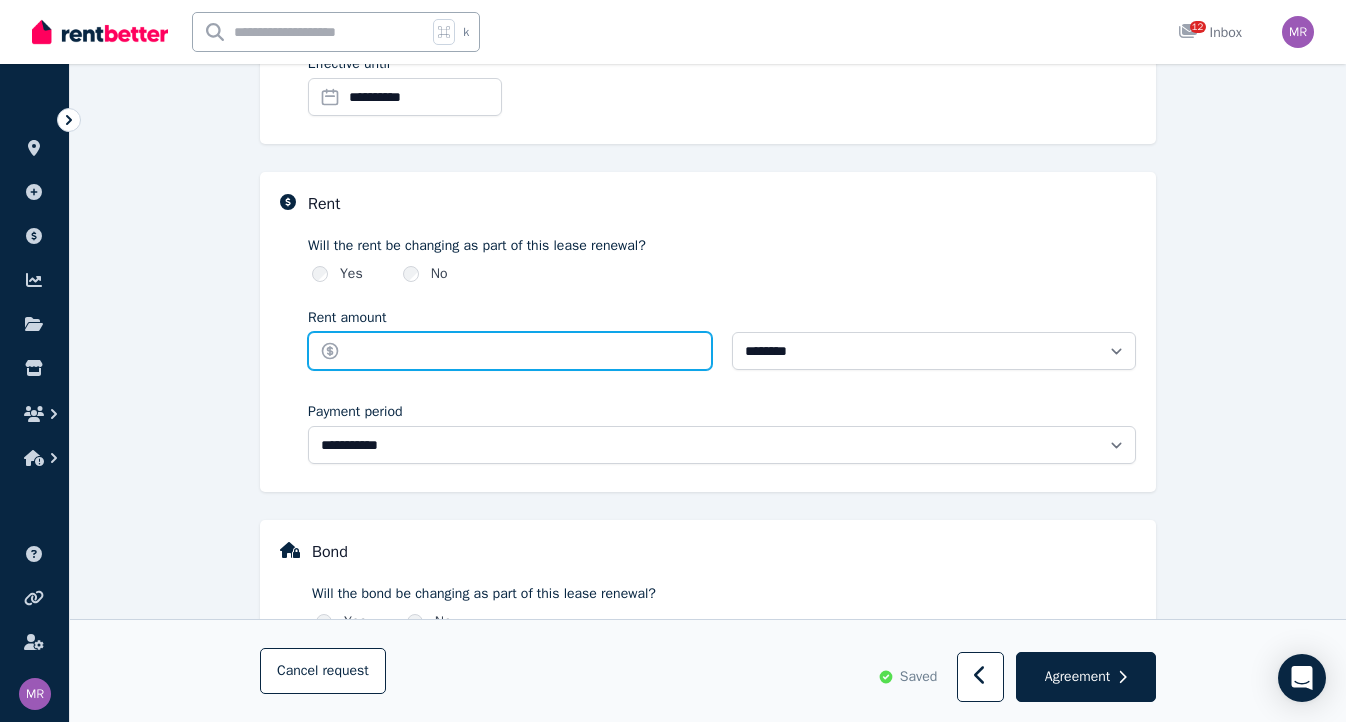 click on "Rent amount" at bounding box center (510, 351) 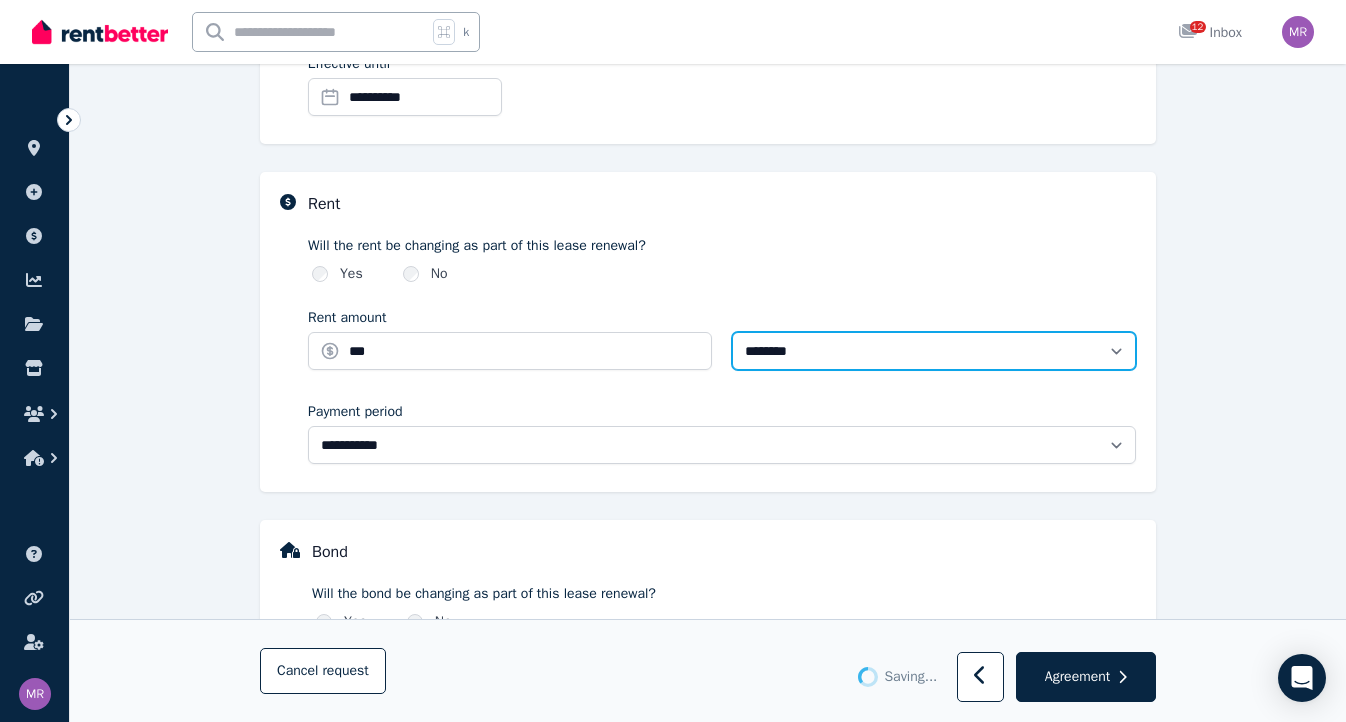 type on "******" 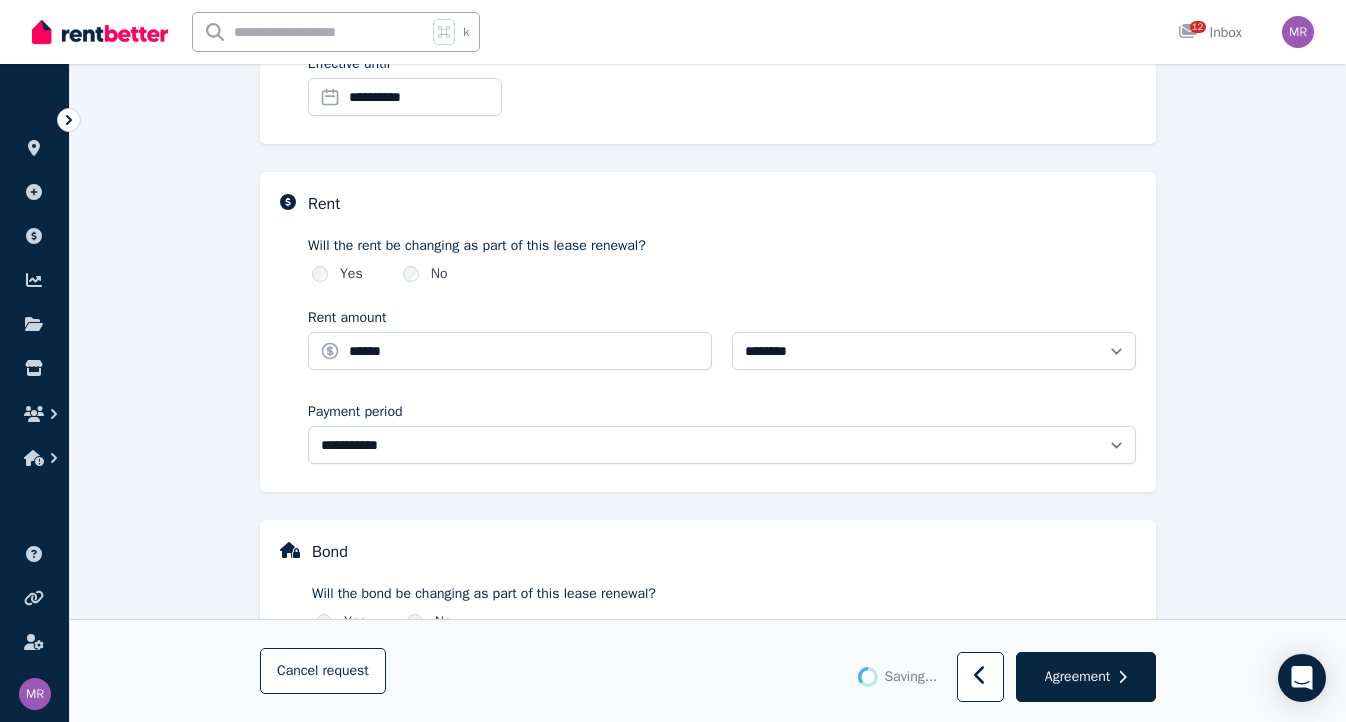 click on "**********" at bounding box center (708, 211) 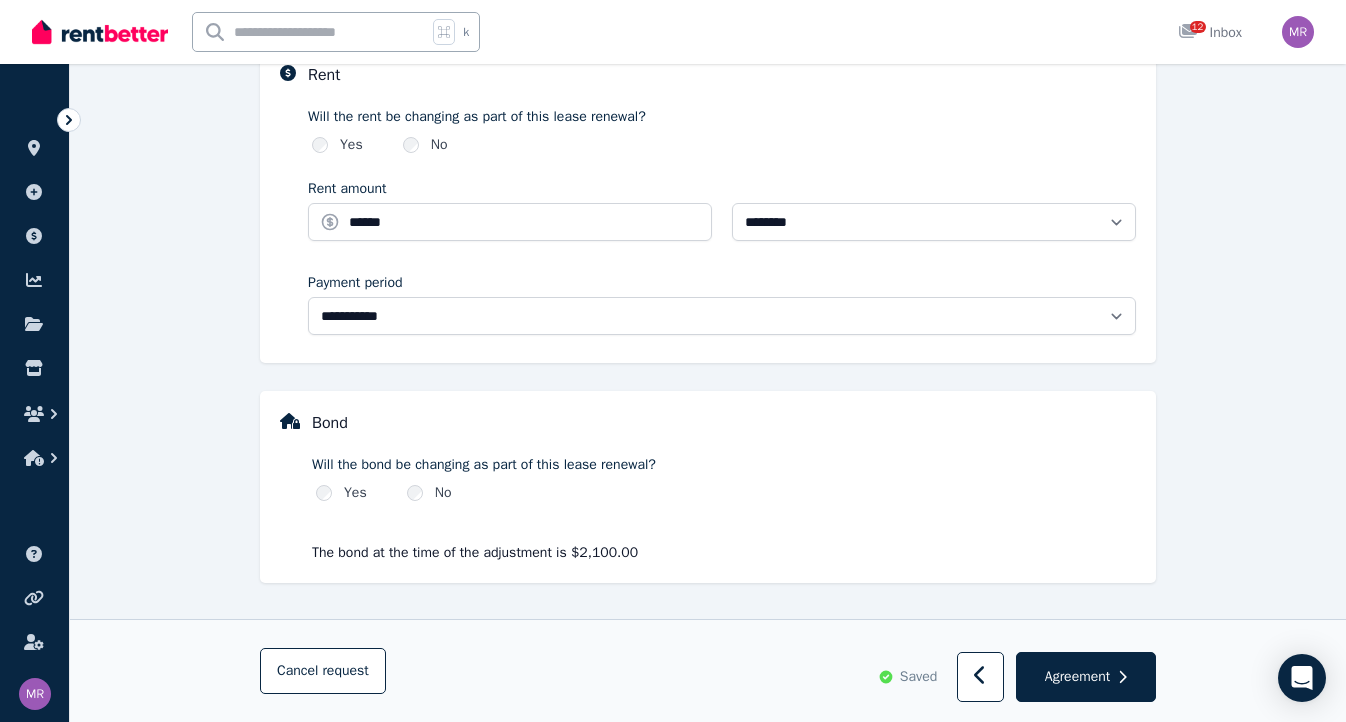 scroll, scrollTop: 734, scrollLeft: 0, axis: vertical 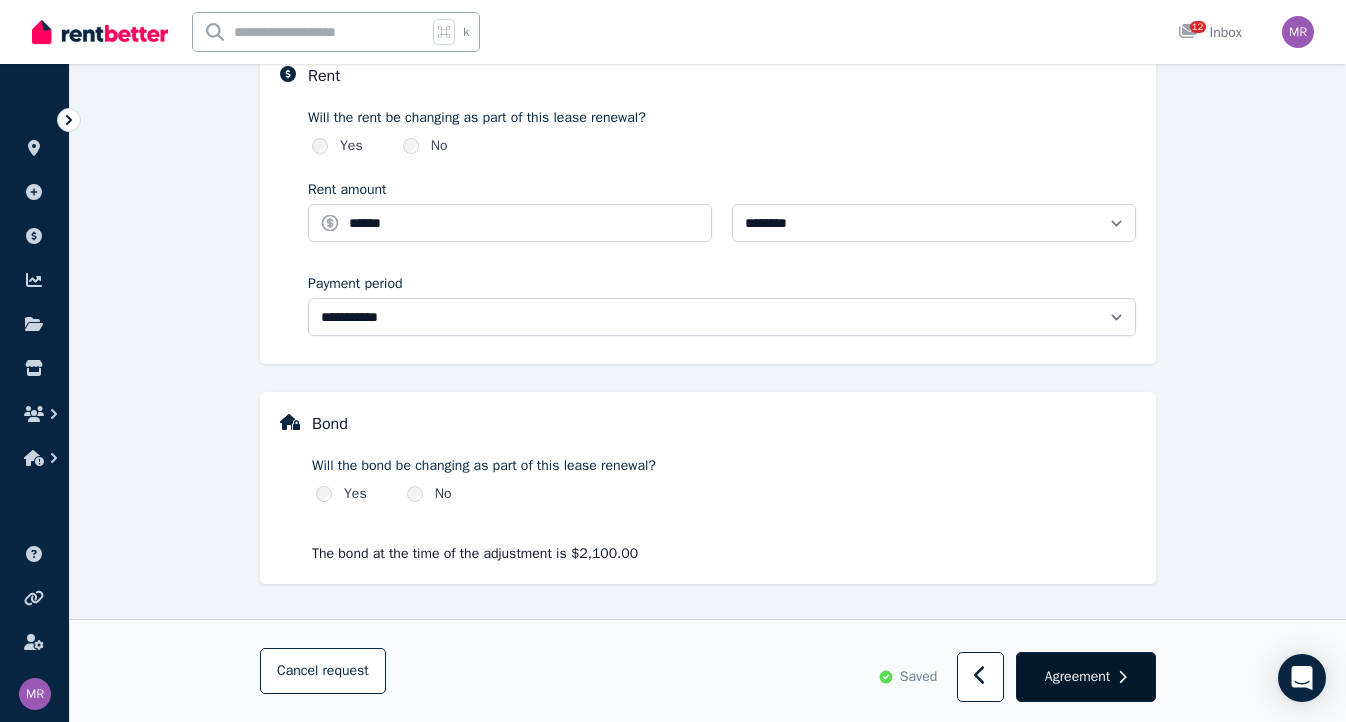 click on "Agreement" at bounding box center [1086, 678] 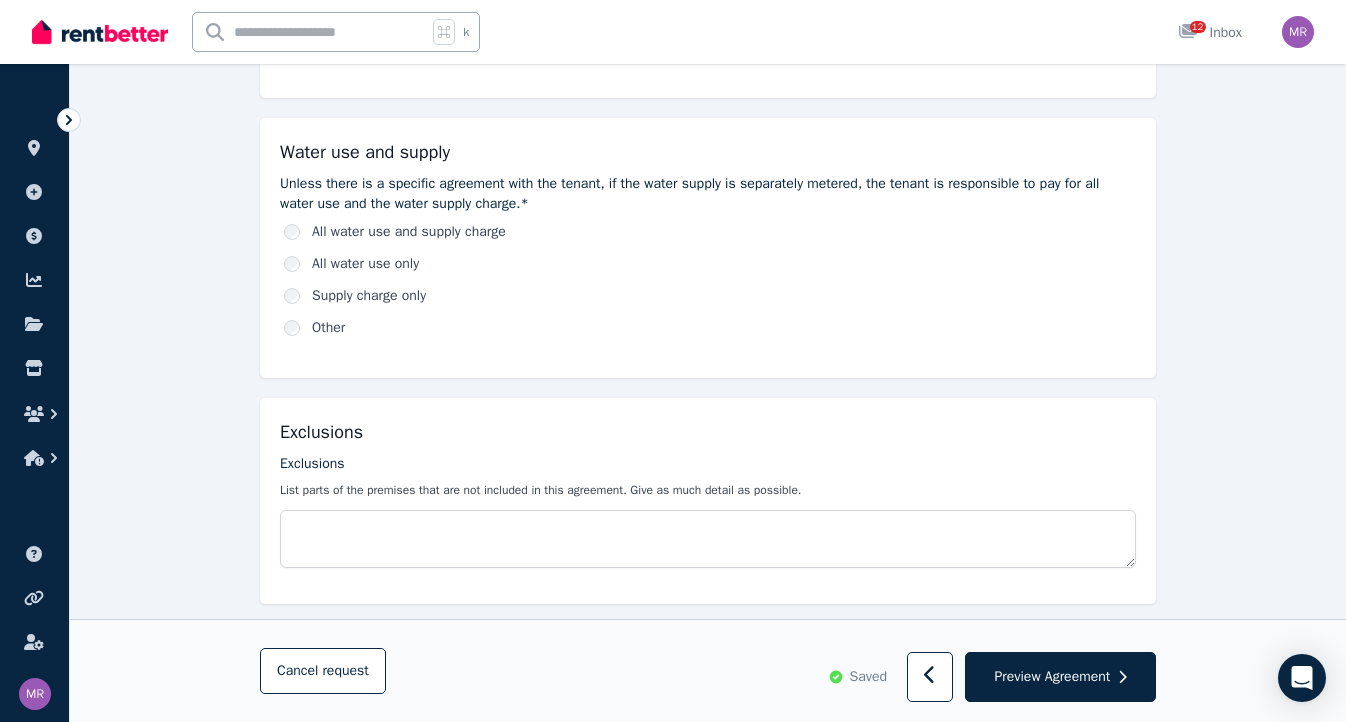 scroll, scrollTop: 629, scrollLeft: 0, axis: vertical 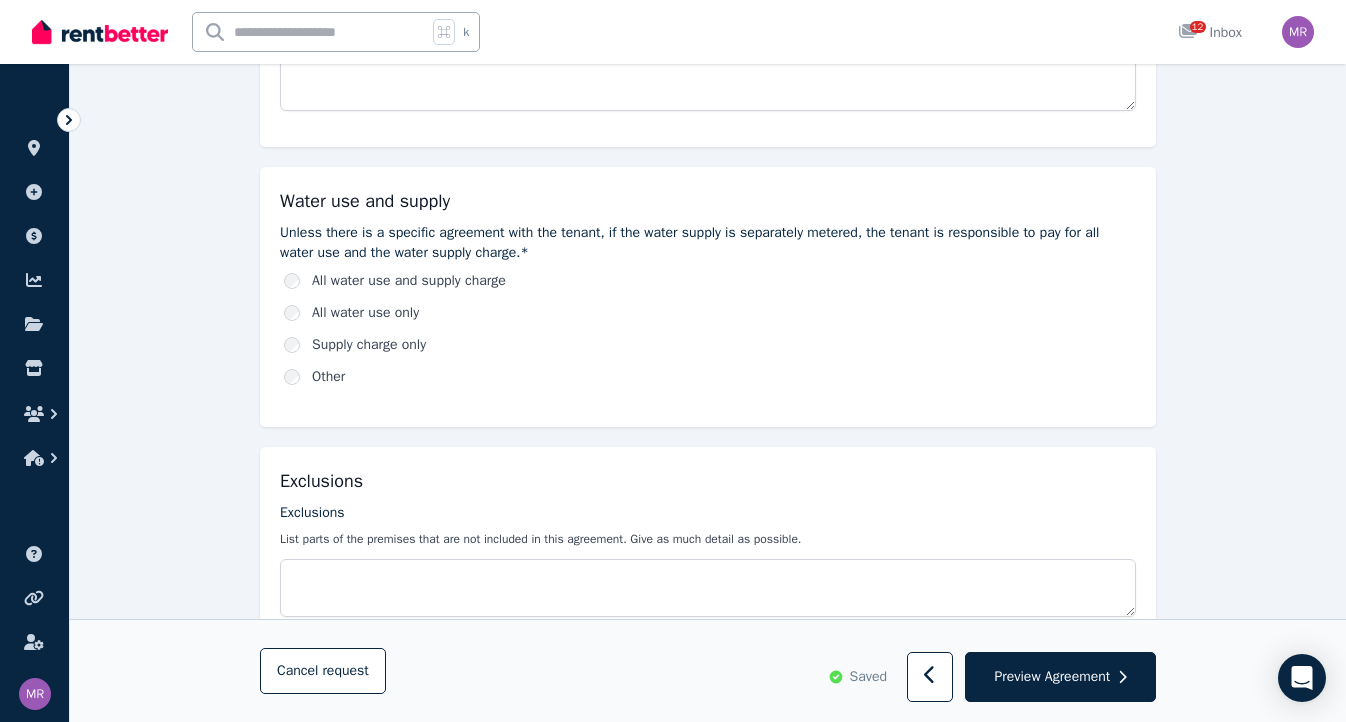 click on "All water use and supply charge All water use only Supply charge only Other" at bounding box center [708, 329] 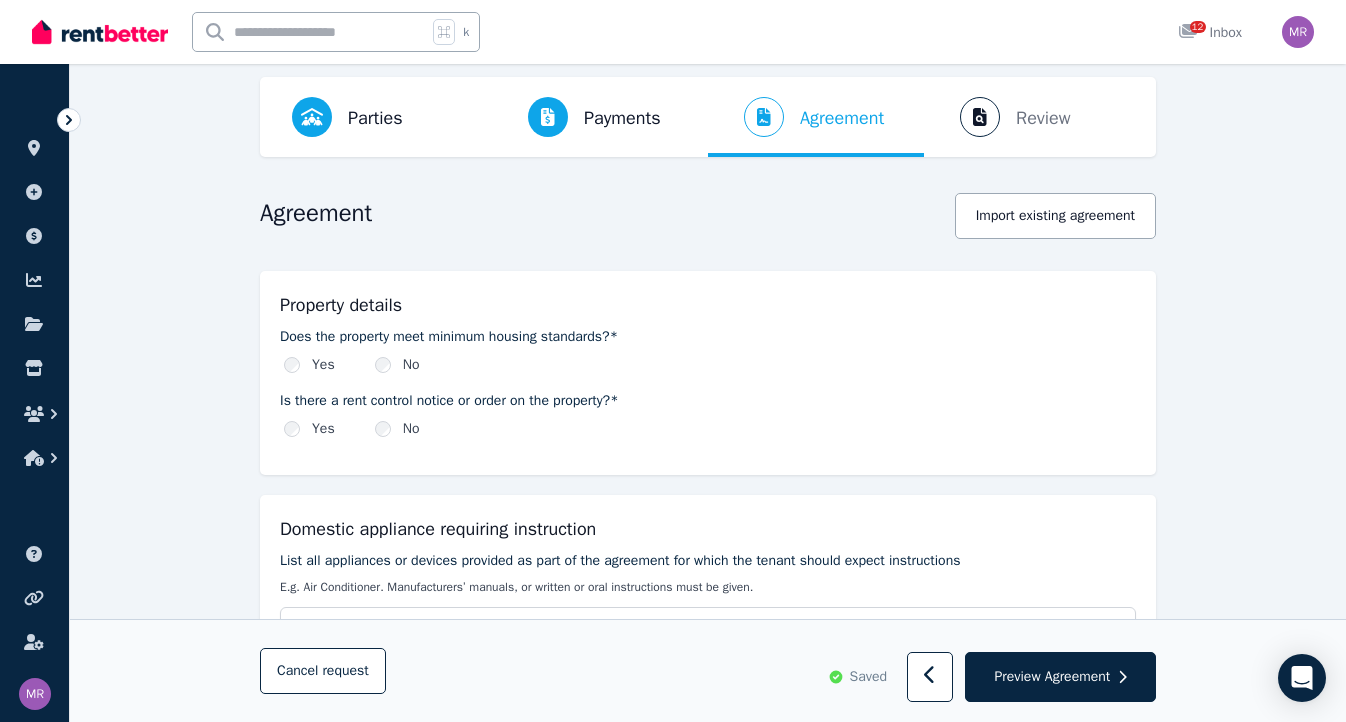 scroll, scrollTop: 90, scrollLeft: 0, axis: vertical 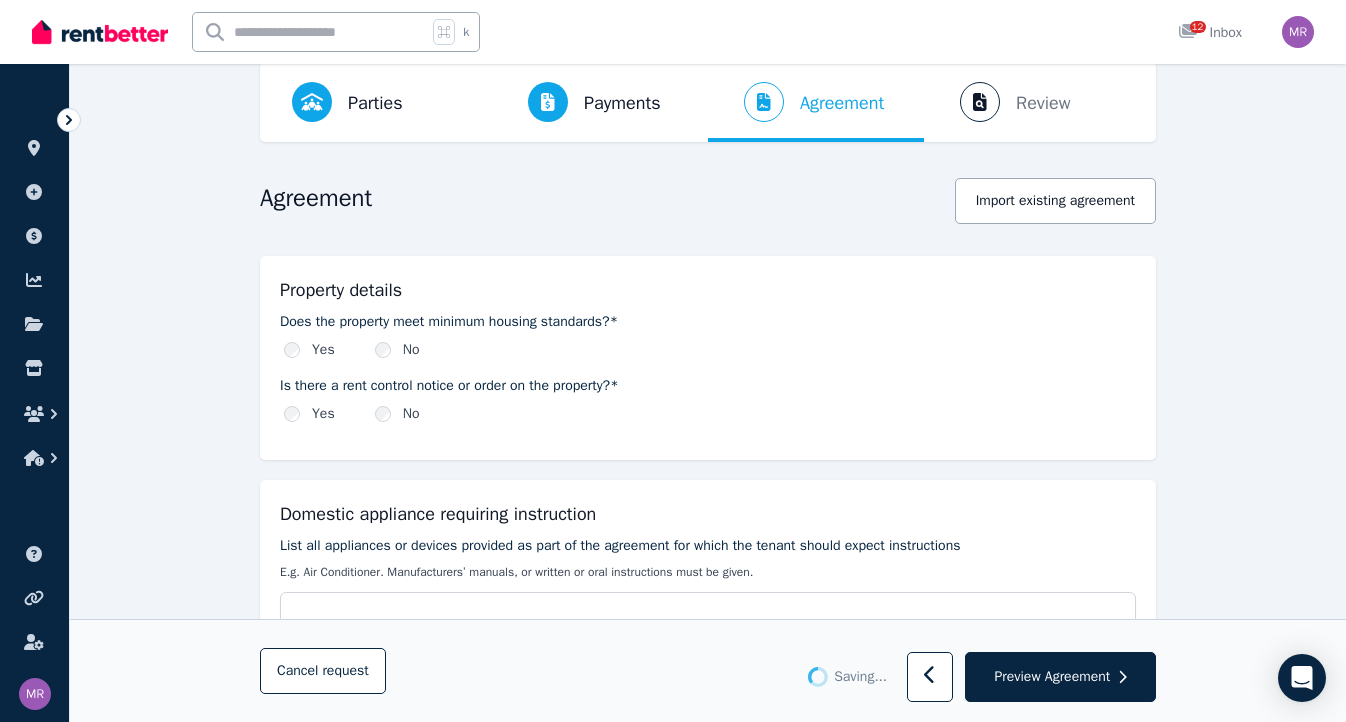 click on "Yes" at bounding box center (323, 350) 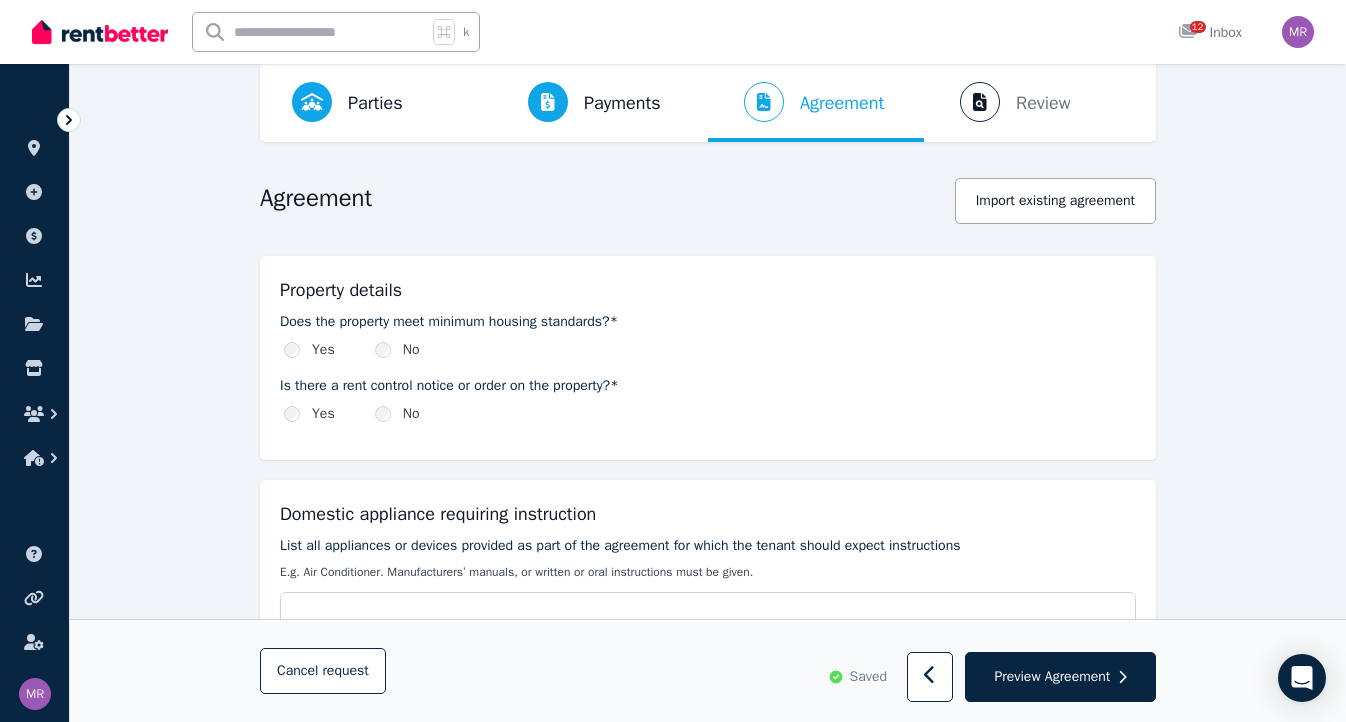 click on "No" at bounding box center (411, 414) 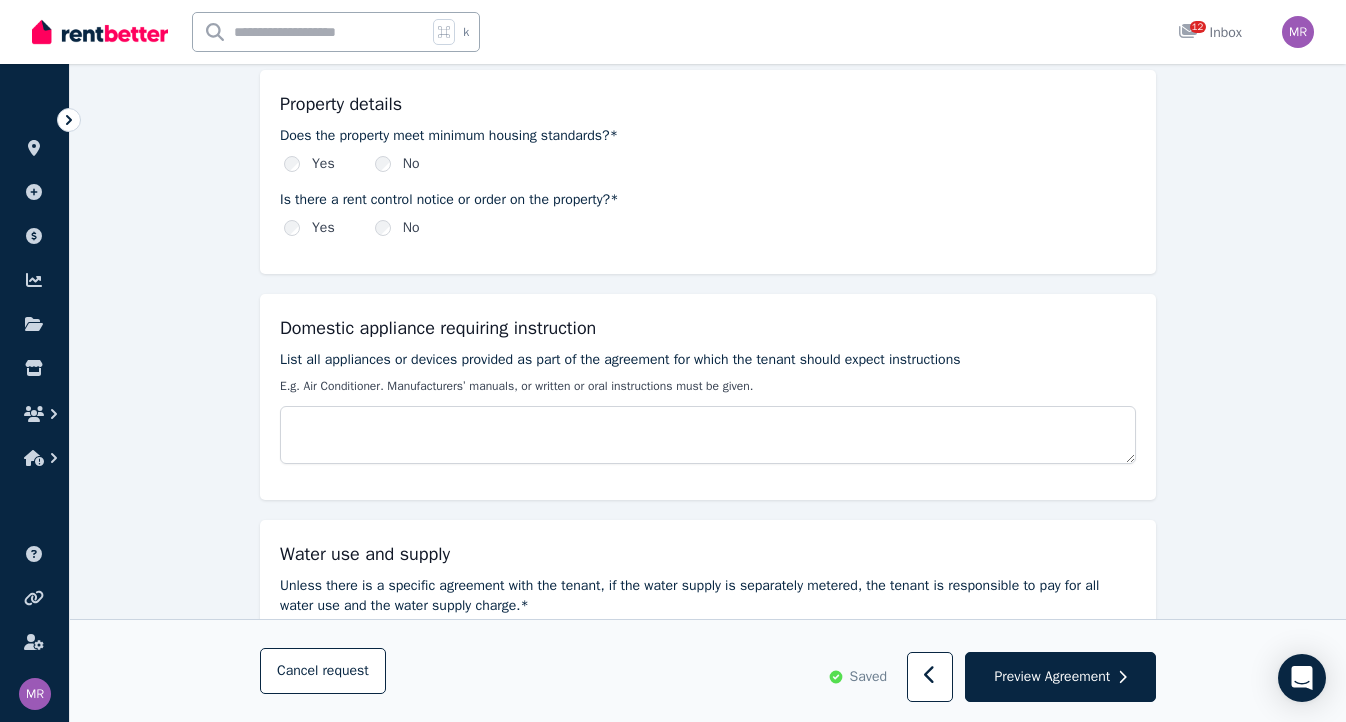 scroll, scrollTop: 289, scrollLeft: 0, axis: vertical 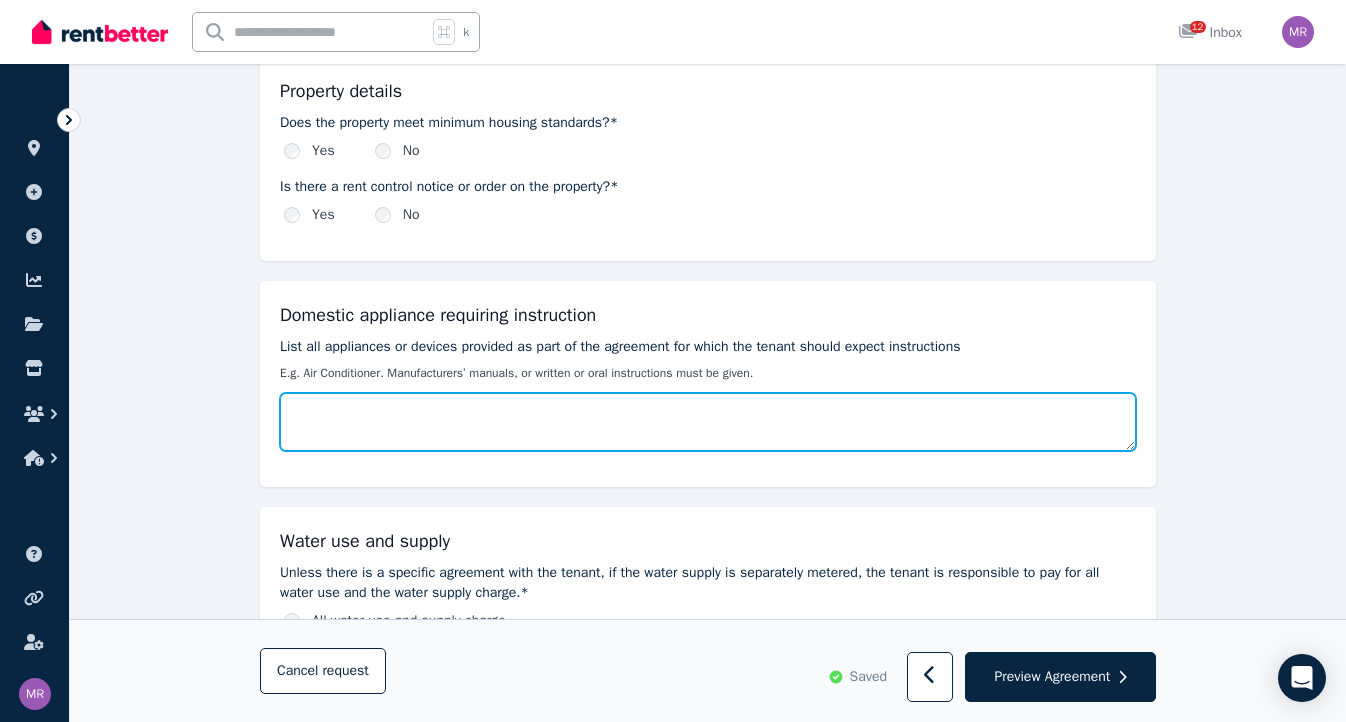 click on "List all appliances or devices provided as part of the agreement for which the tenant should expect instructions" at bounding box center (708, 422) 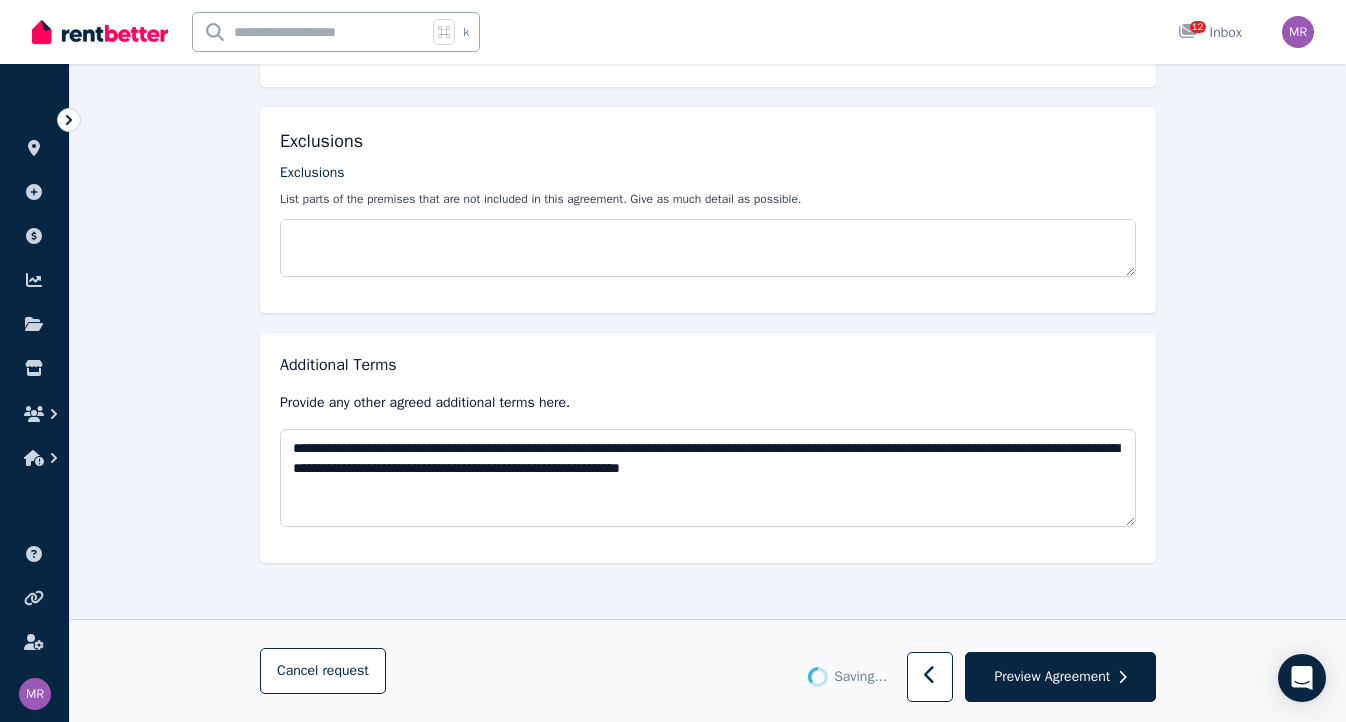 scroll, scrollTop: 968, scrollLeft: 0, axis: vertical 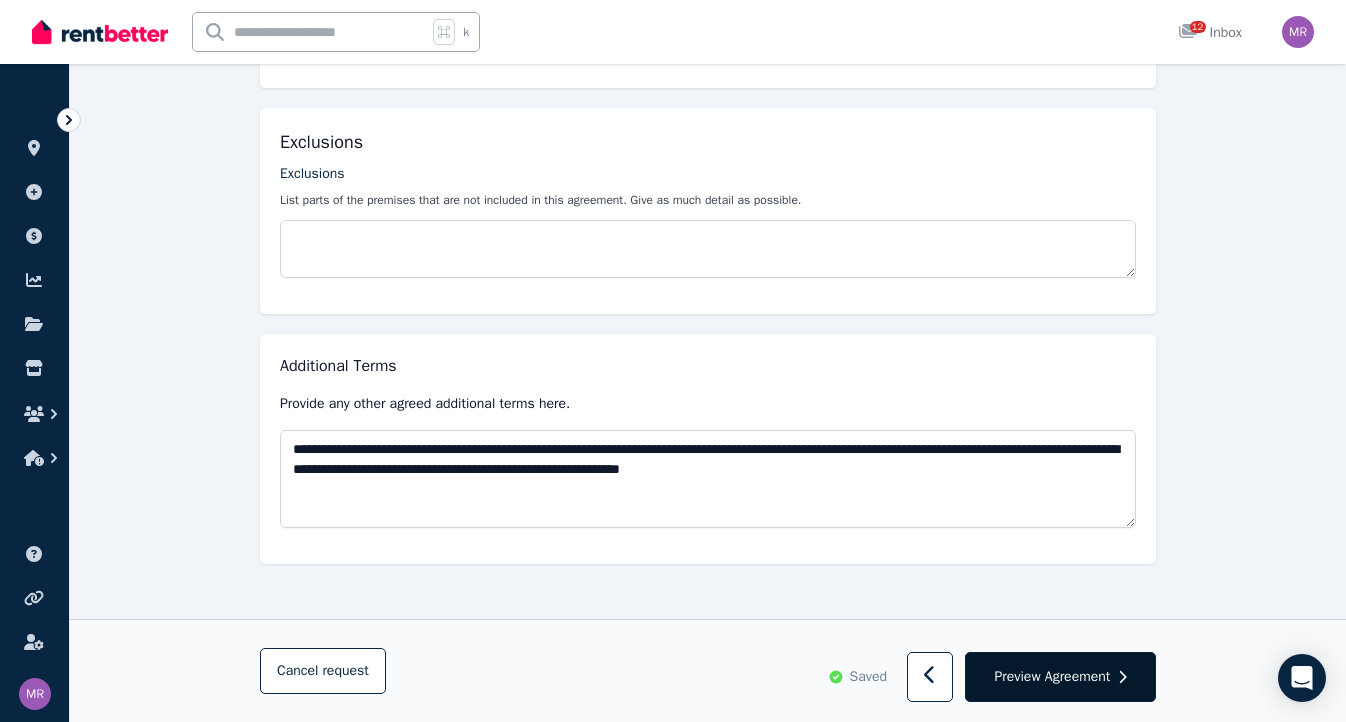 type on "**********" 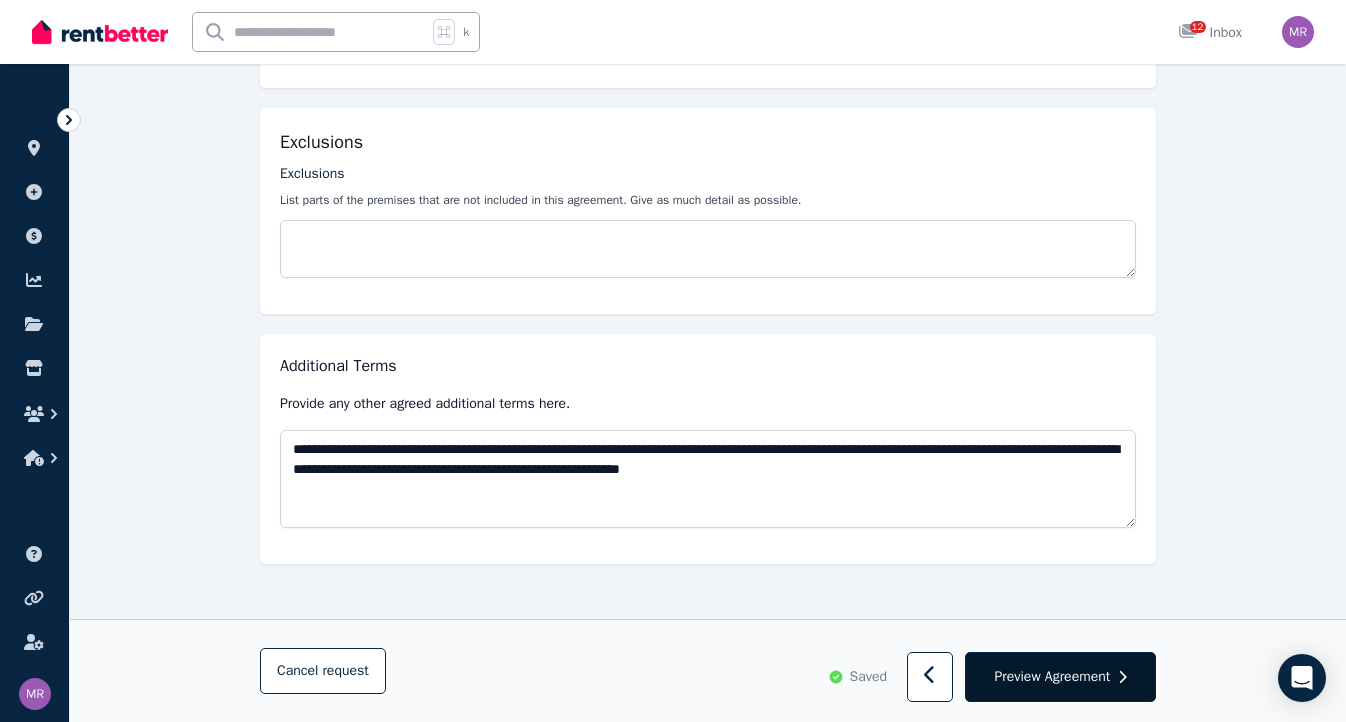 click on "Preview Agreement" at bounding box center (1052, 677) 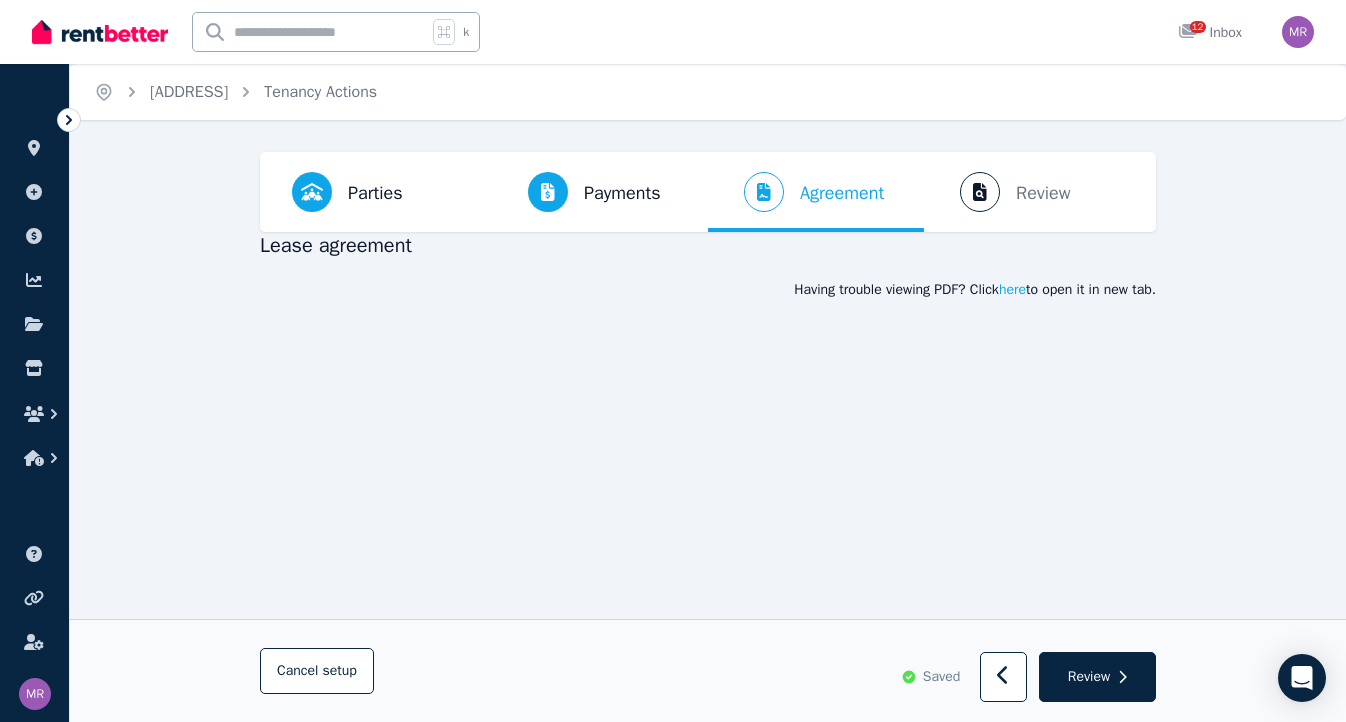 scroll, scrollTop: 0, scrollLeft: 0, axis: both 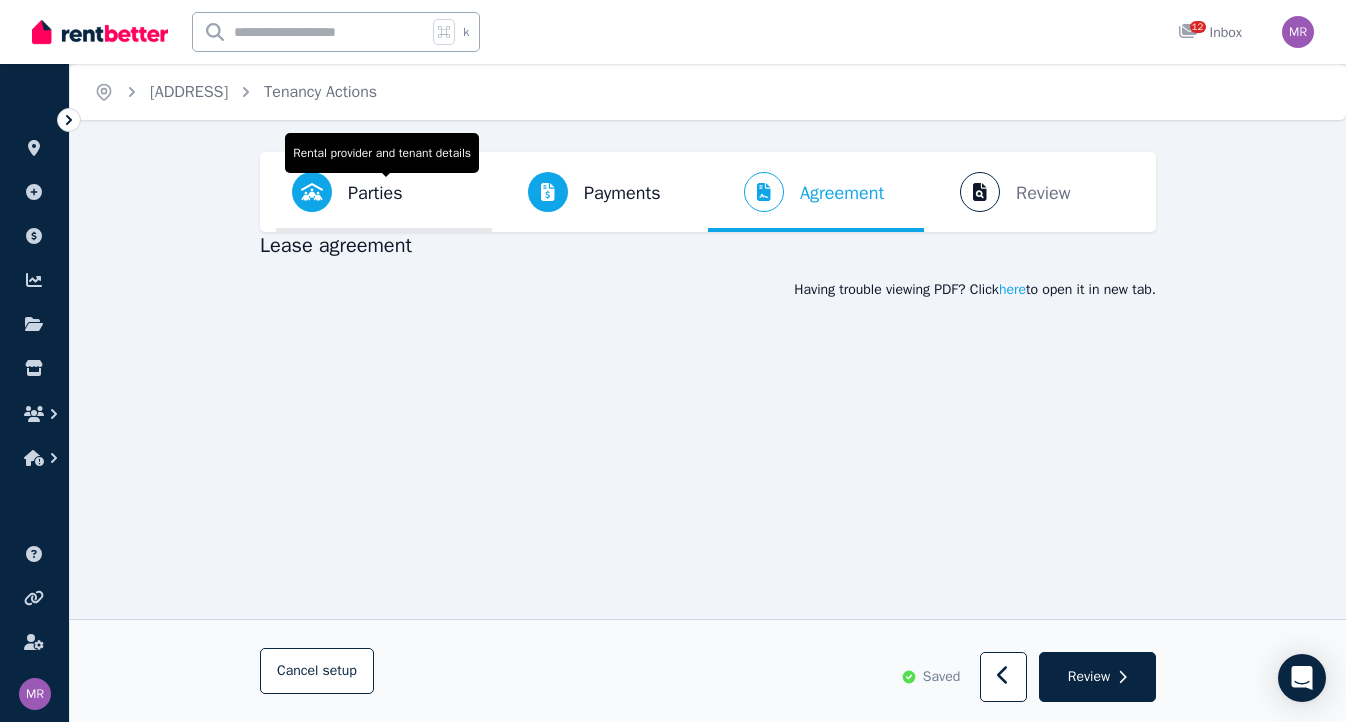 click on "Parties Rental provider and tenant details" at bounding box center [347, 192] 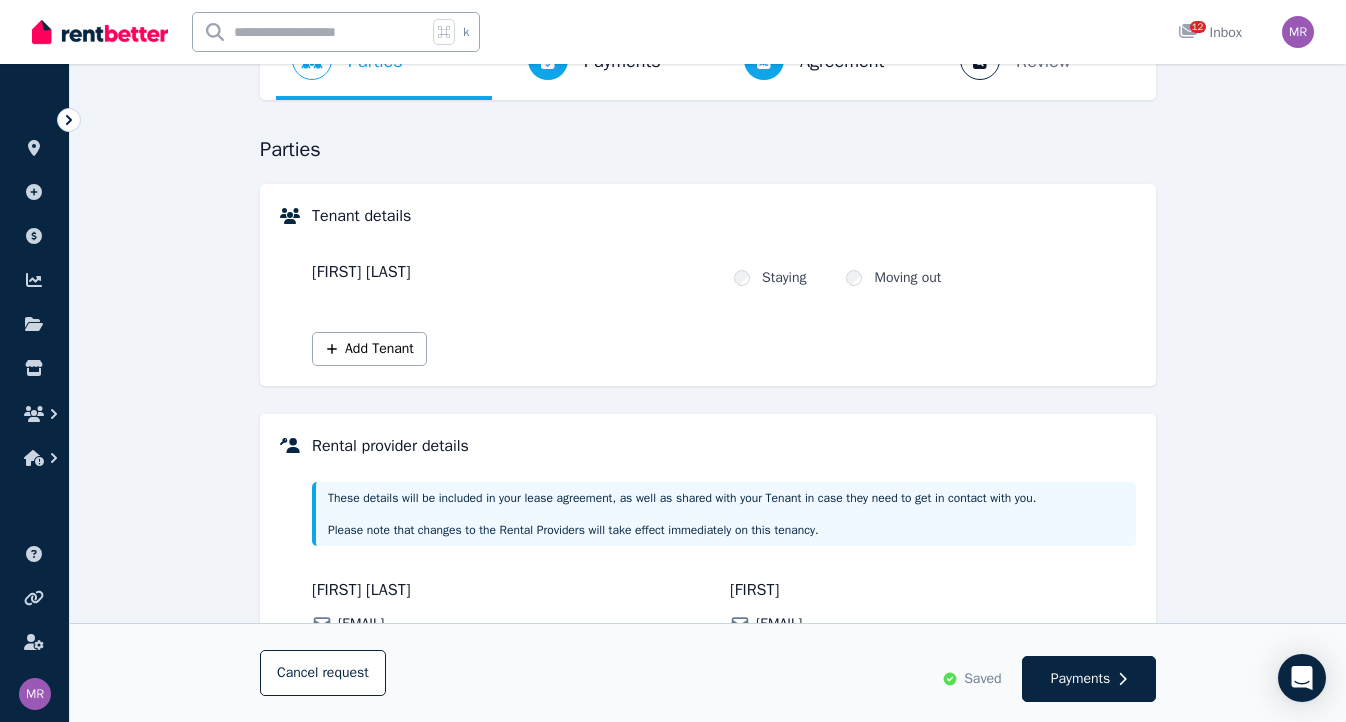 scroll, scrollTop: 154, scrollLeft: 0, axis: vertical 